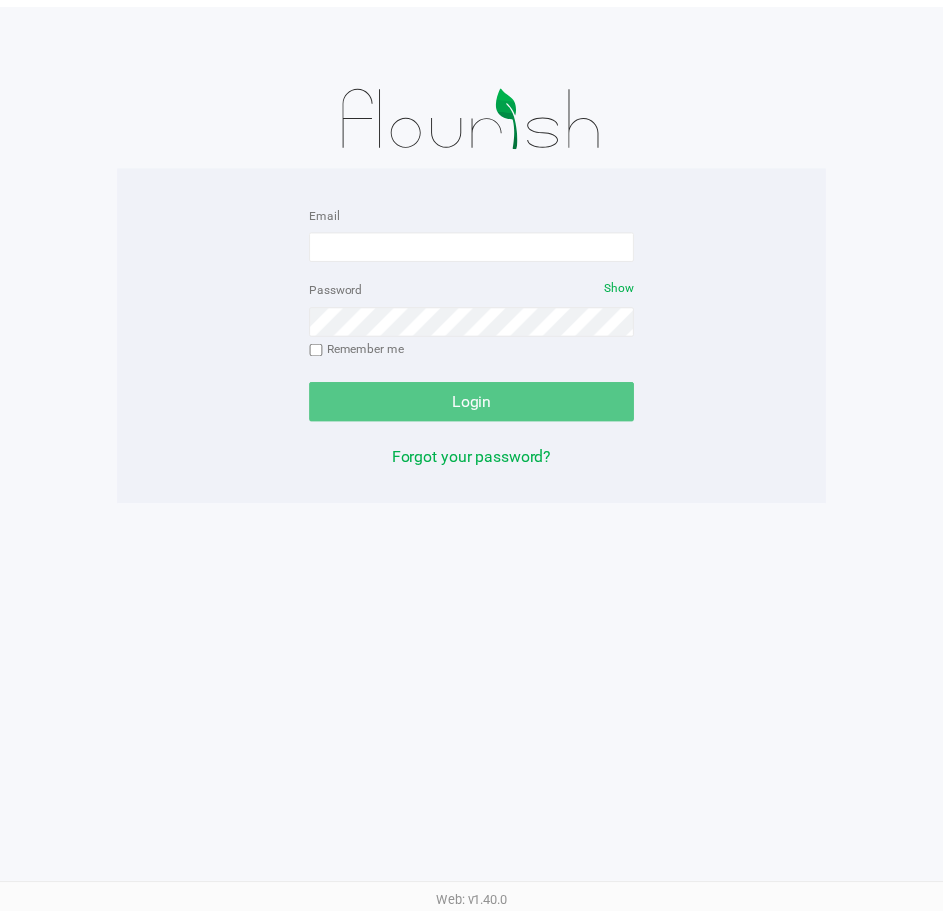 scroll, scrollTop: 0, scrollLeft: 0, axis: both 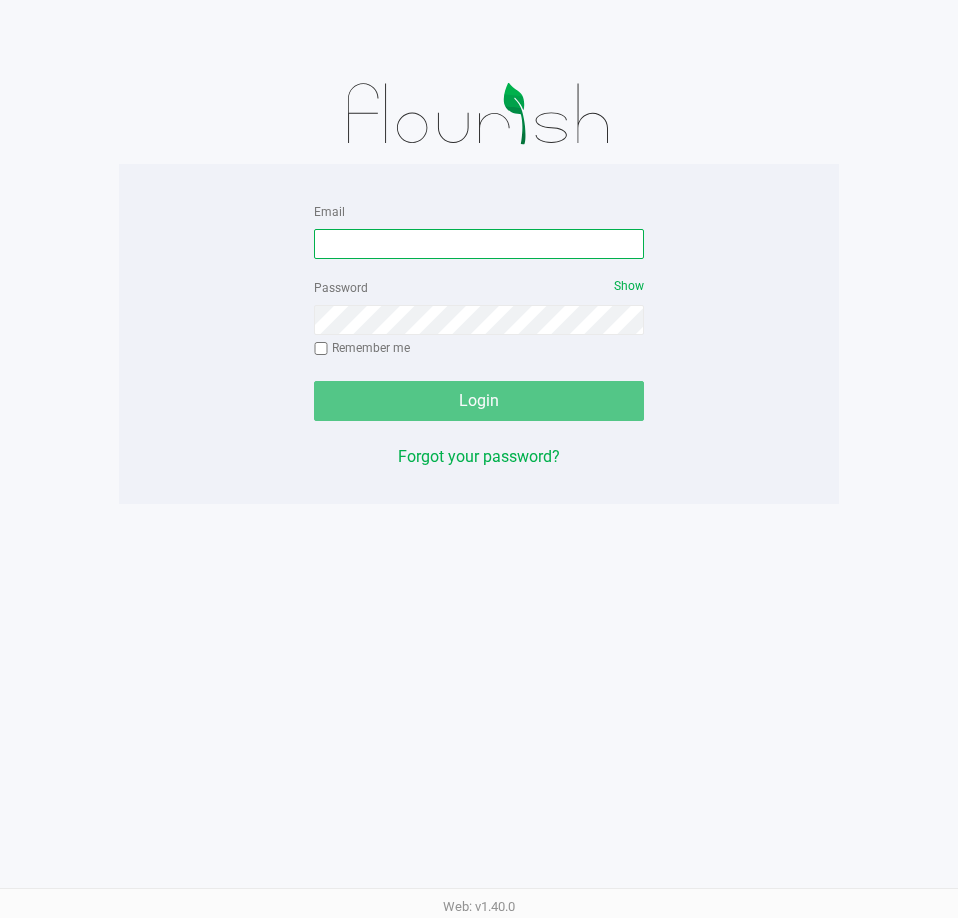 click on "Email" at bounding box center (479, 244) 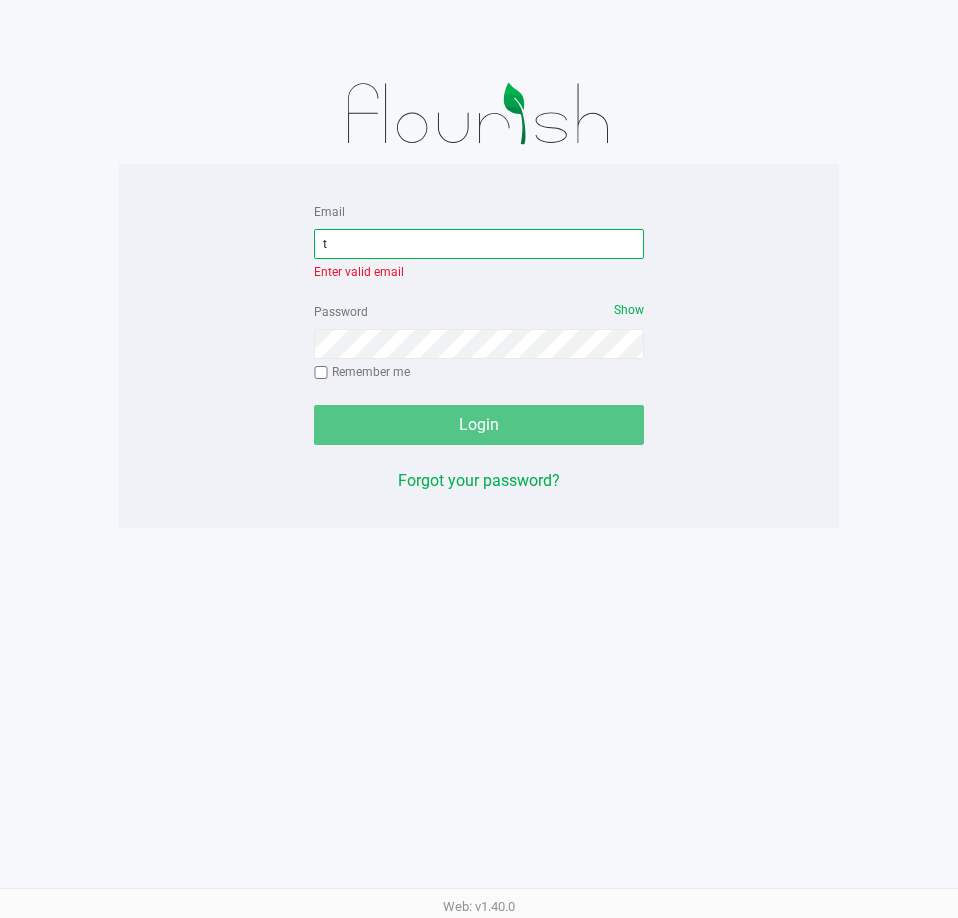 click on "t" at bounding box center (479, 244) 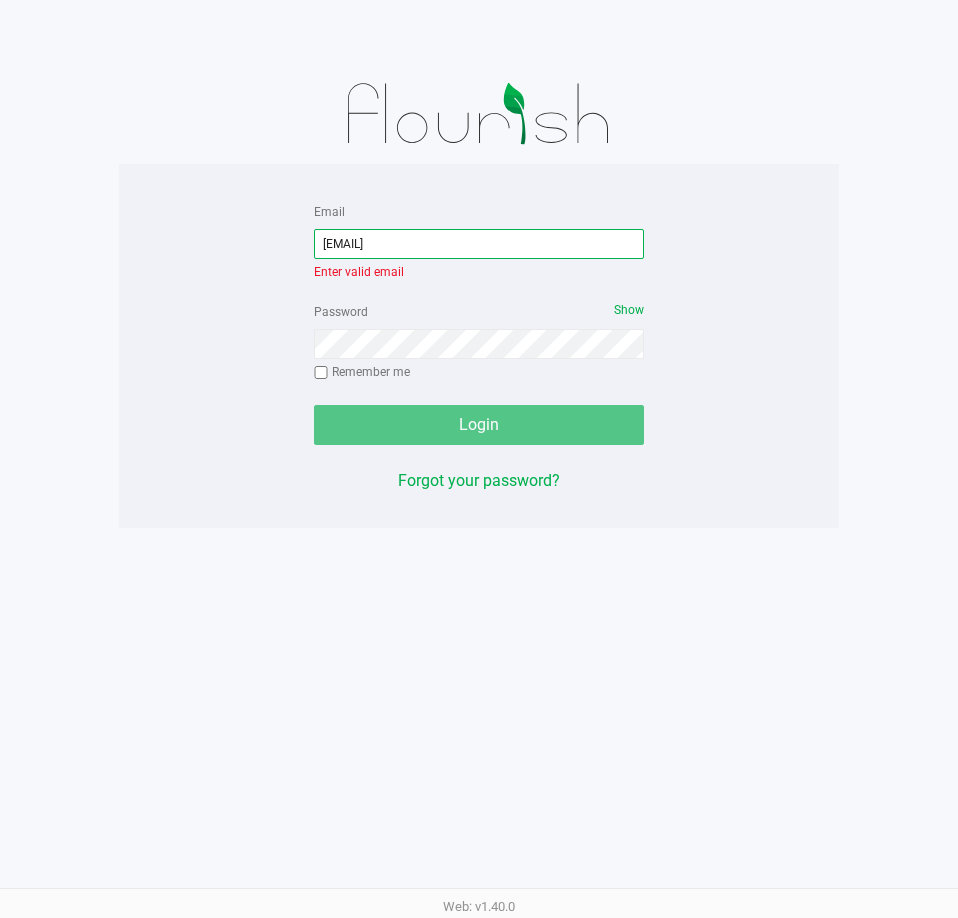 type on "[EMAIL]" 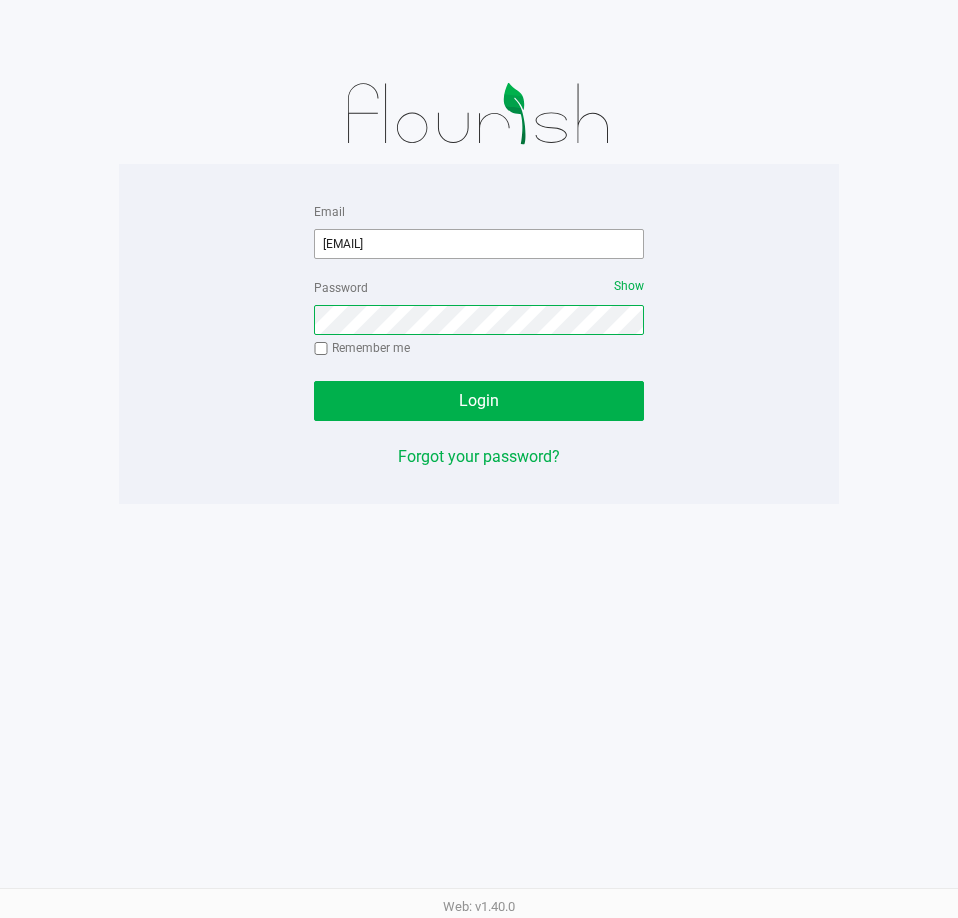 click on "Login" 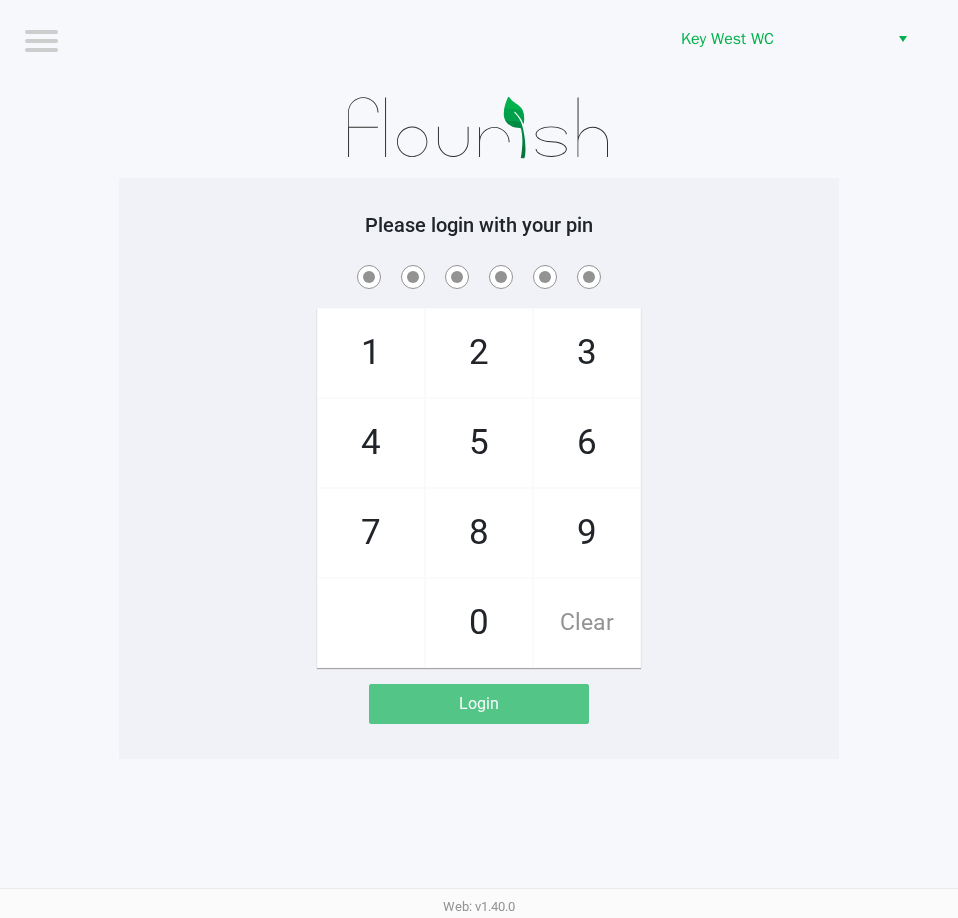 click 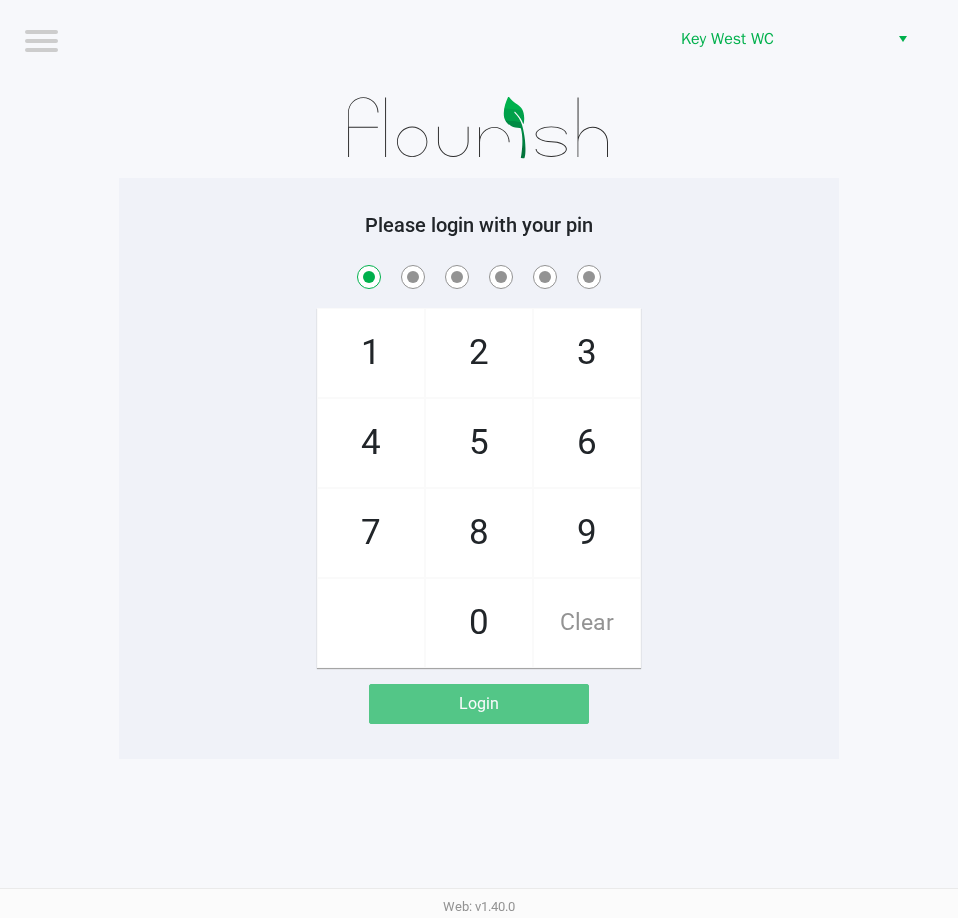 checkbox on "true" 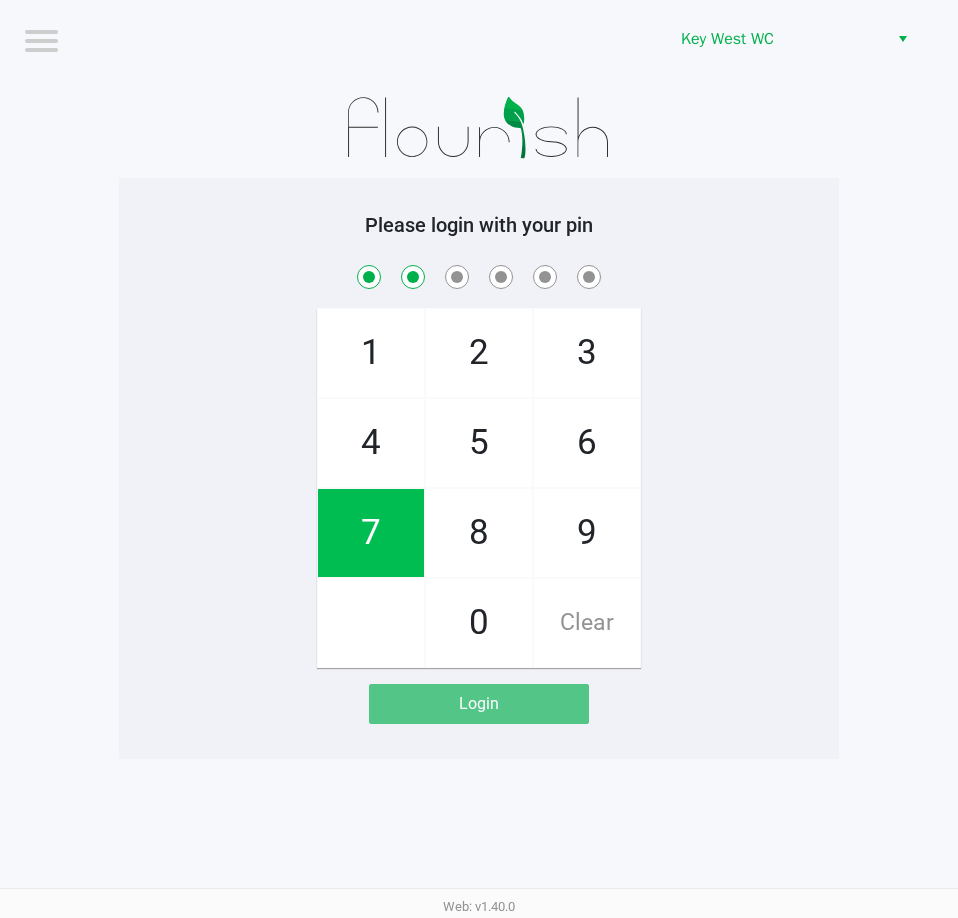 checkbox on "true" 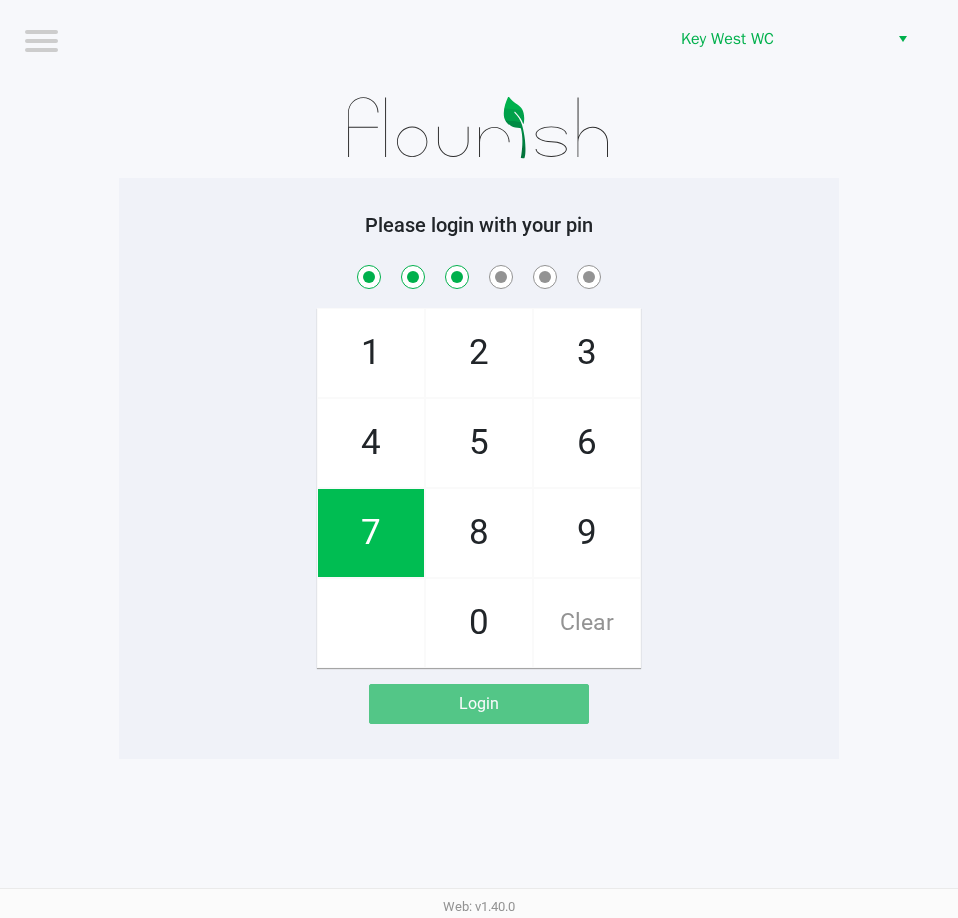 checkbox on "true" 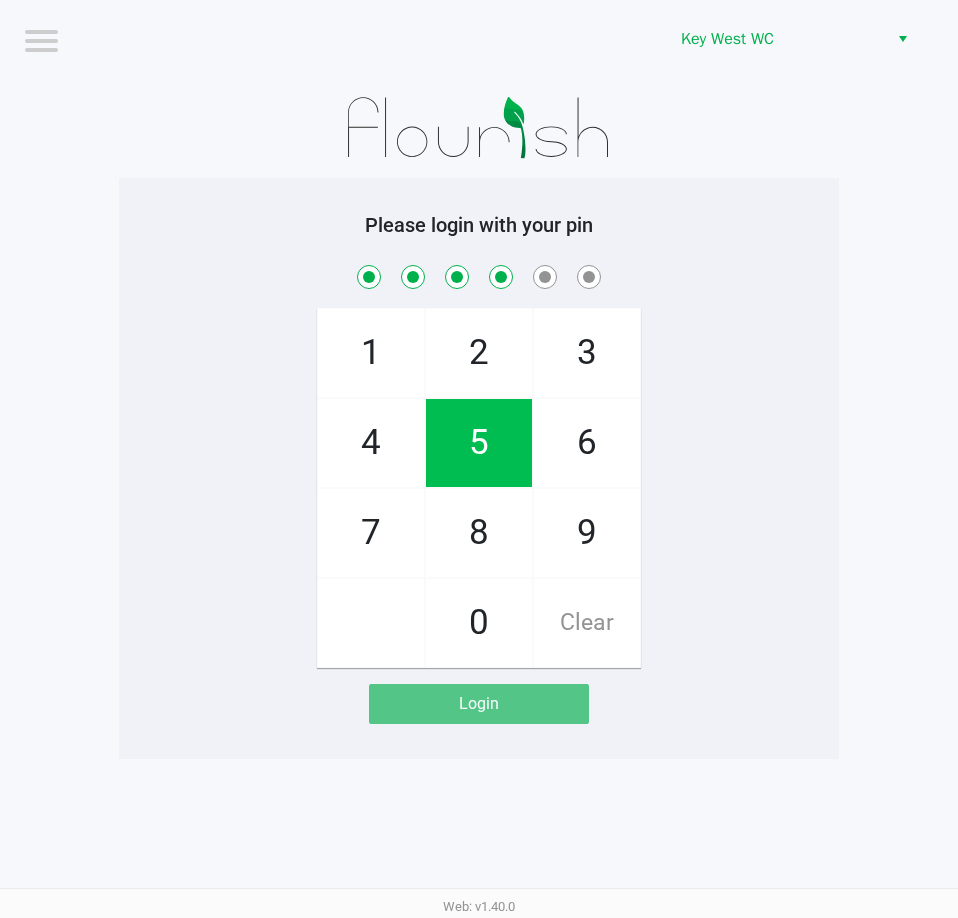 checkbox on "true" 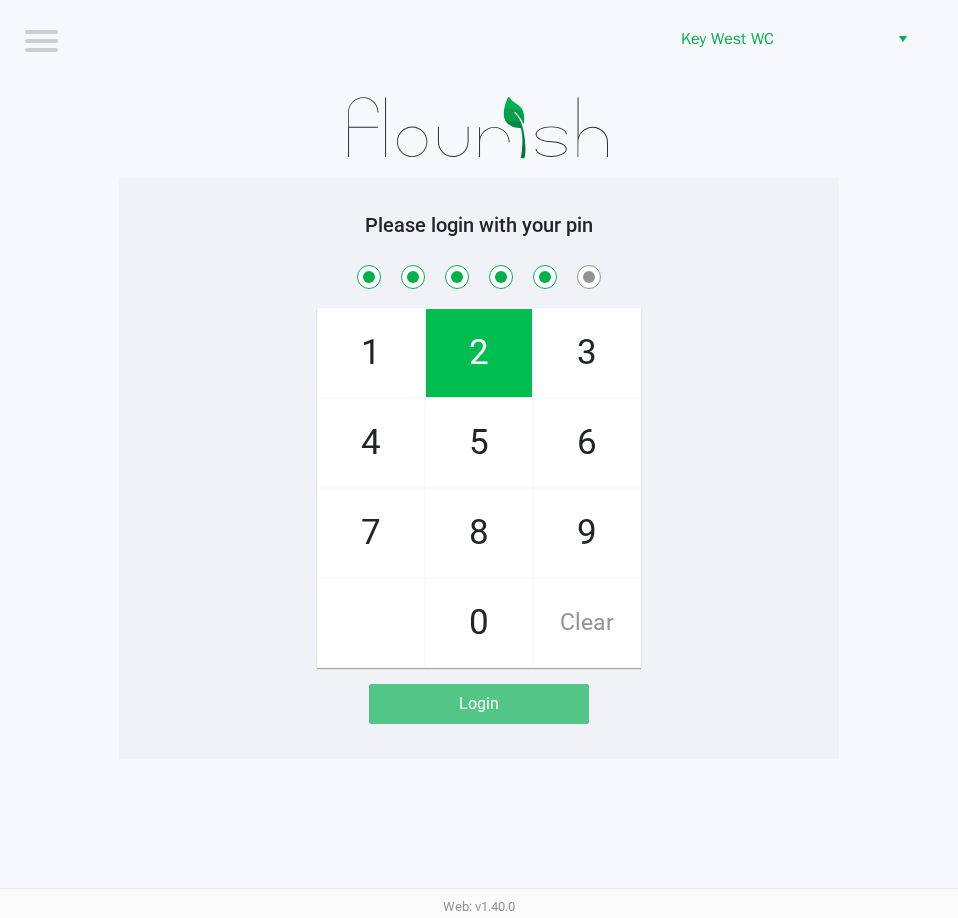 checkbox on "true" 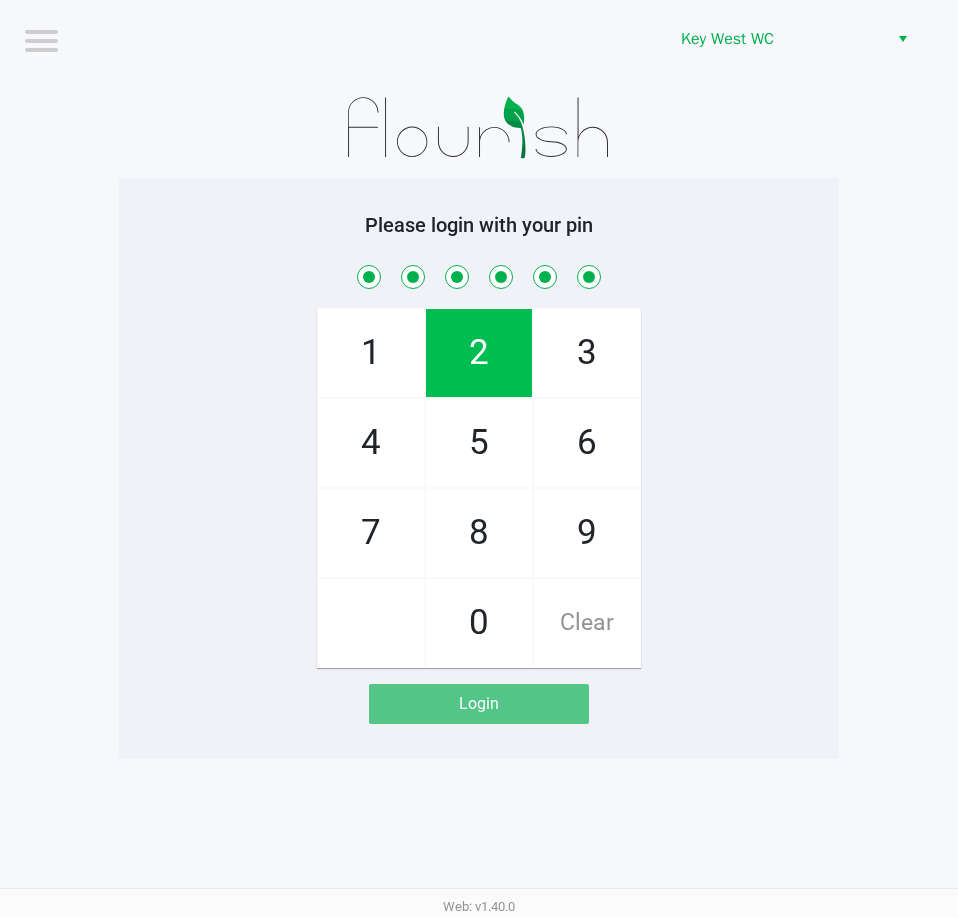 checkbox on "true" 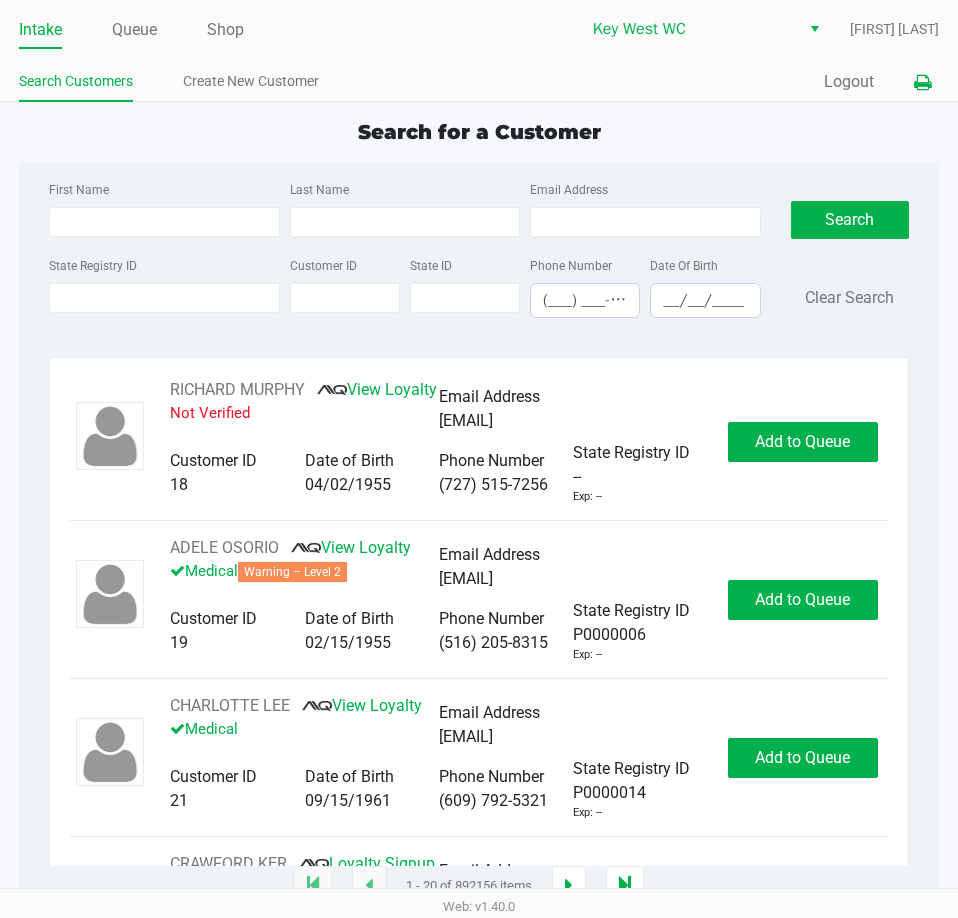 click 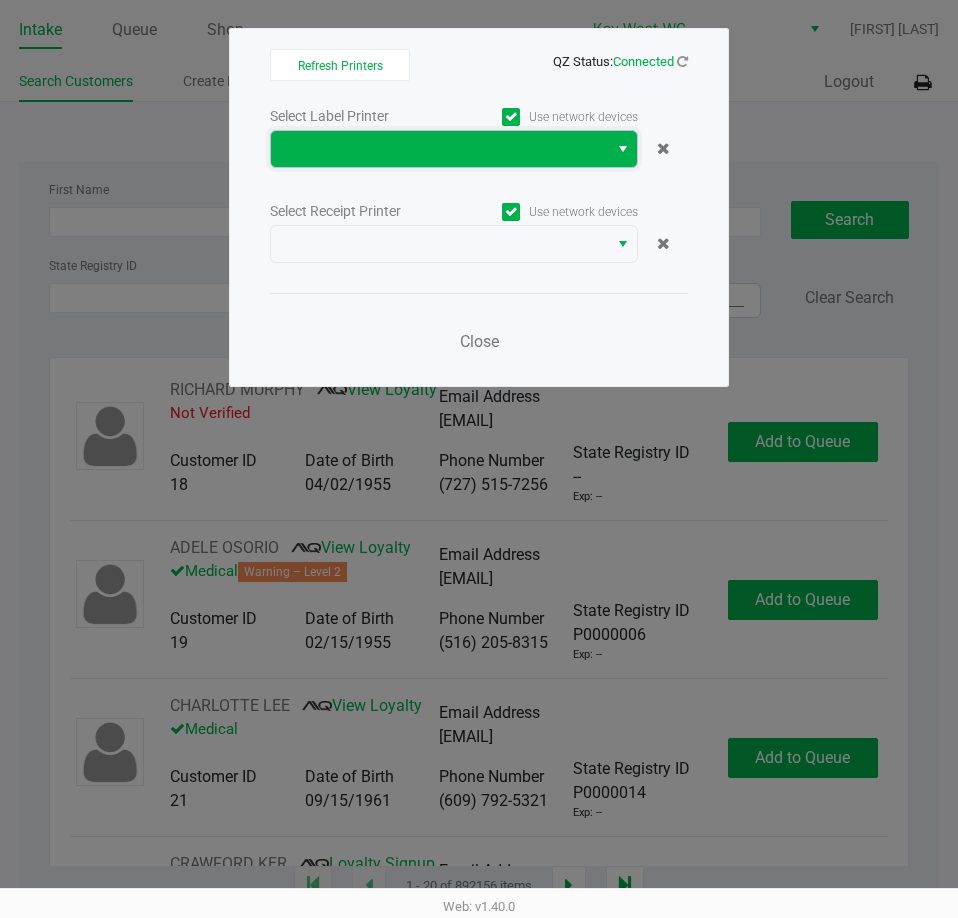 click at bounding box center (439, 149) 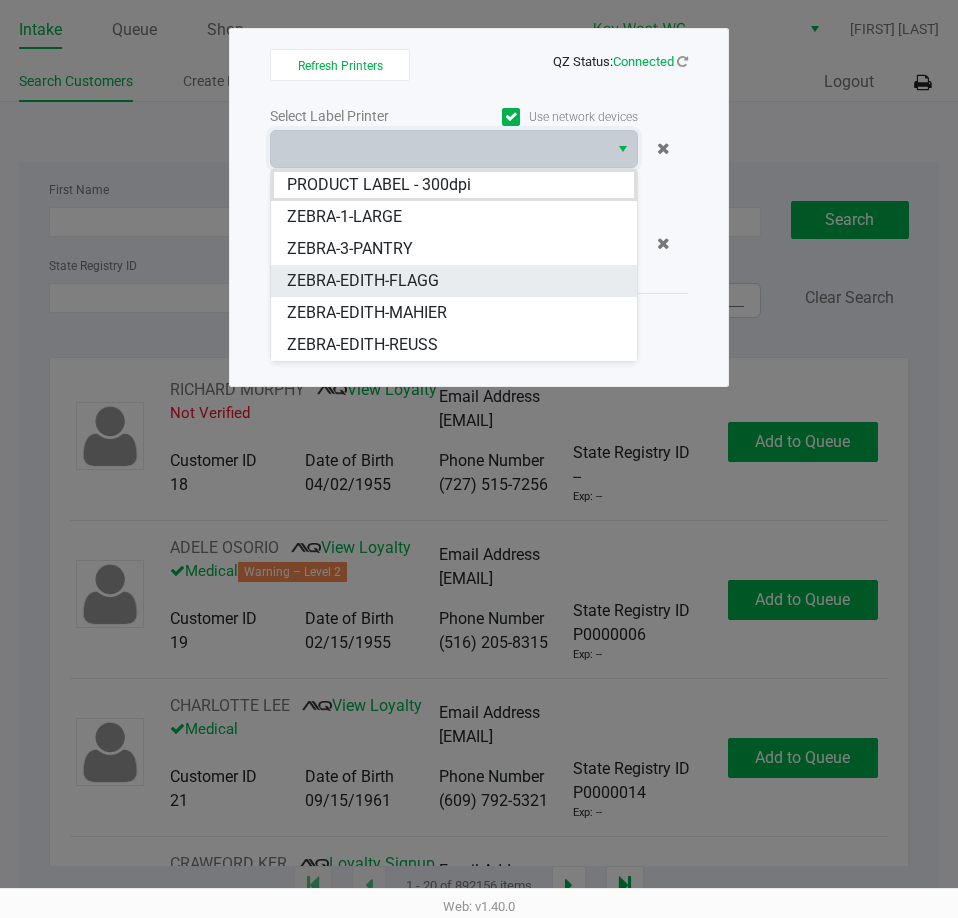 click on "ZEBRA-EDITH-FLAGG" at bounding box center (454, 281) 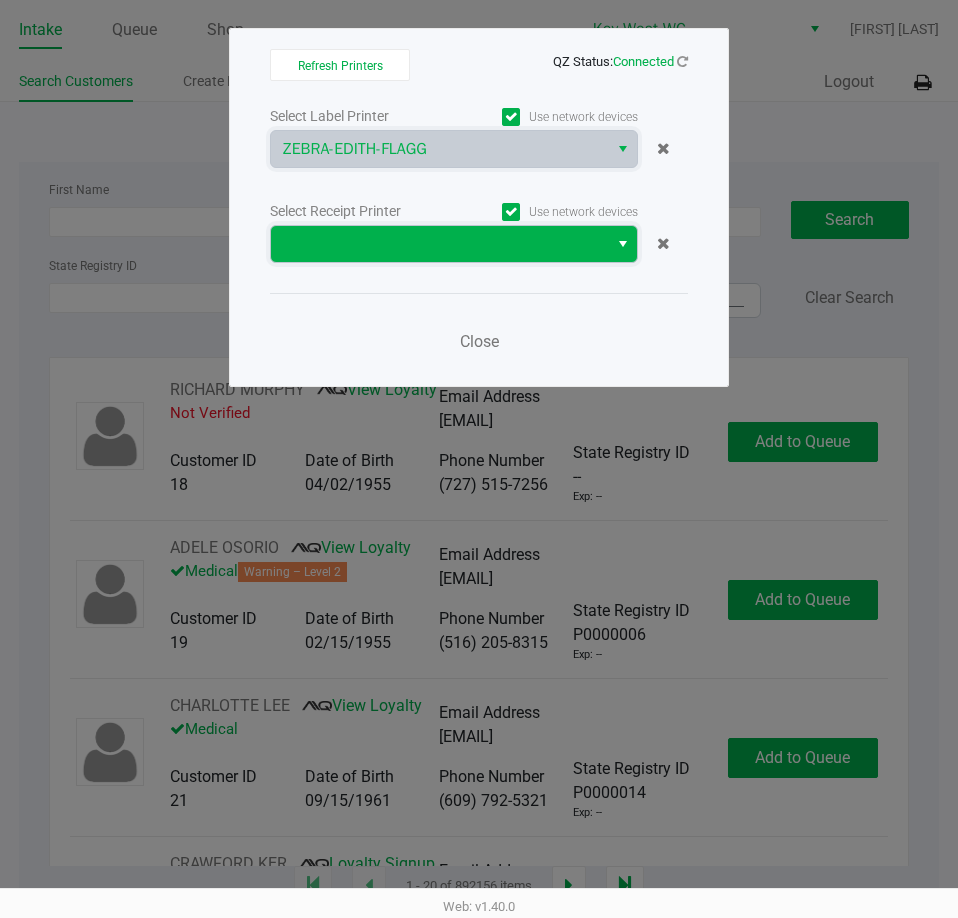 click at bounding box center [439, 244] 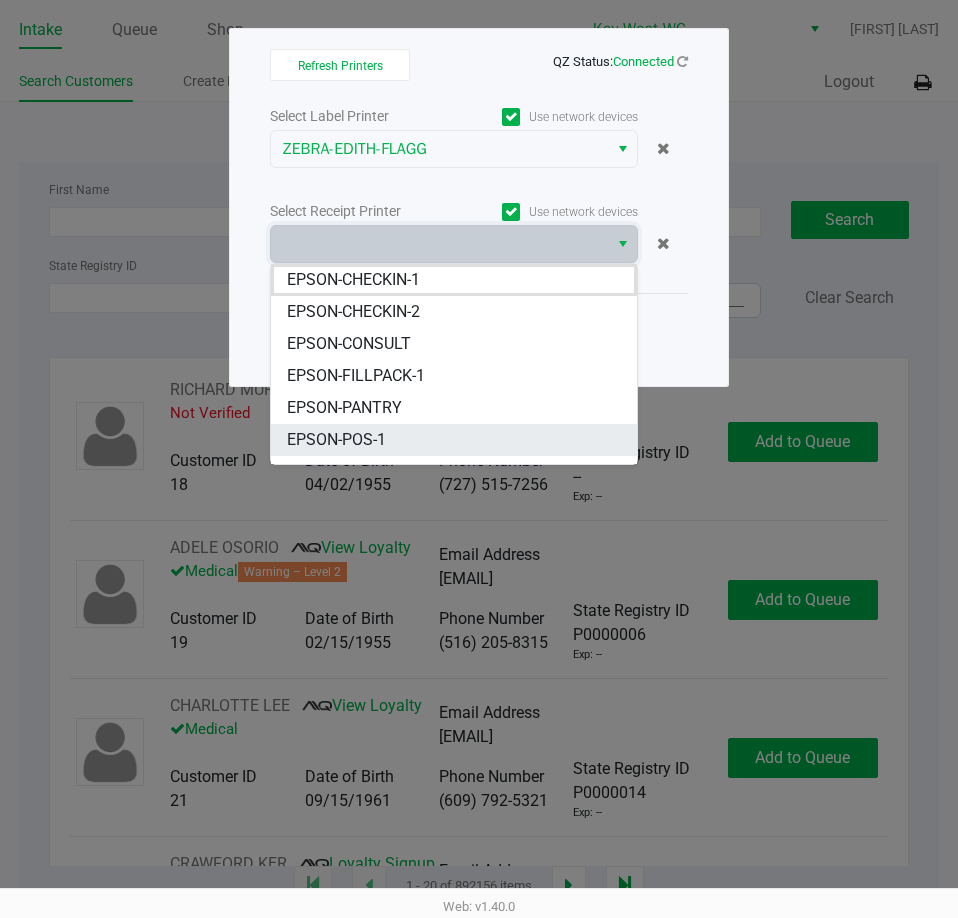 click on "EPSON-POS-1" at bounding box center [336, 440] 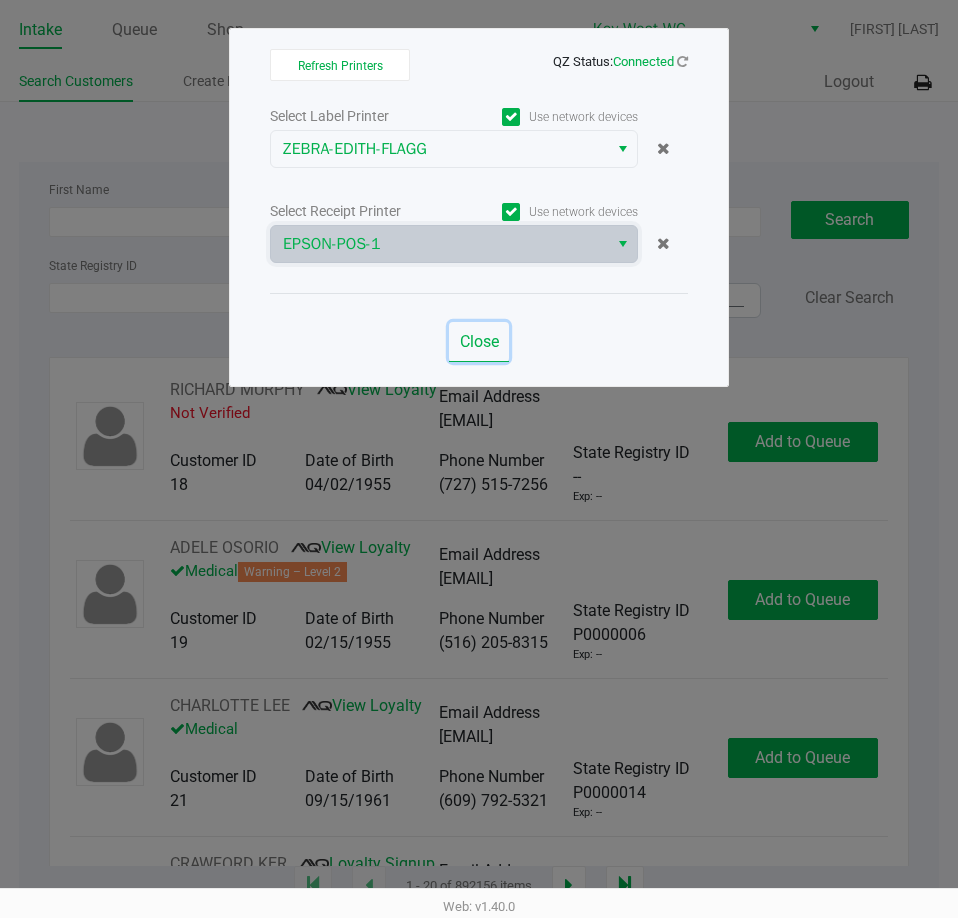 click on "Close" 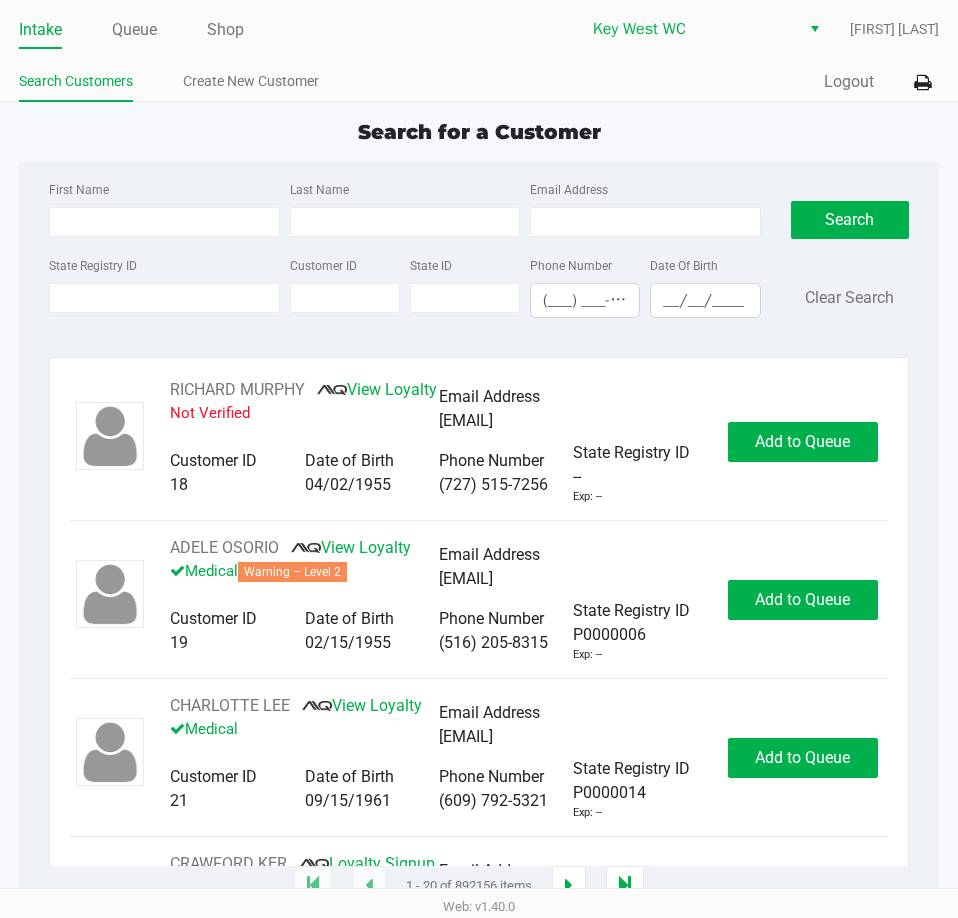 click on "First Name Last Name Email Address State Registry ID Customer ID State ID Phone Number (___) ___-____ Date Of Birth __/__/____  Search   Clear Search" 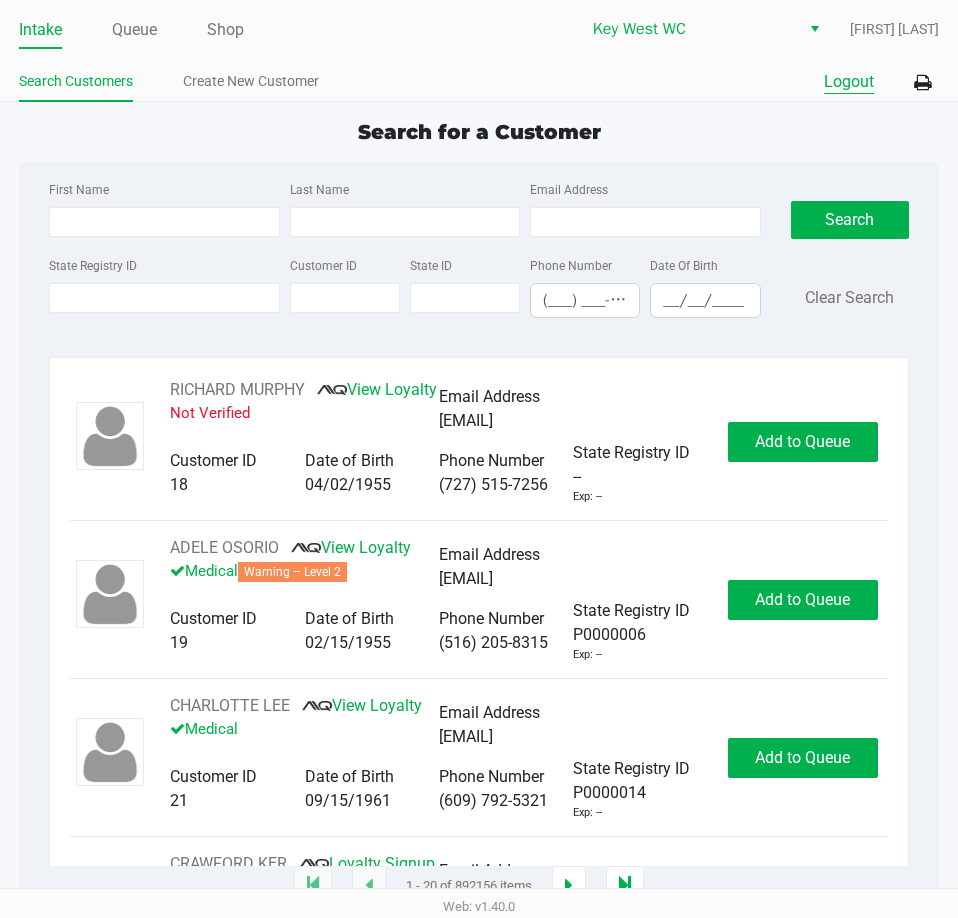 click on "Logout" 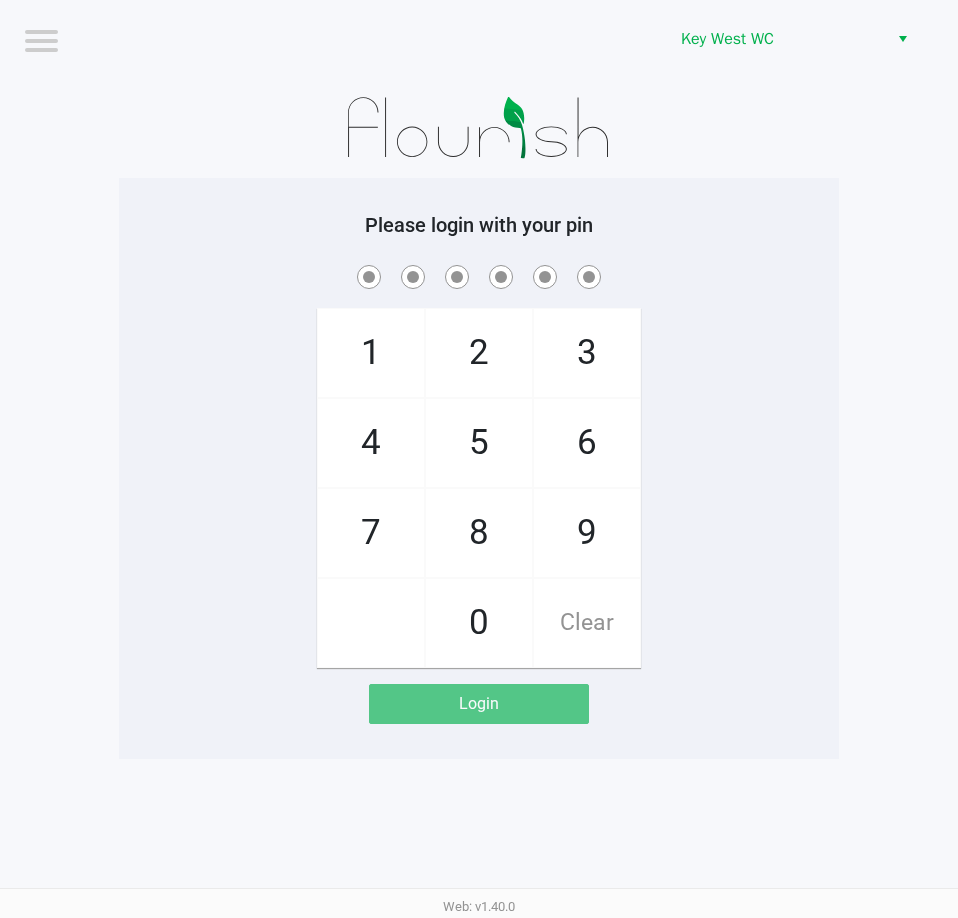 click on "Please login with your pin  1   4   7       2   5   8   0   3   6   9   Clear   Login" 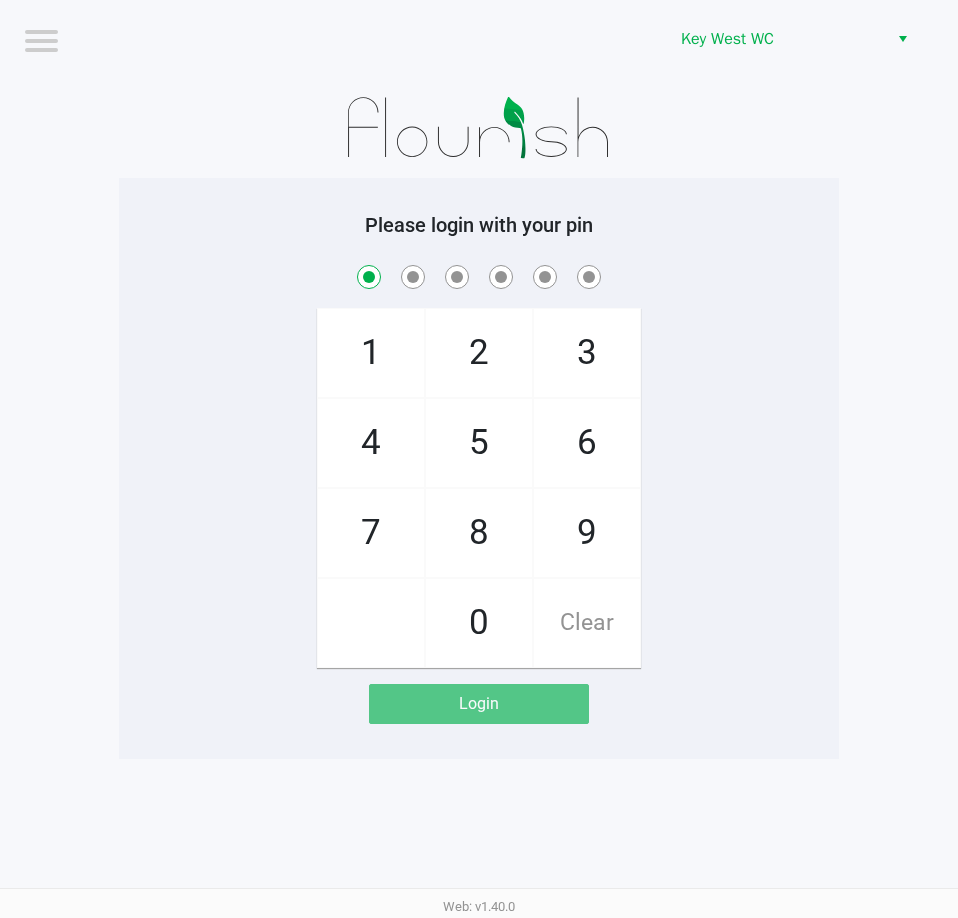 checkbox on "true" 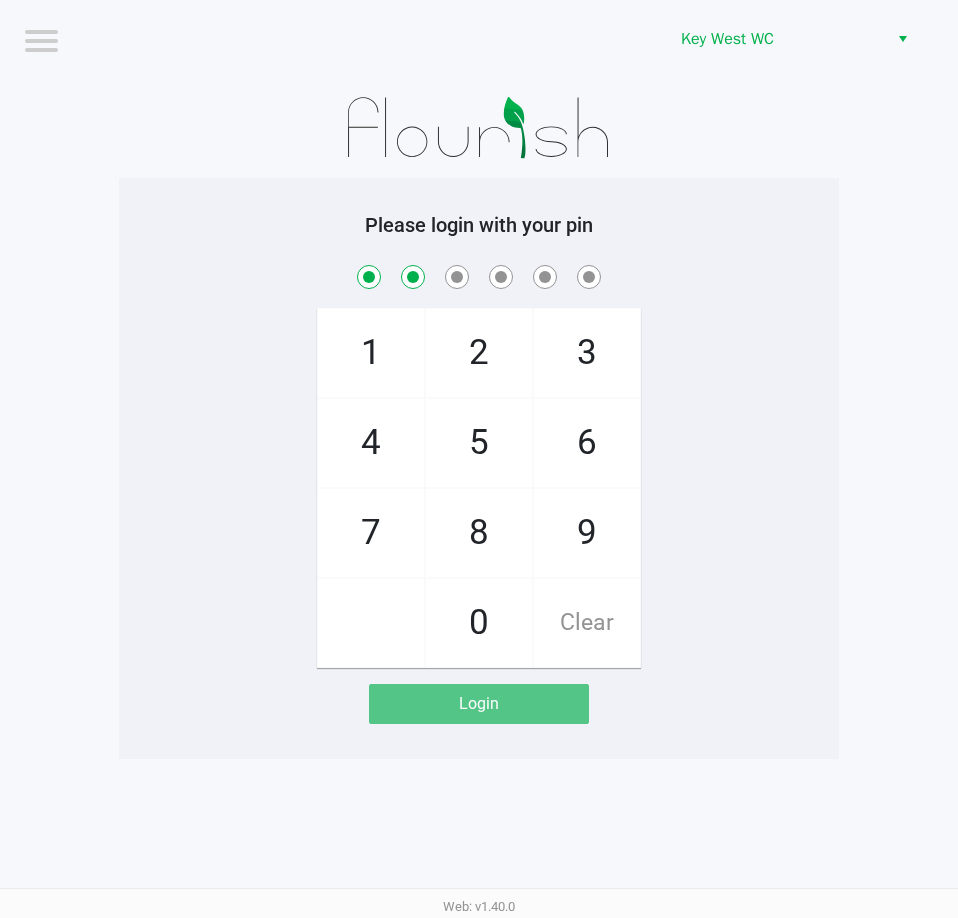 checkbox on "true" 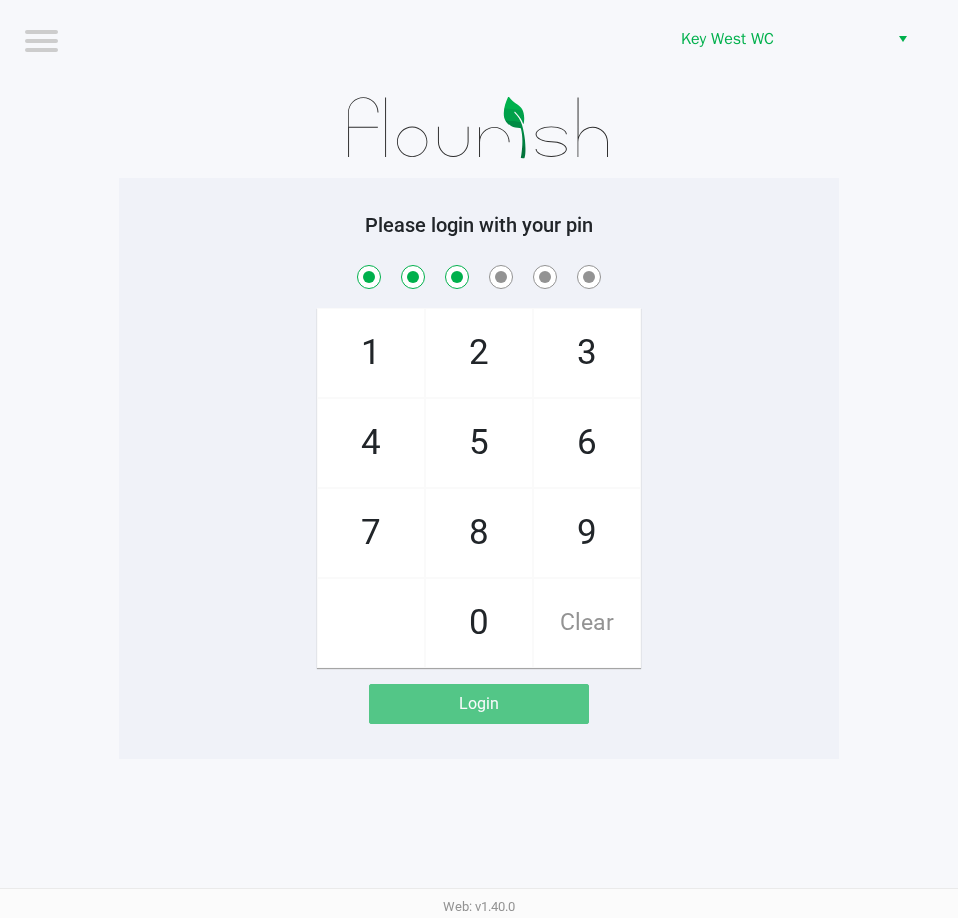 checkbox on "true" 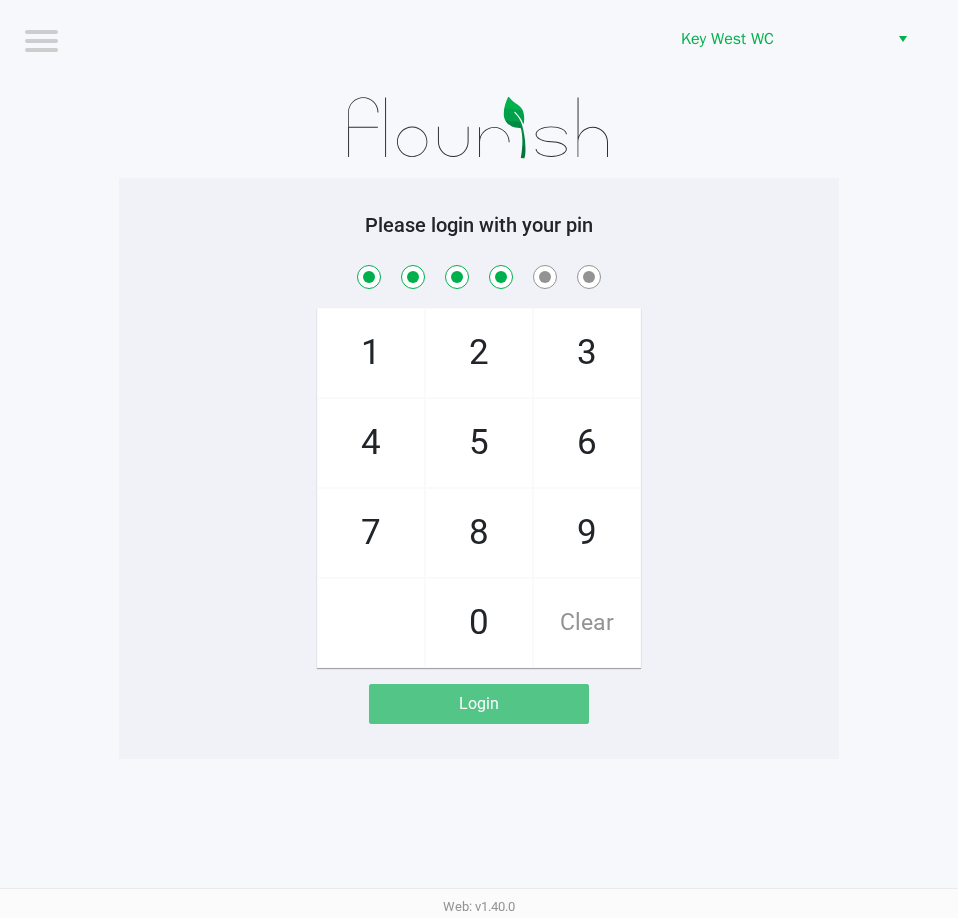 checkbox on "true" 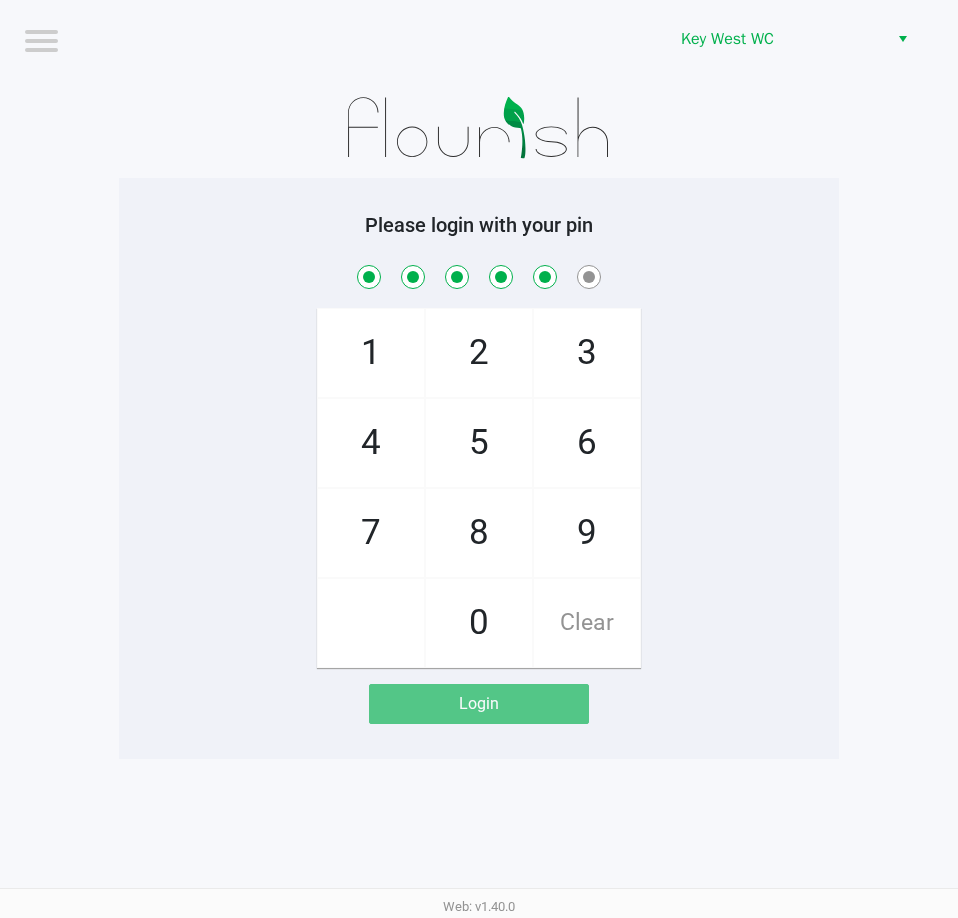 checkbox on "true" 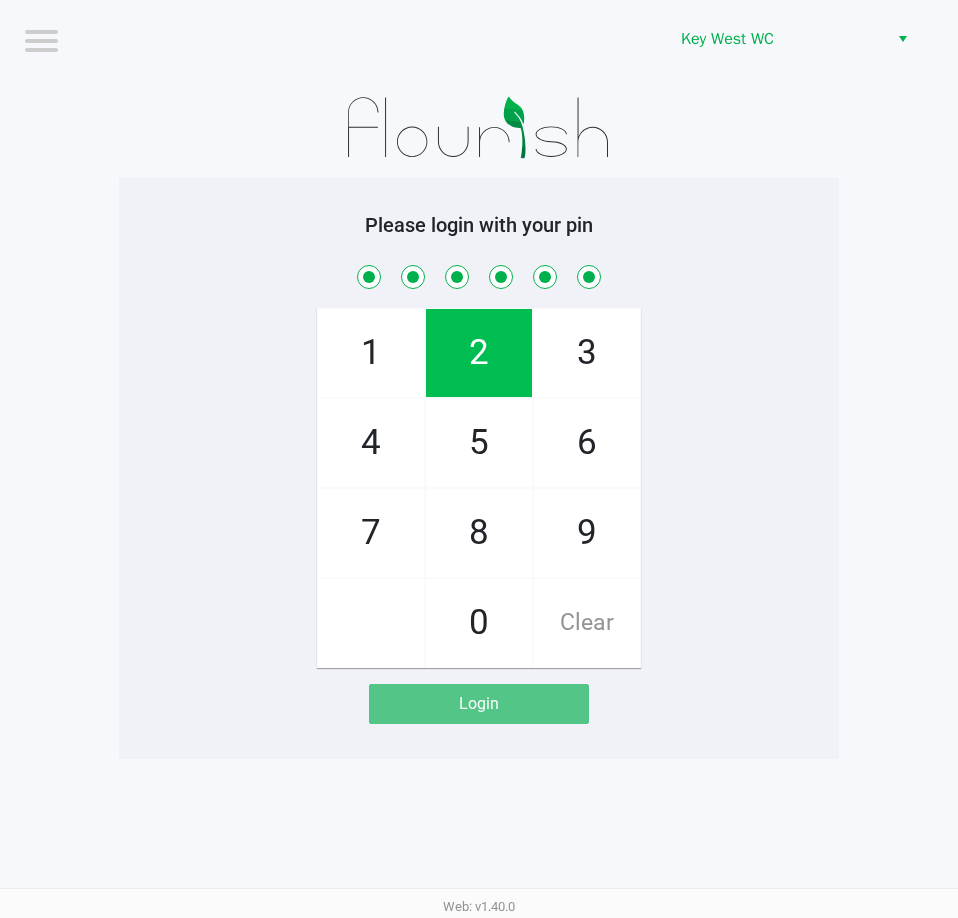 checkbox on "true" 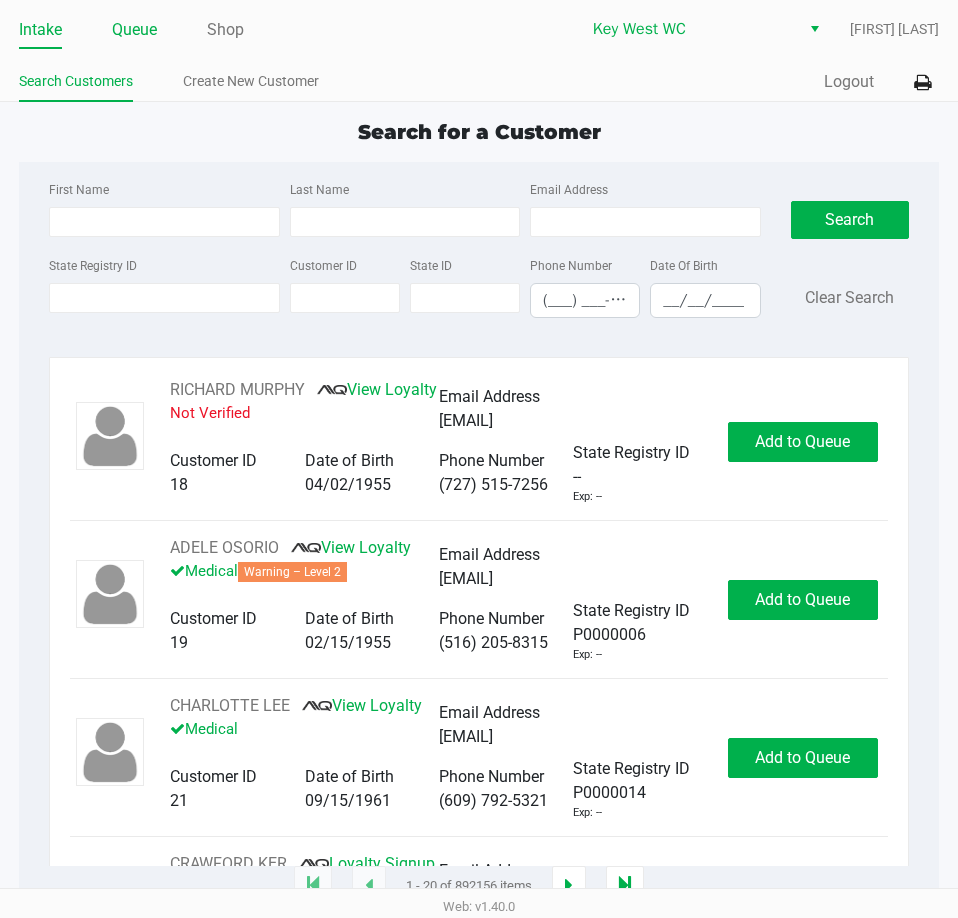 click on "Queue" 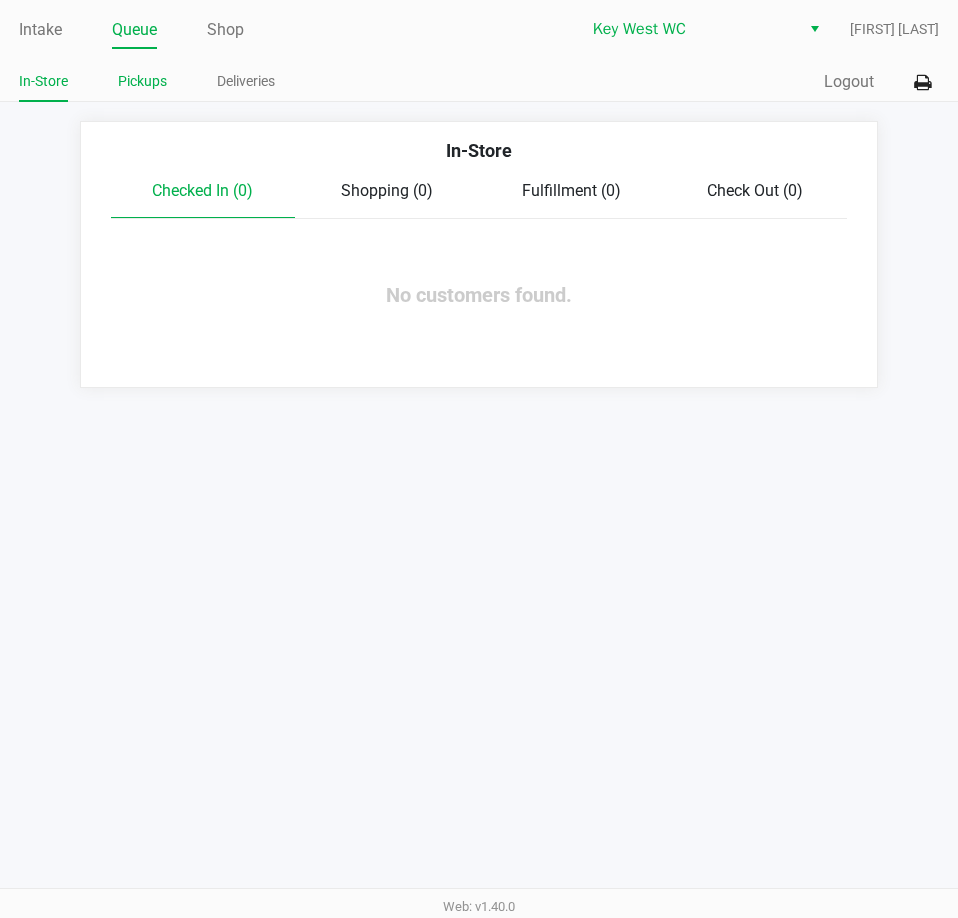 click on "Pickups" 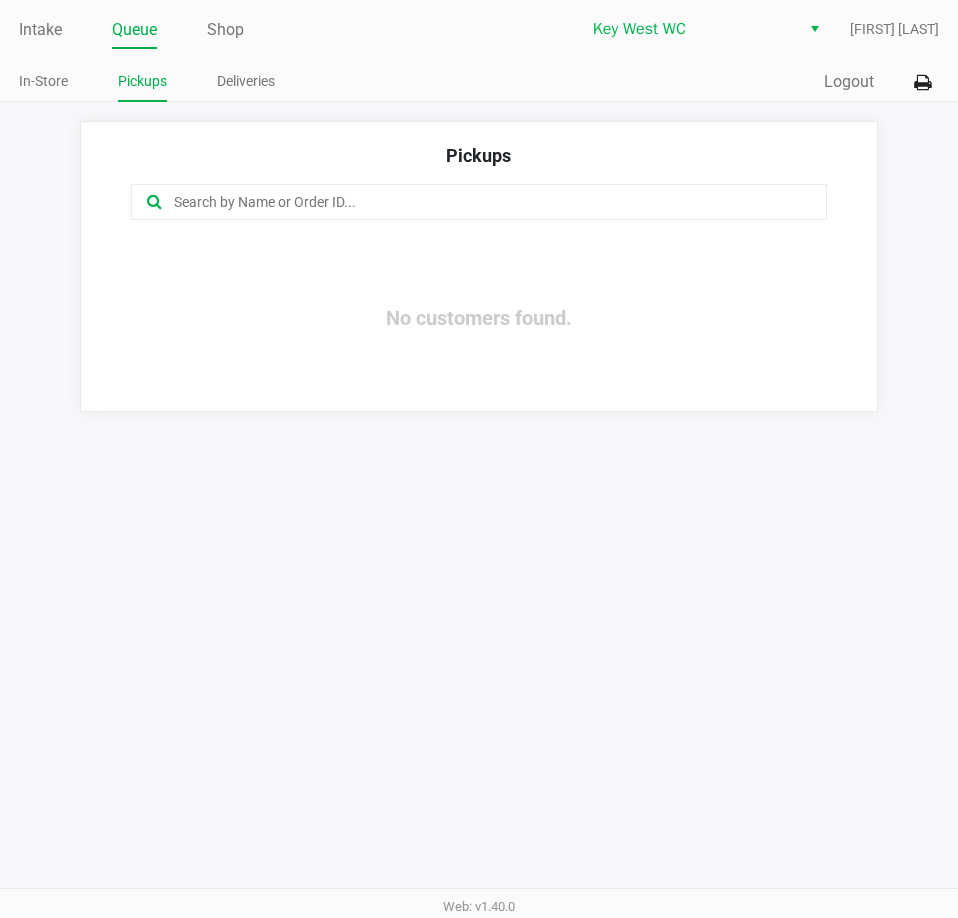 click on "Queue" 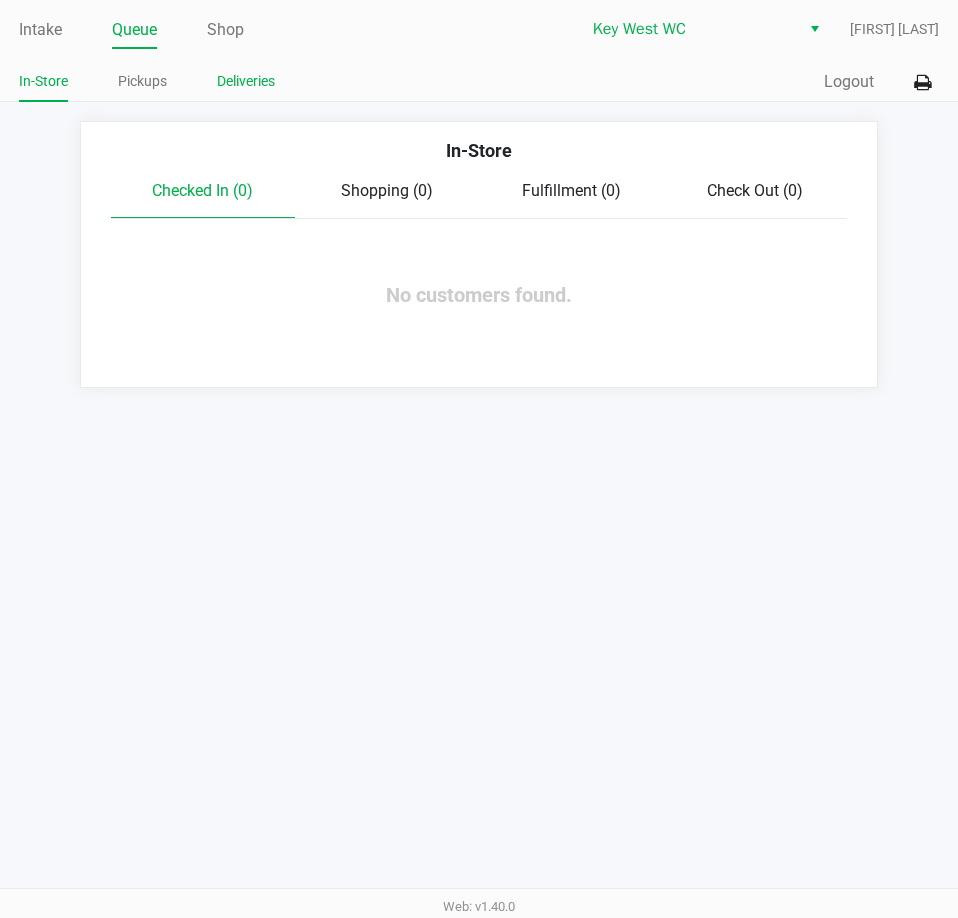 click on "Deliveries" 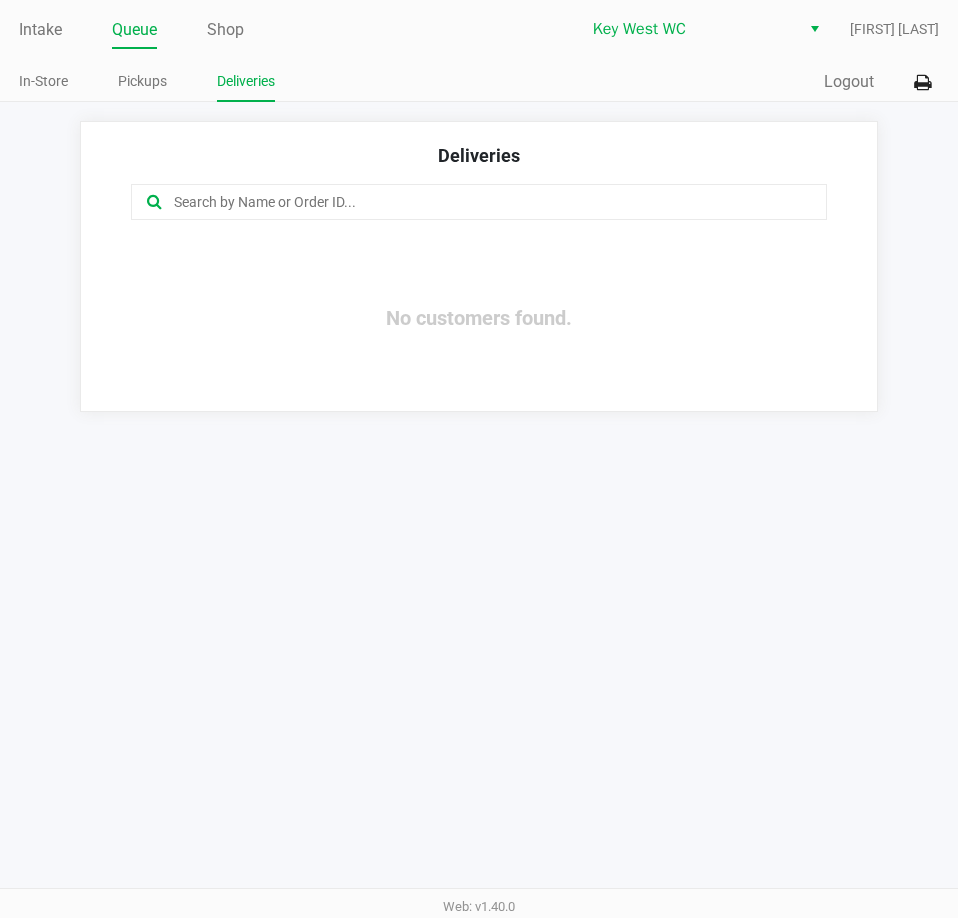 click on "Queue" 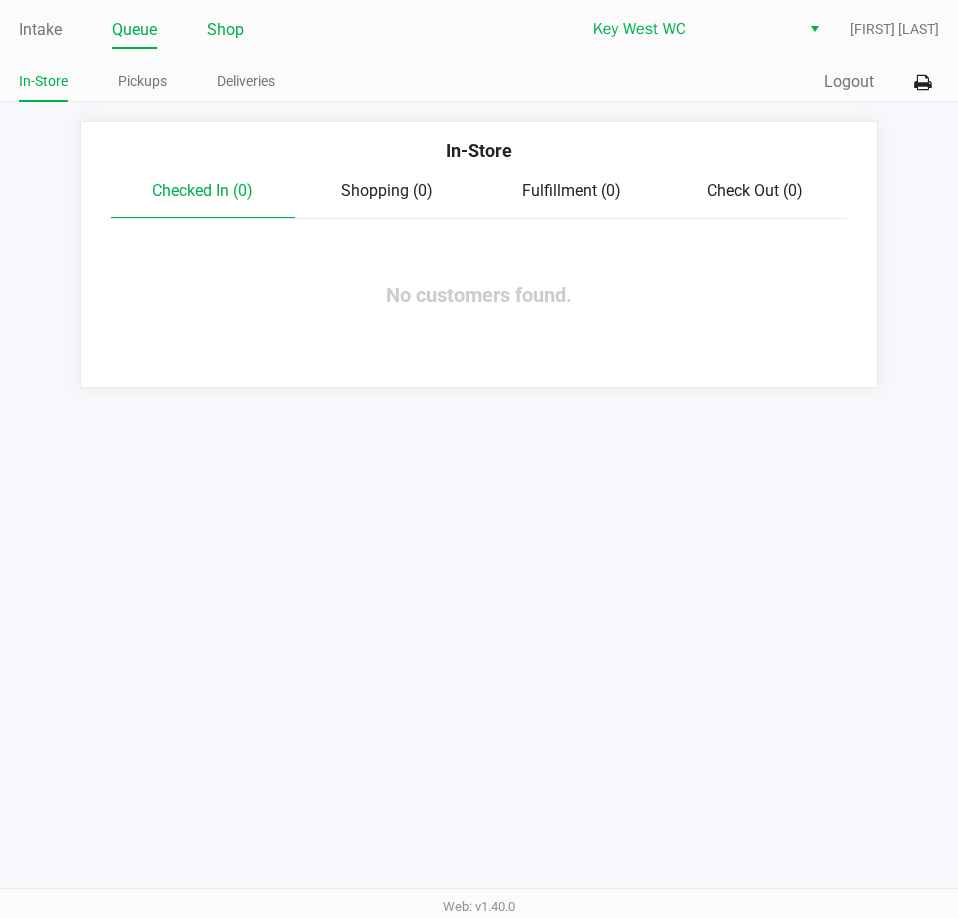 click on "Shop" 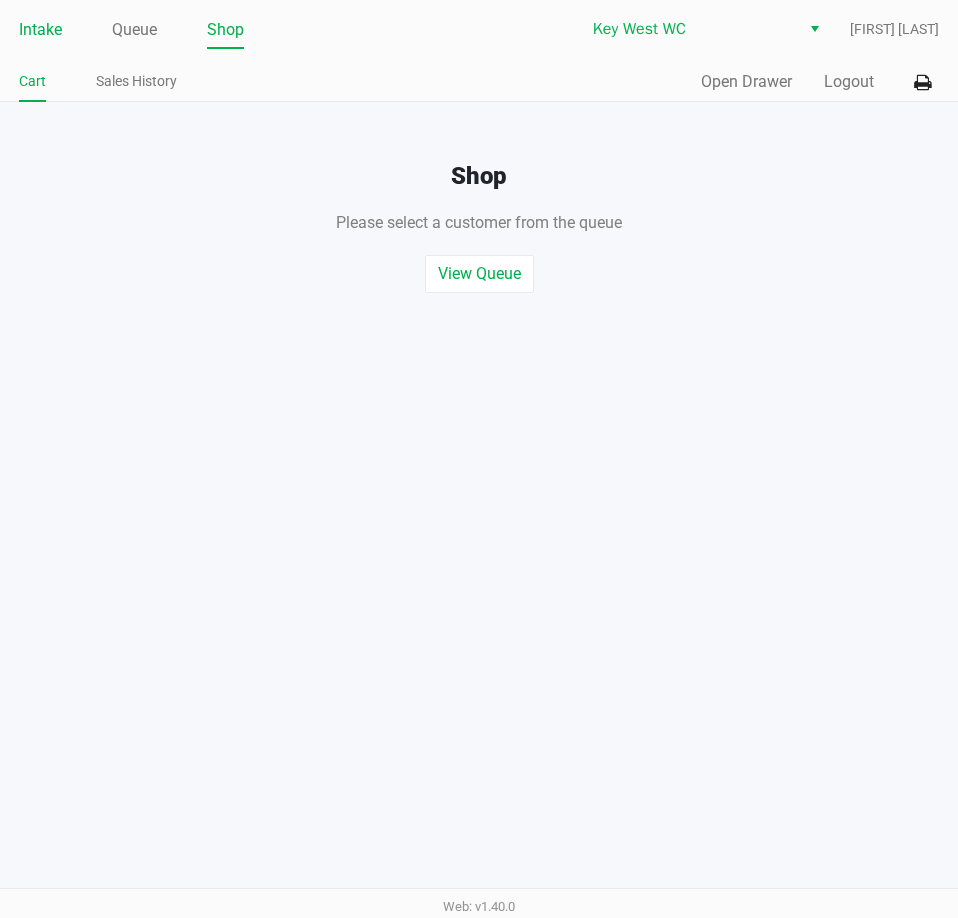 click on "Intake" 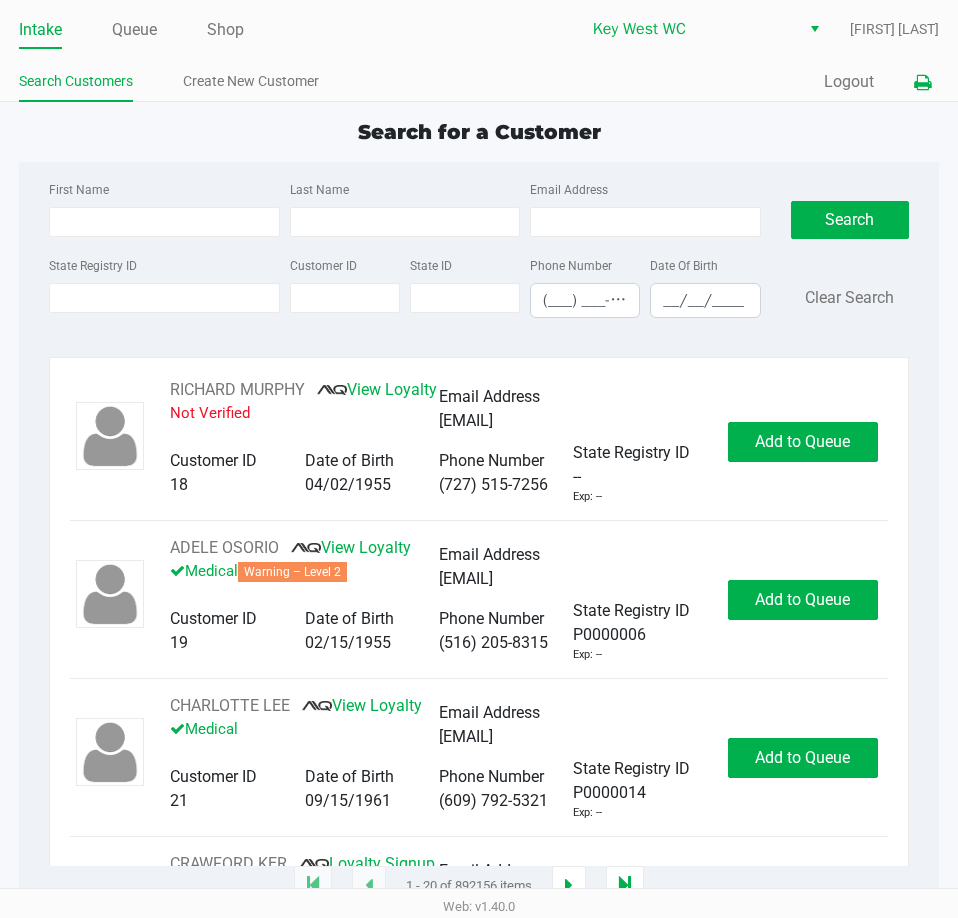 click 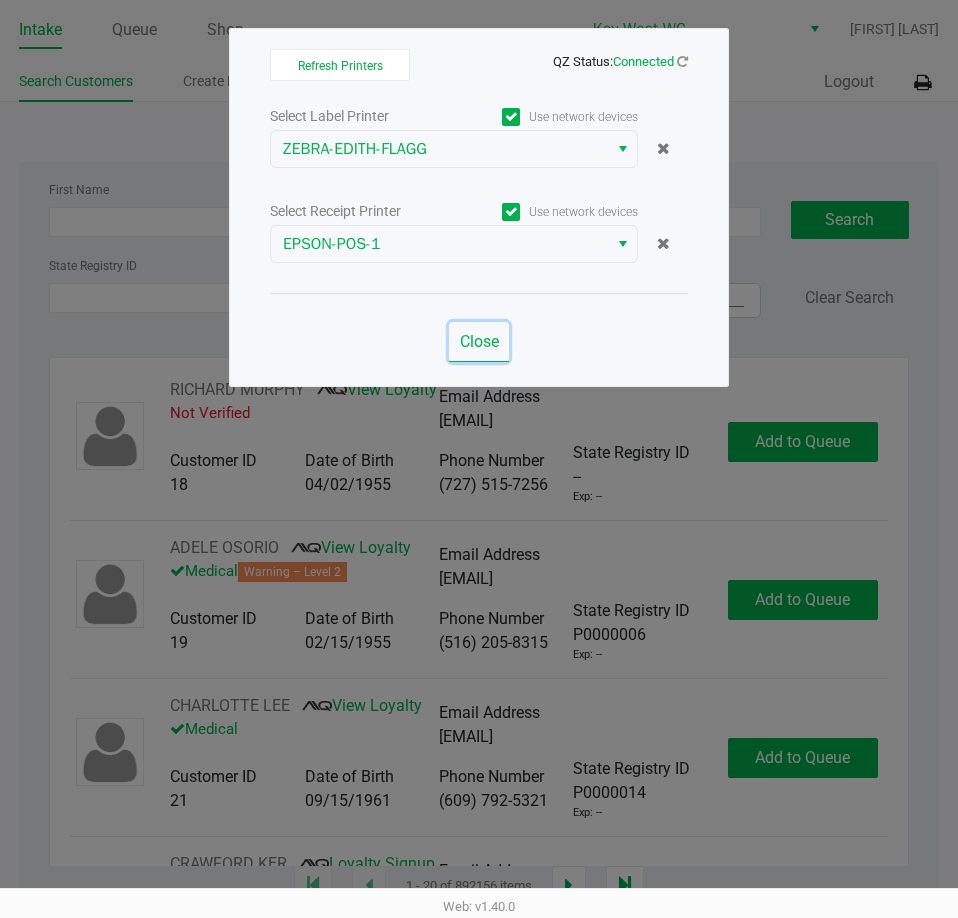 click on "Close" 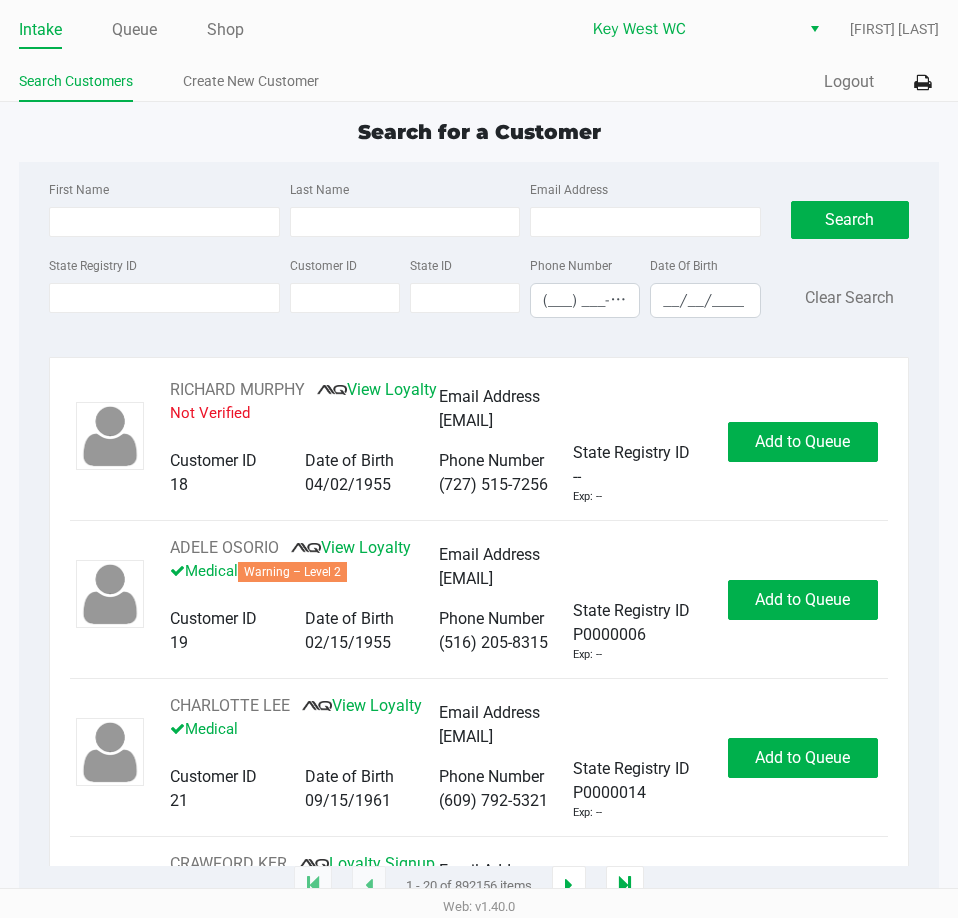 click on "Quick Sale   Logout" 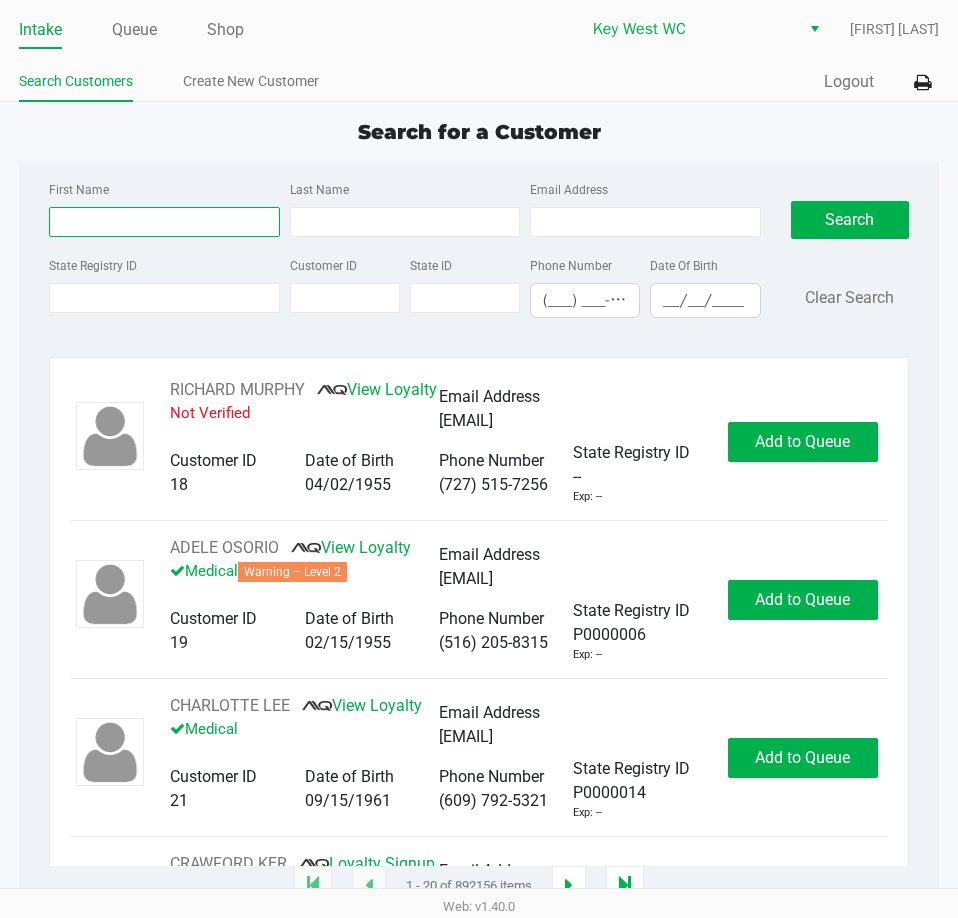 click on "First Name" at bounding box center (164, 222) 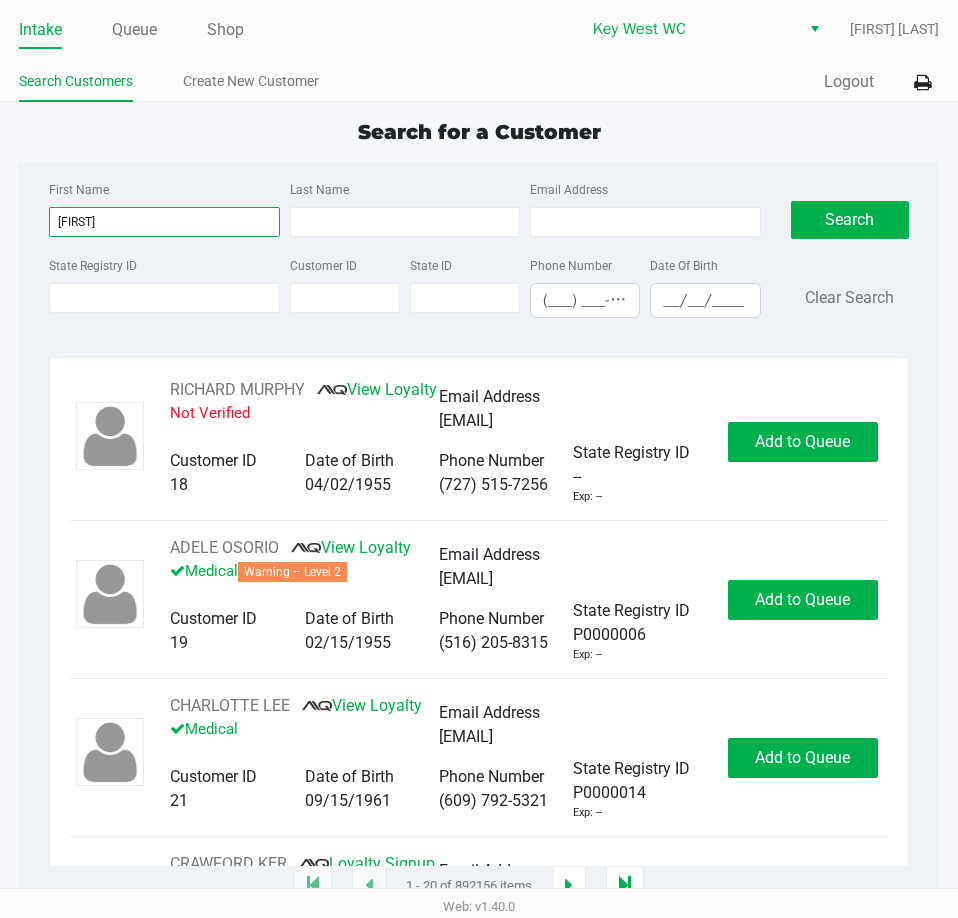 type on "jon" 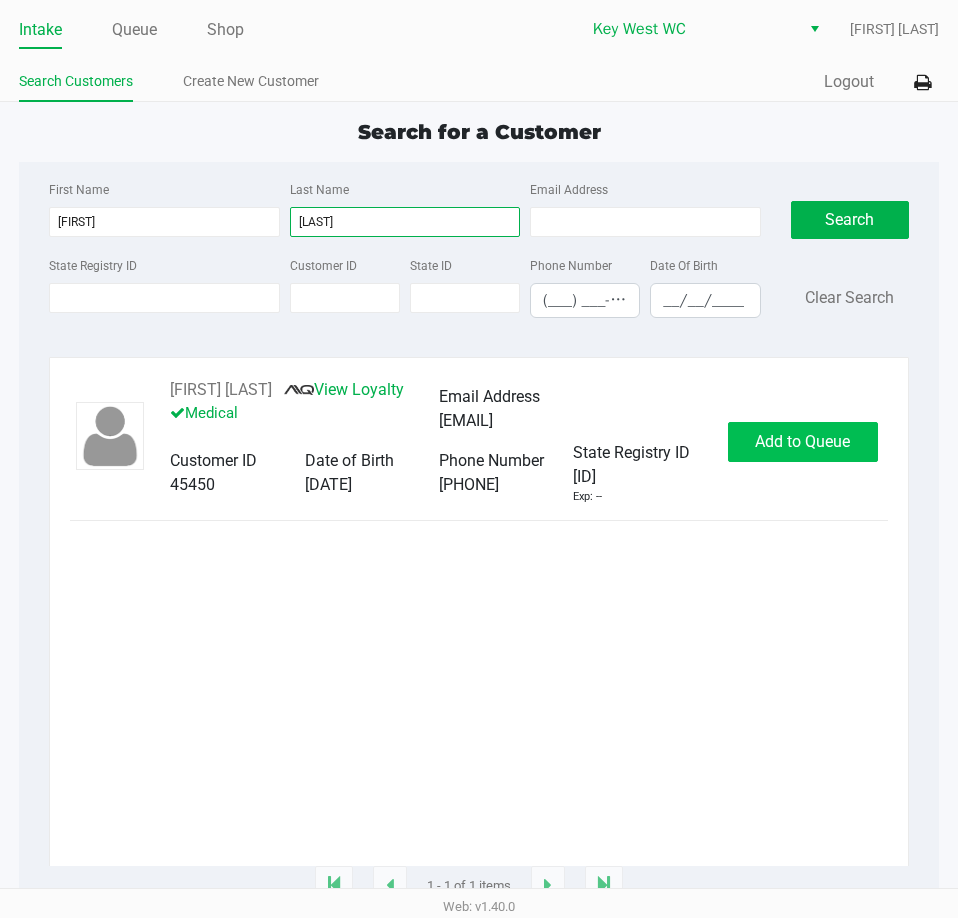 type on "stockton" 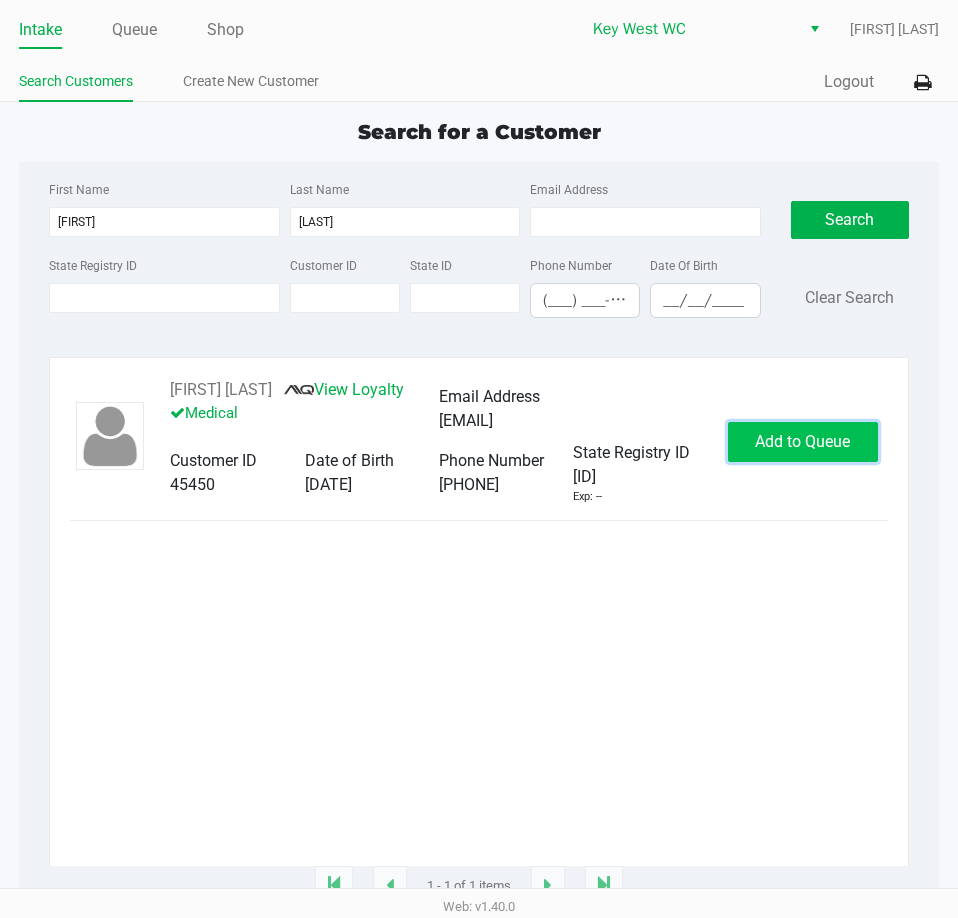 click on "Add to Queue" 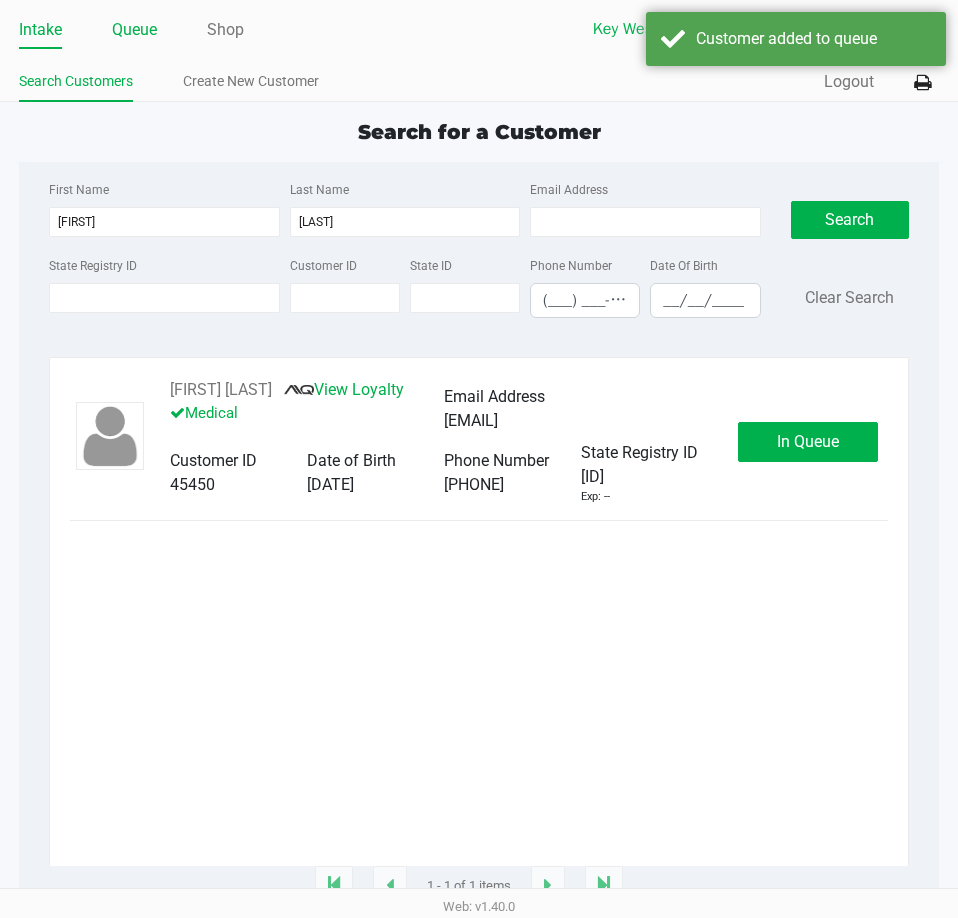 click on "Queue" 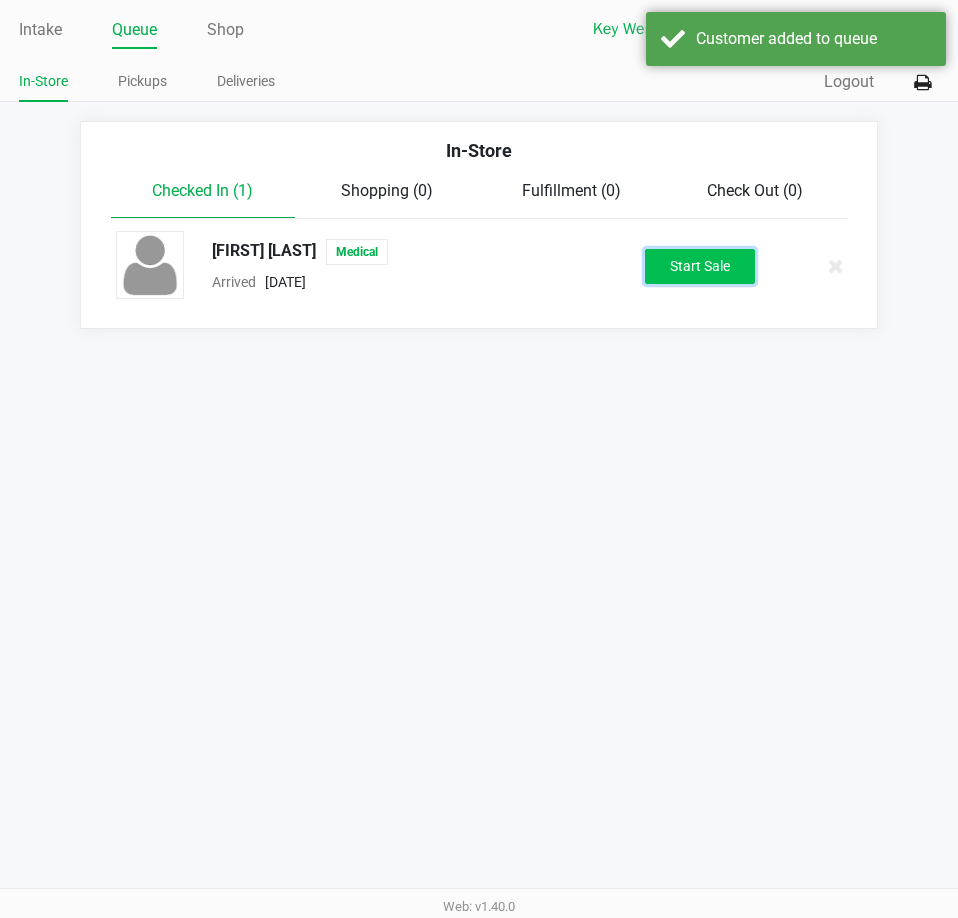 click on "Start Sale" 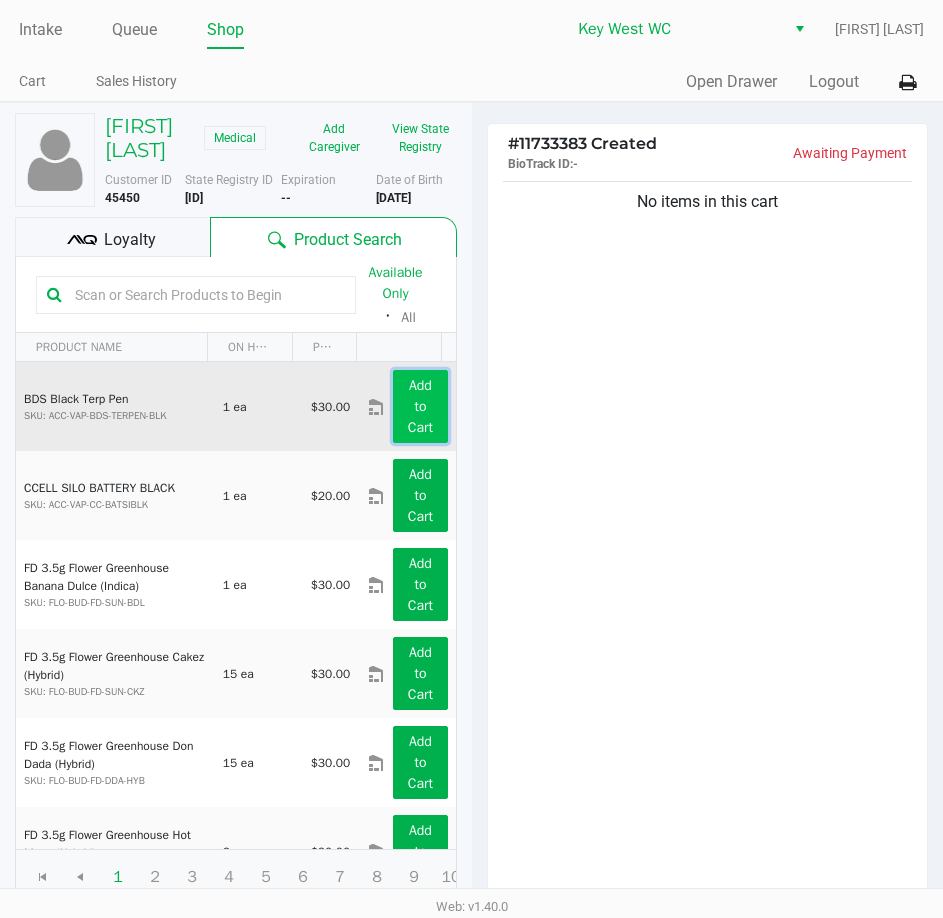 click on "Add to Cart" 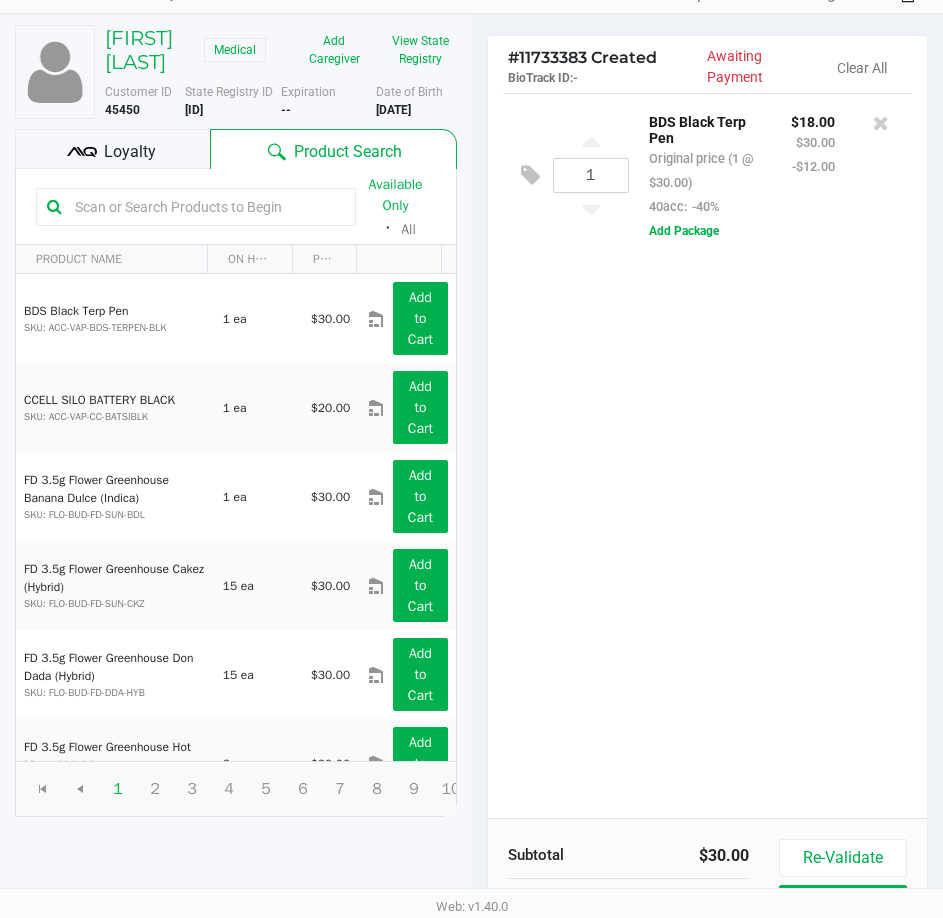 scroll, scrollTop: 209, scrollLeft: 0, axis: vertical 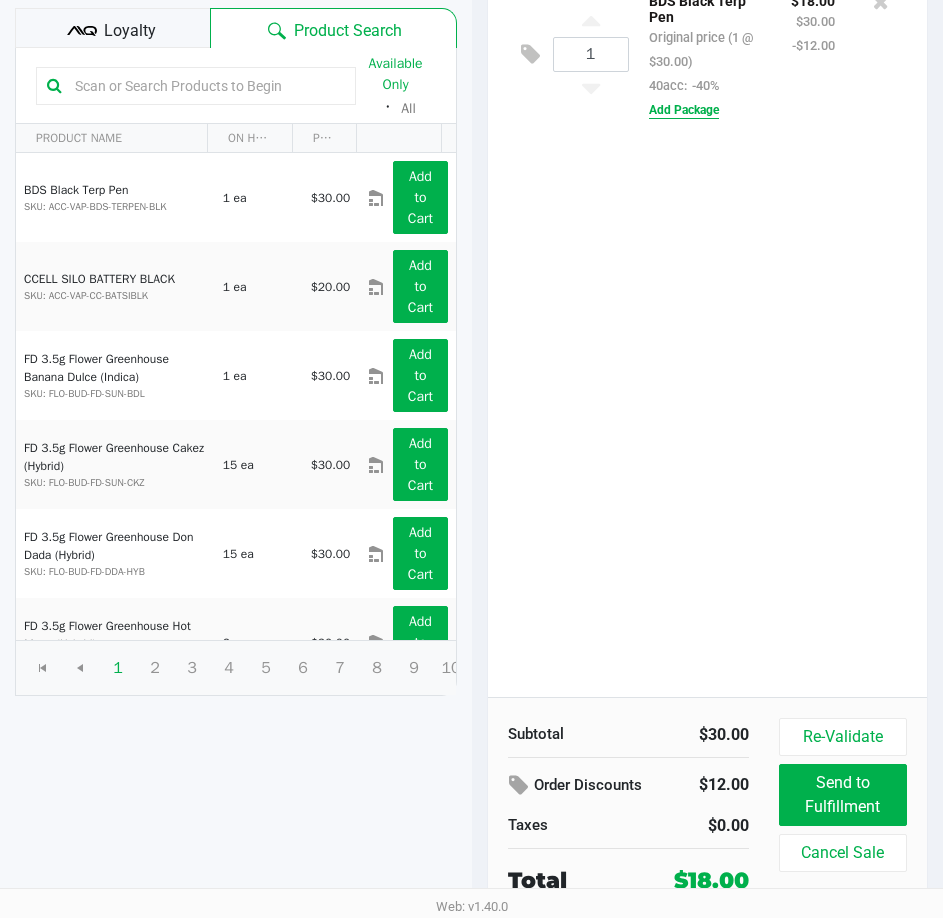 click on "Add Package" 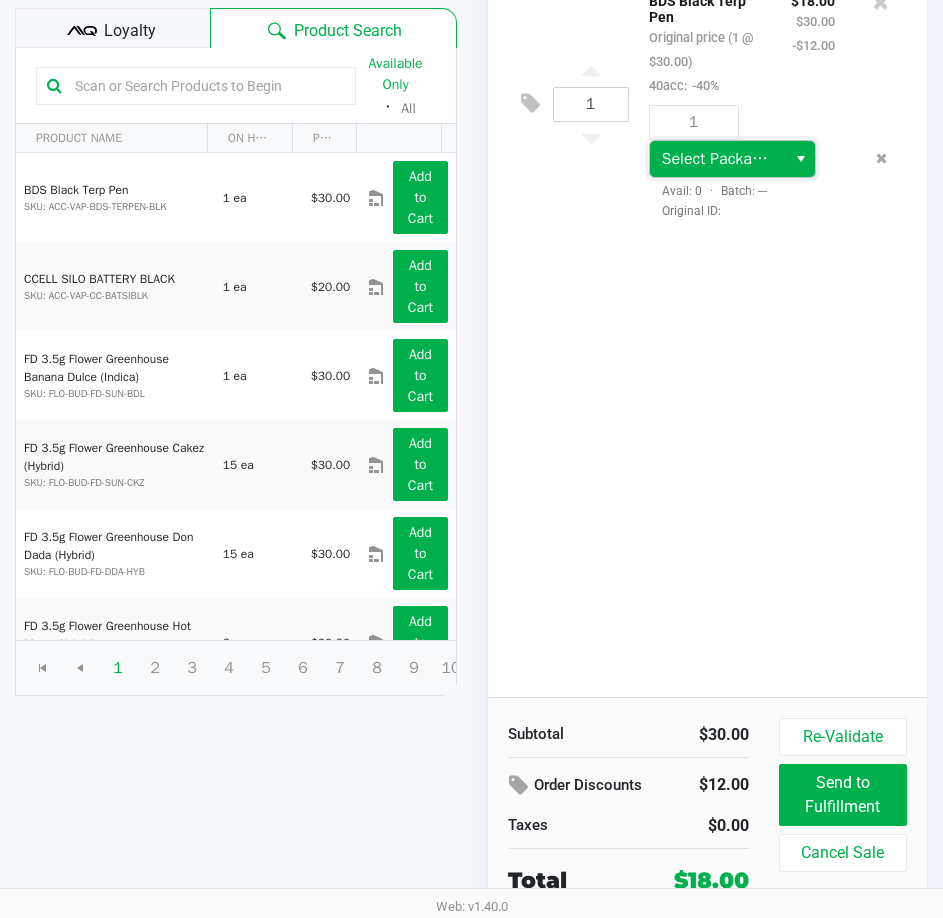 click on "Select Package ID" at bounding box center (725, 159) 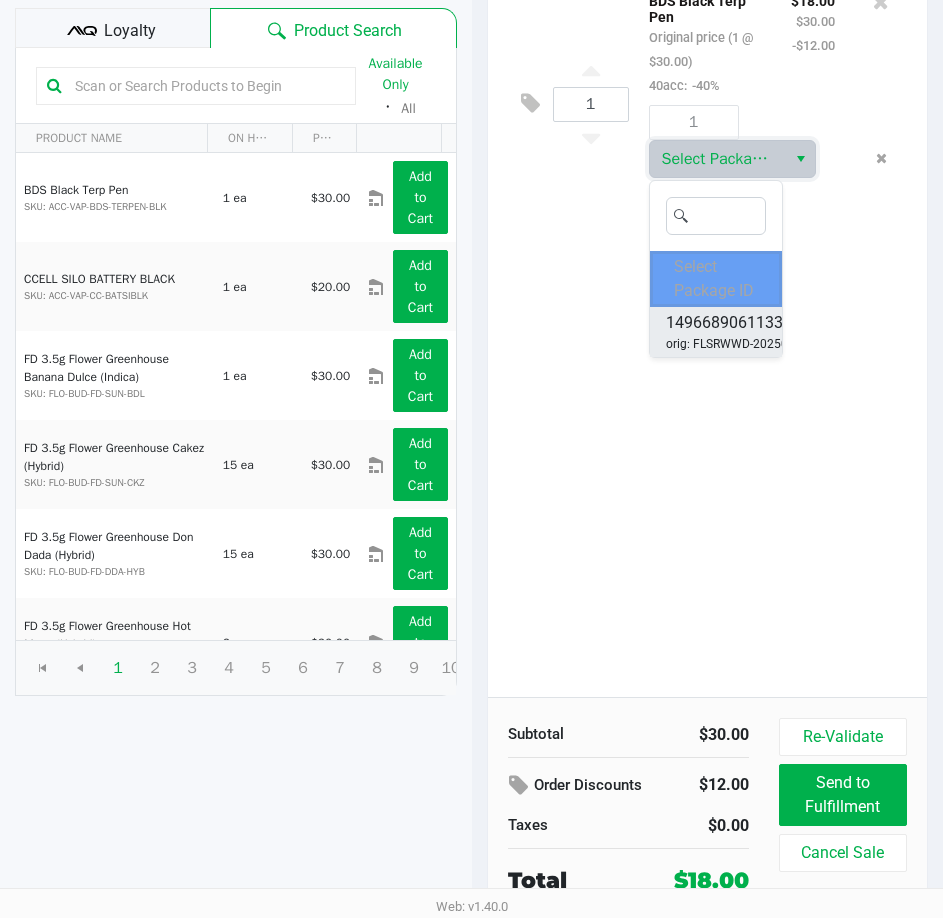 click on "orig: FLSRWWD-20250523-003" at bounding box center (749, 344) 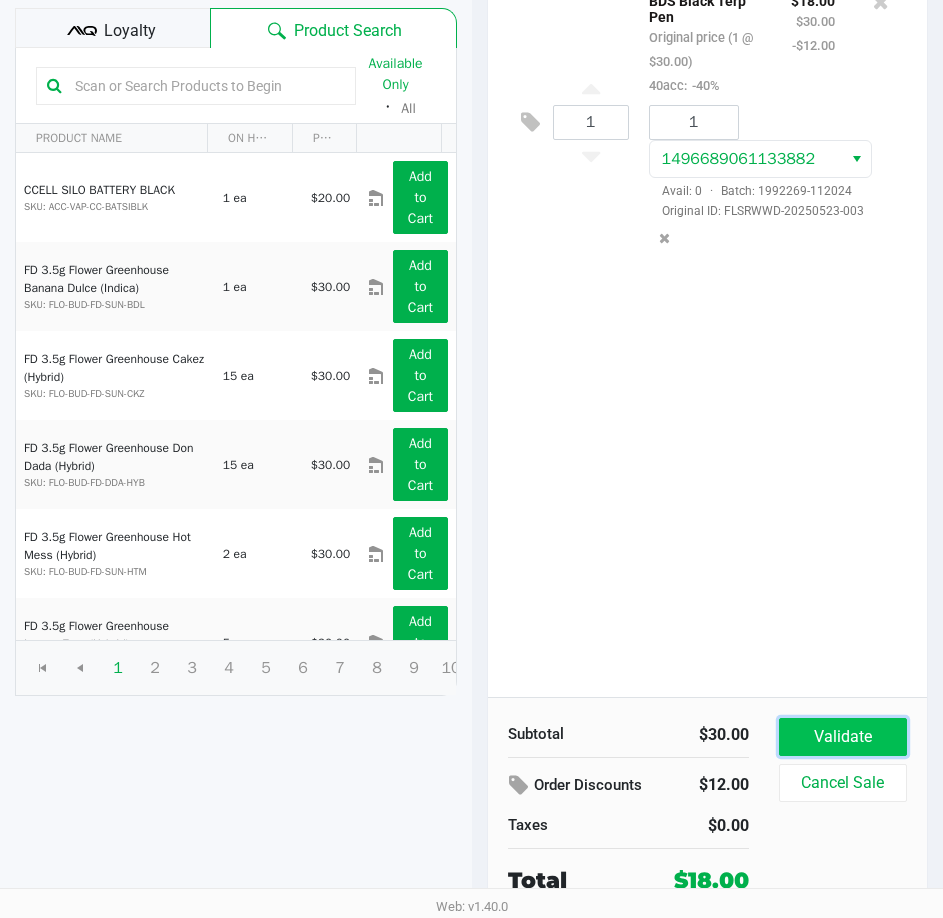 click on "Validate" 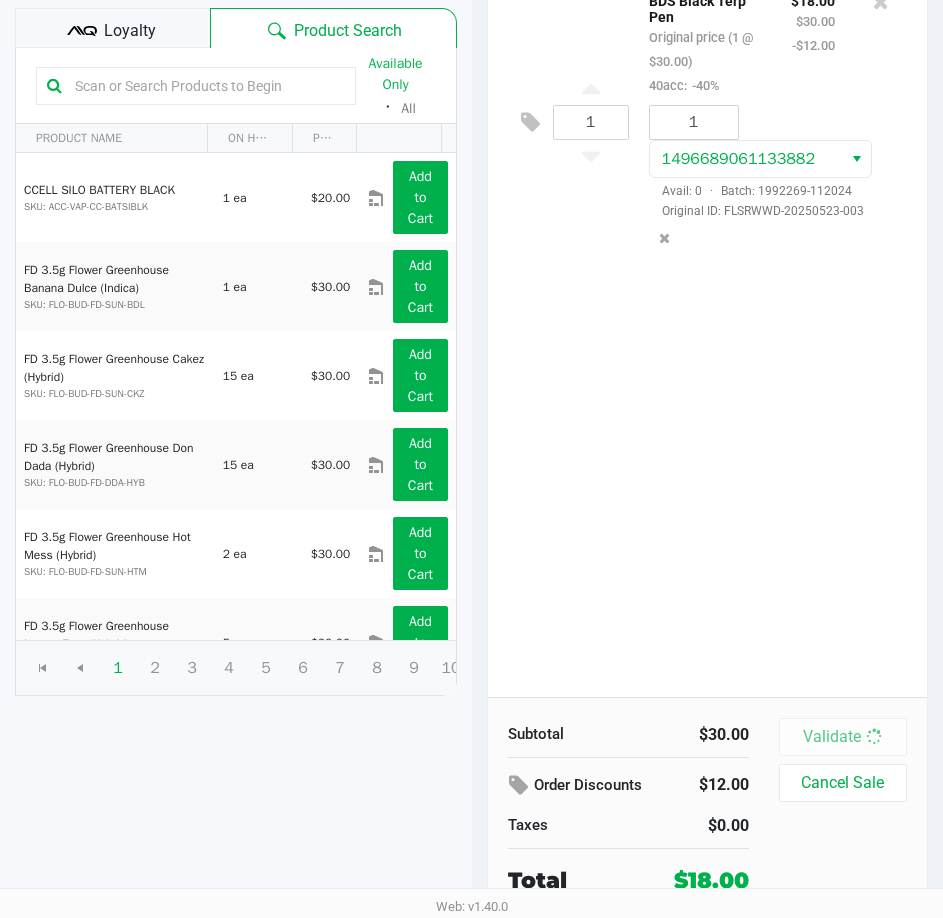 scroll, scrollTop: 0, scrollLeft: 0, axis: both 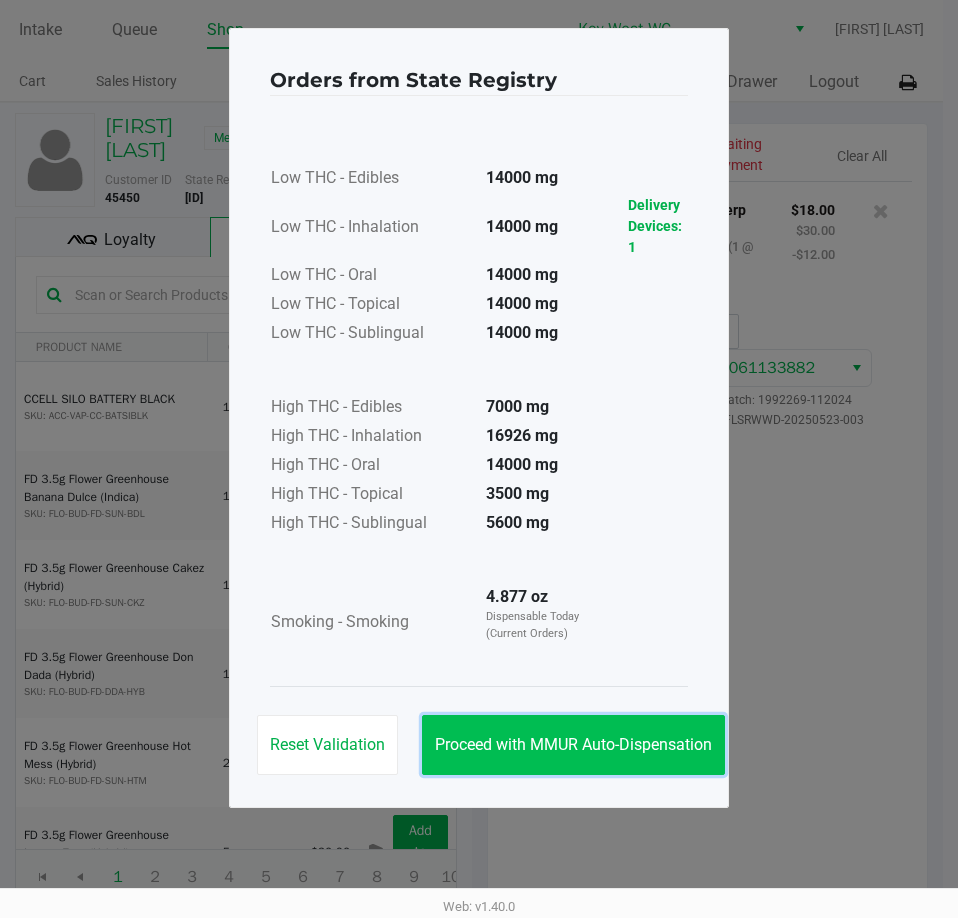 click on "Proceed with MMUR Auto-Dispensation" 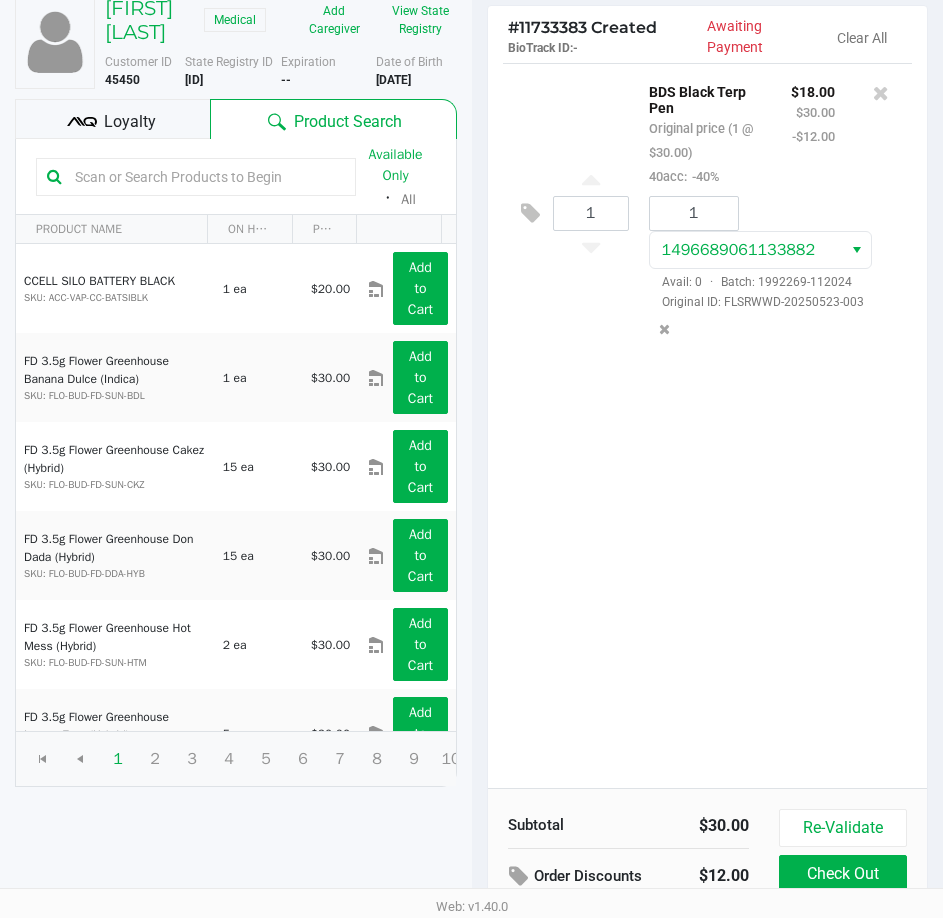 scroll, scrollTop: 254, scrollLeft: 0, axis: vertical 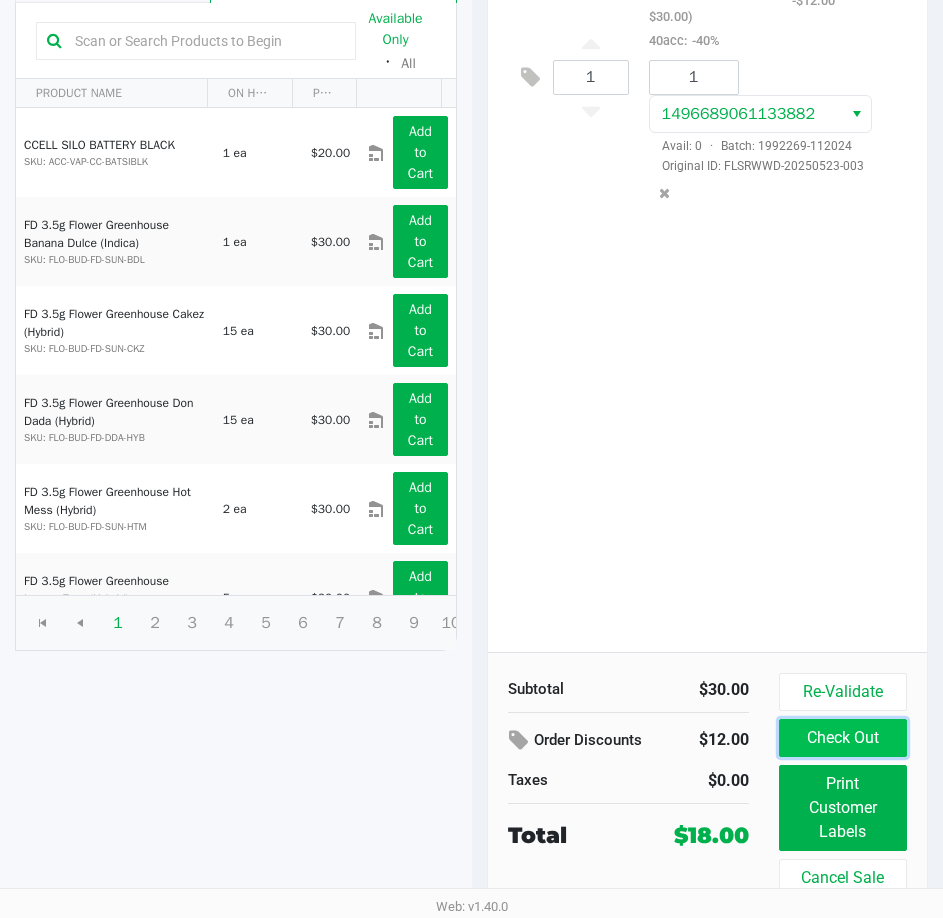 click on "Check Out" 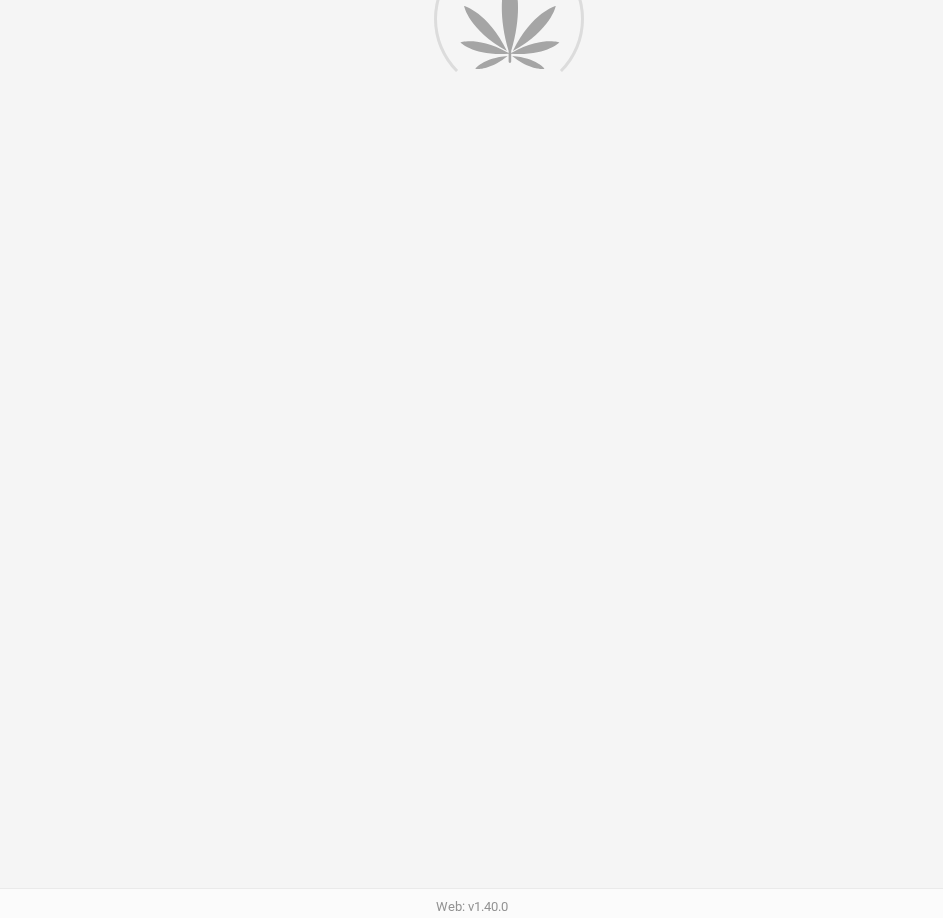 scroll, scrollTop: 0, scrollLeft: 0, axis: both 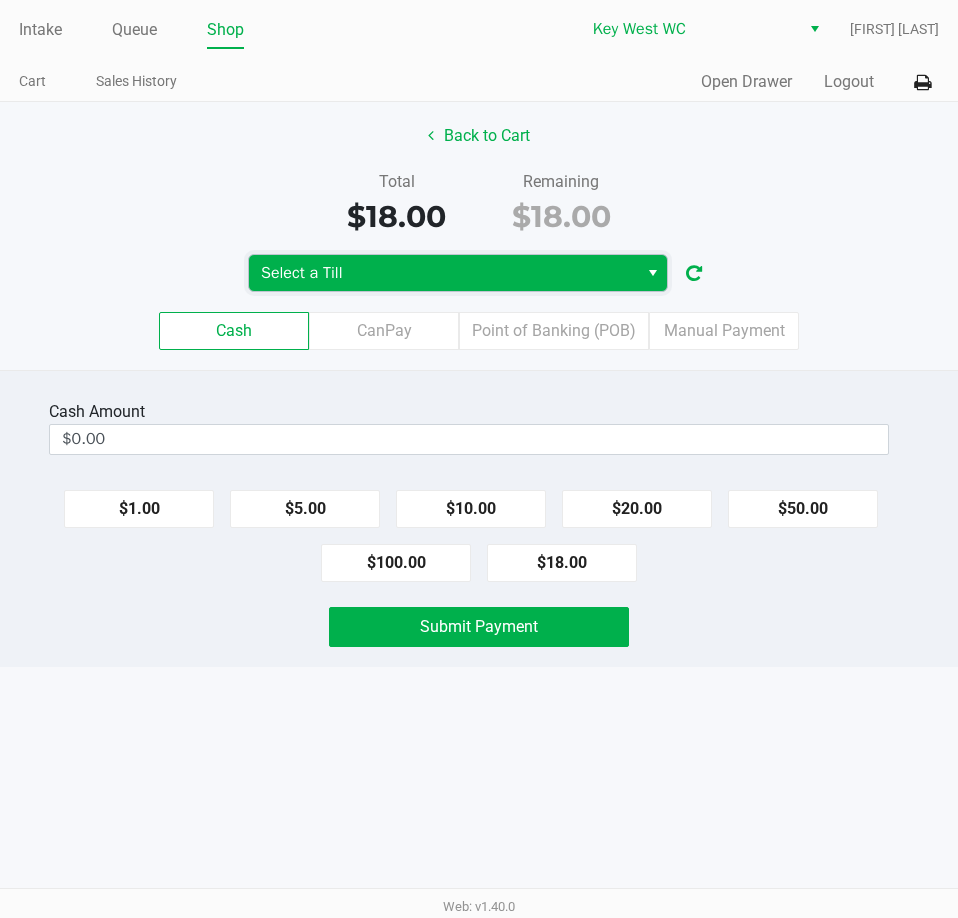 click on "Select a Till" at bounding box center [443, 273] 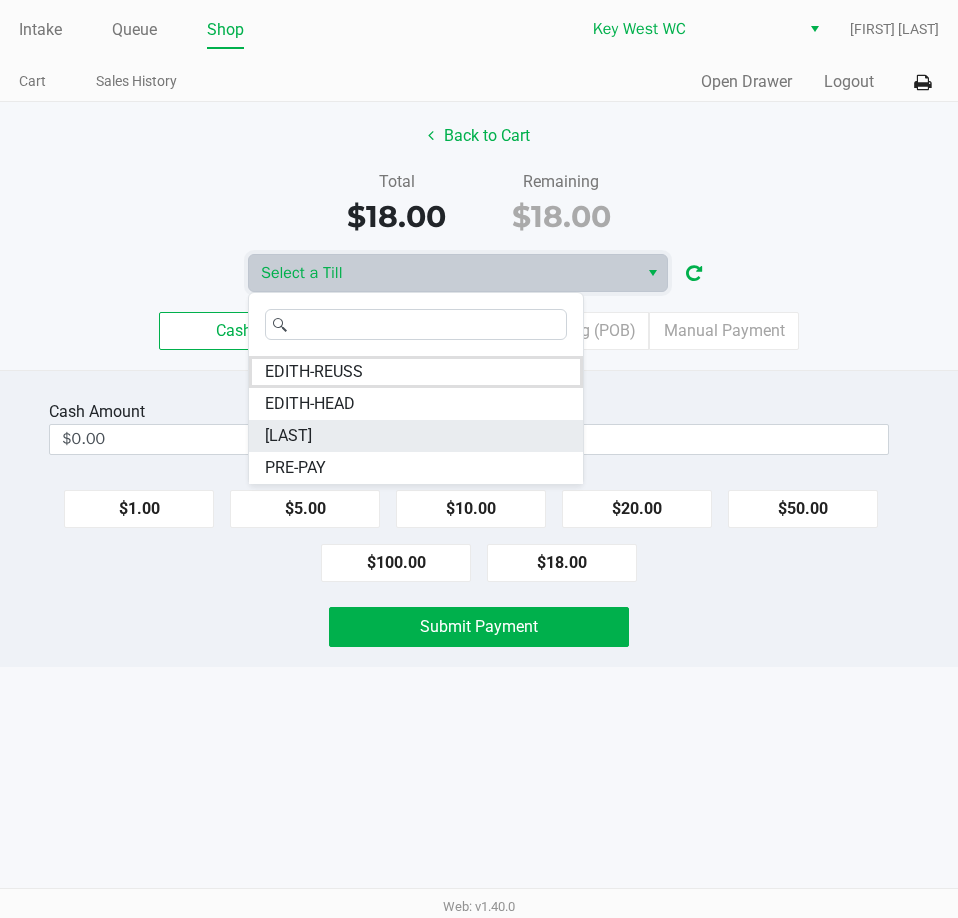 click on "EDITH-FLAGG" at bounding box center (288, 436) 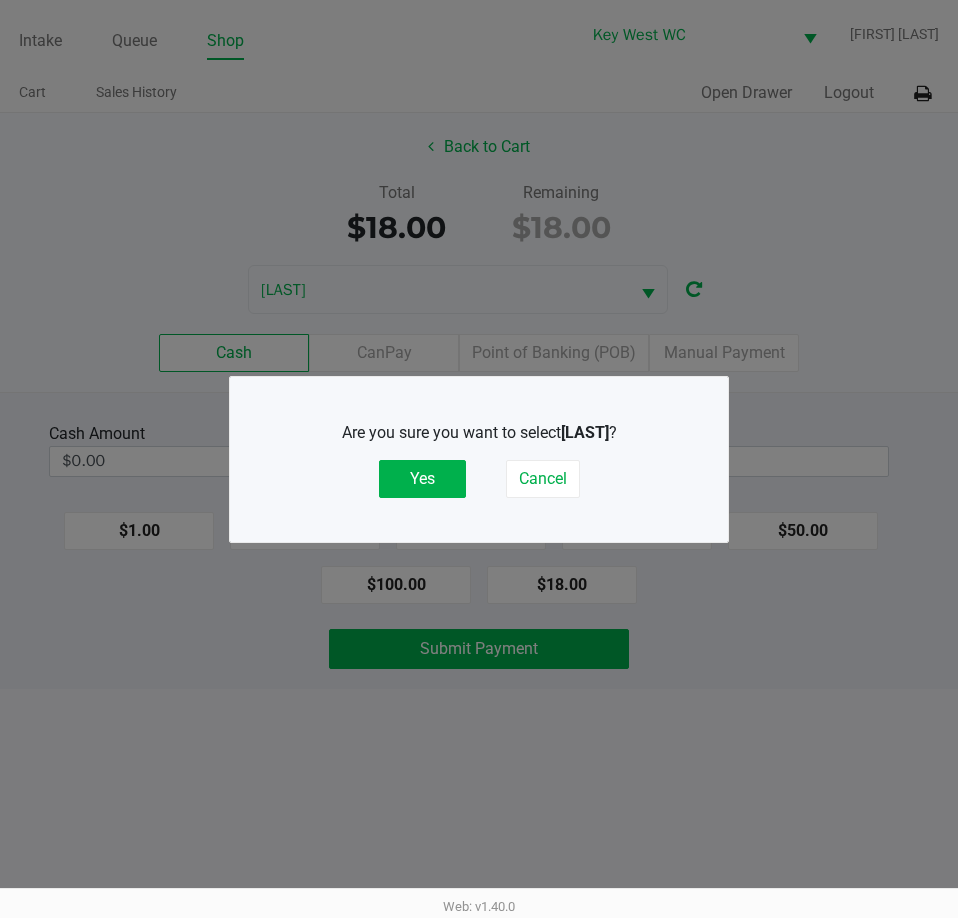 drag, startPoint x: 410, startPoint y: 470, endPoint x: 466, endPoint y: 437, distance: 65 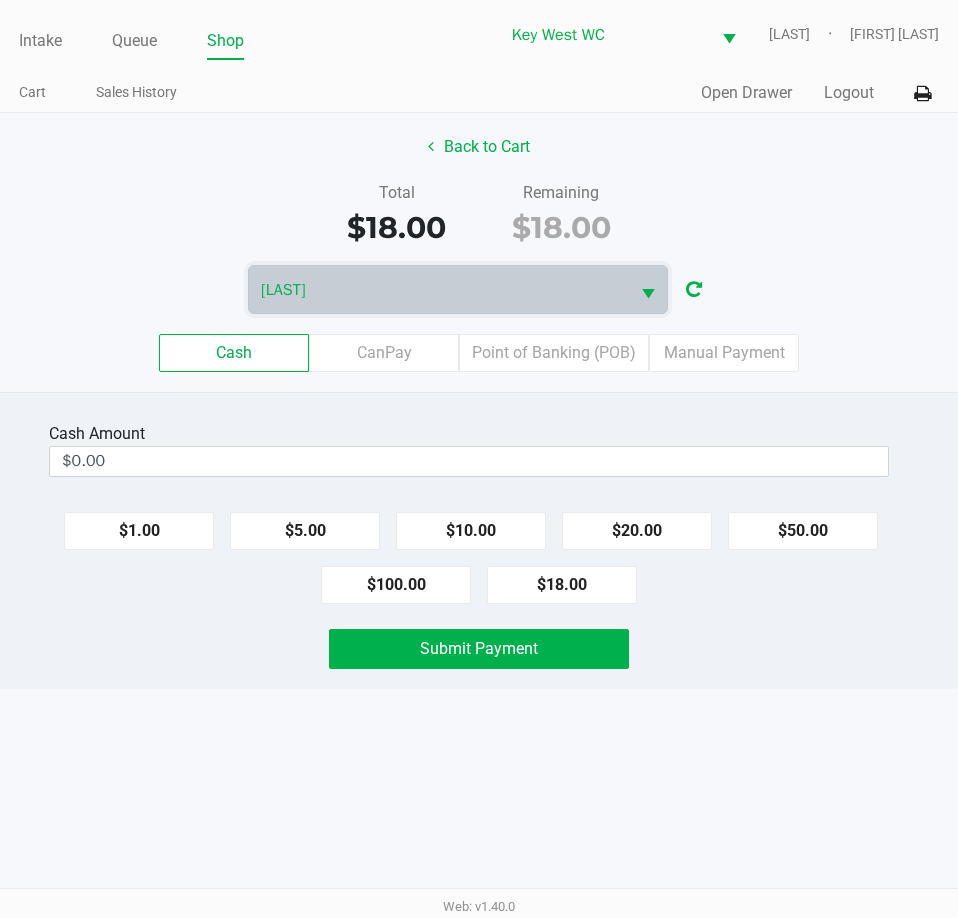 click on "Total   $18.00   Remaining   $18.00" 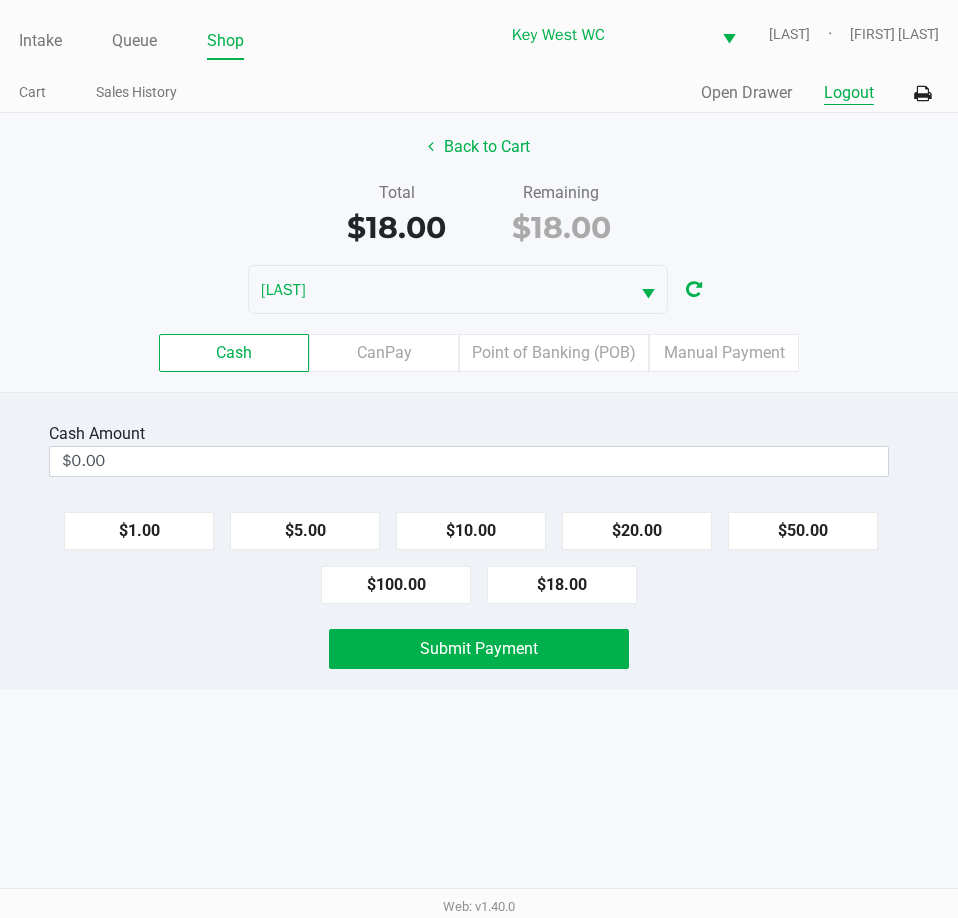 click on "Logout" 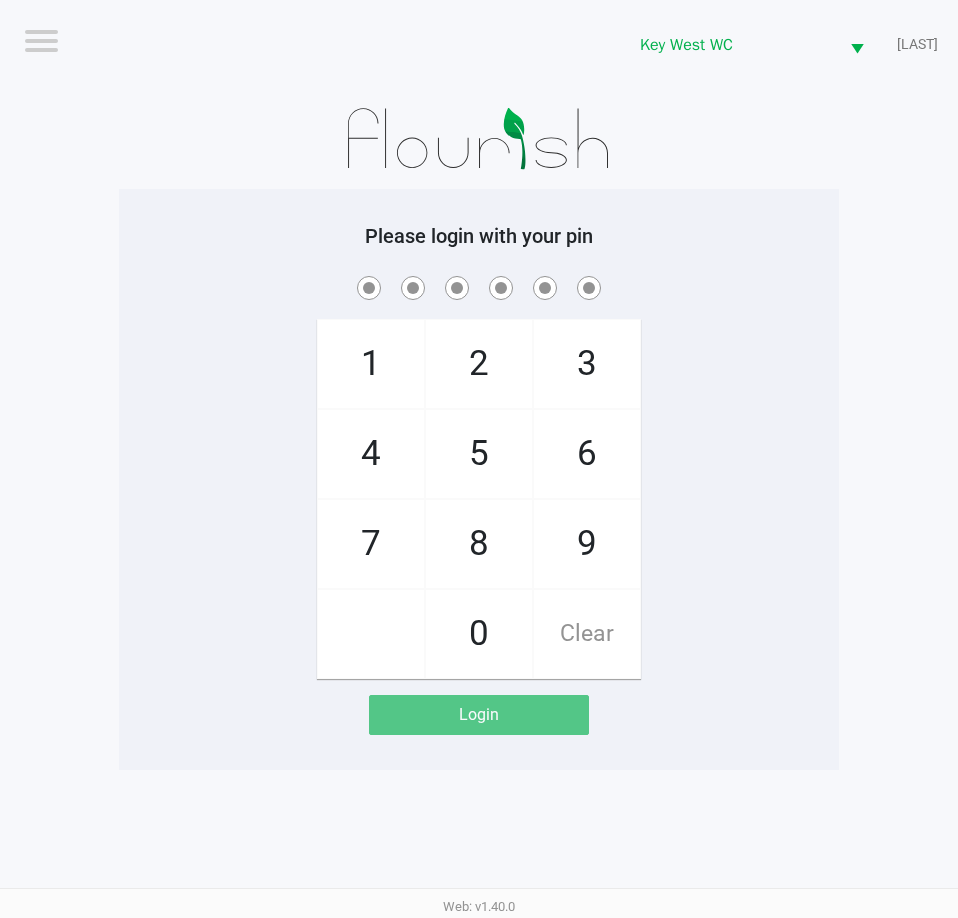 drag, startPoint x: 711, startPoint y: 250, endPoint x: 730, endPoint y: 239, distance: 21.954498 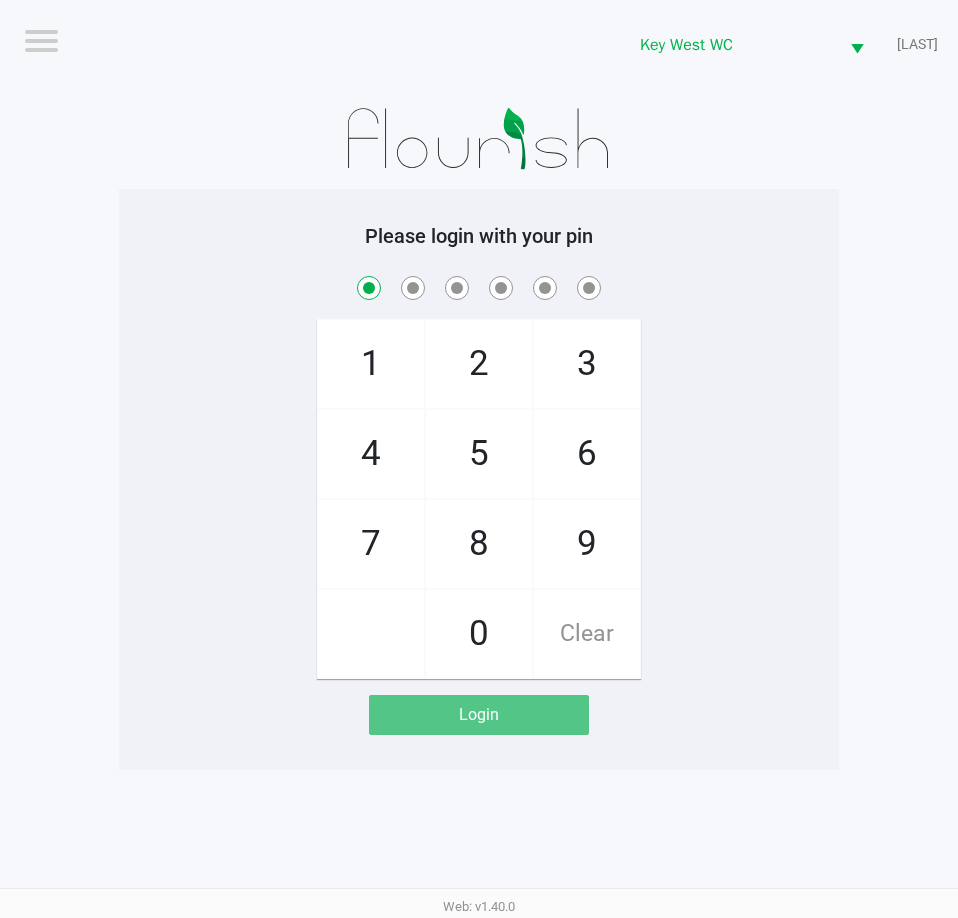 checkbox on "true" 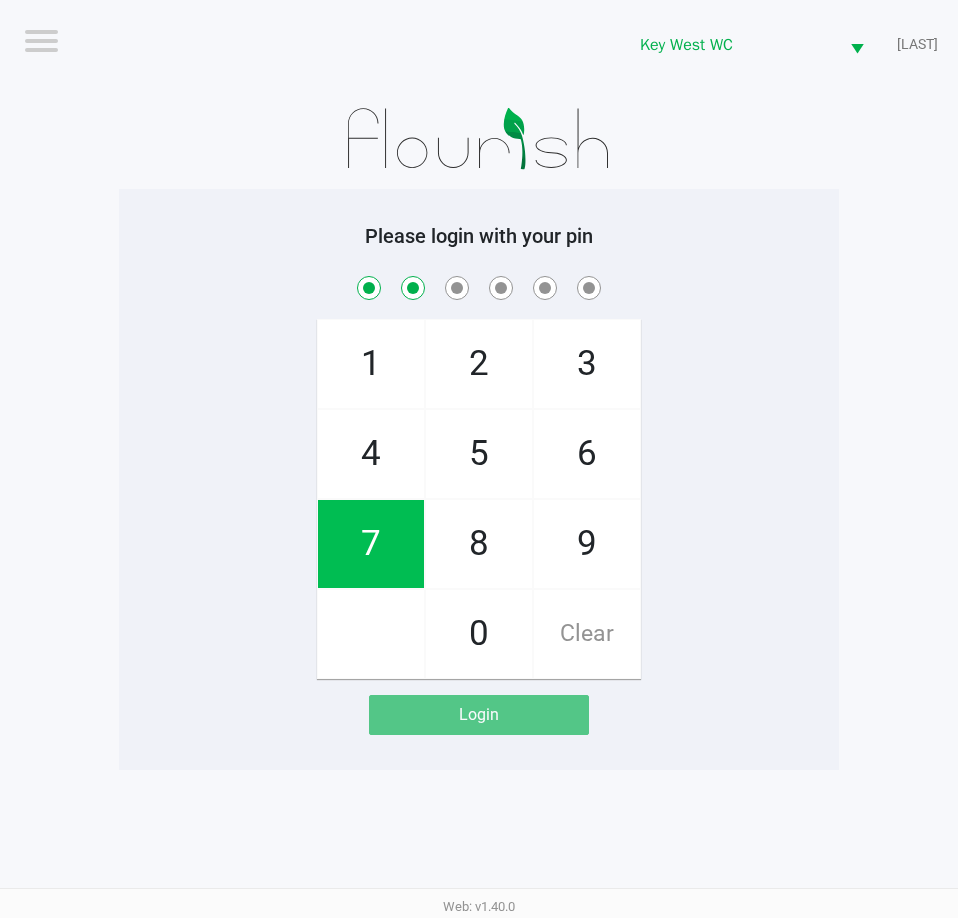 checkbox on "true" 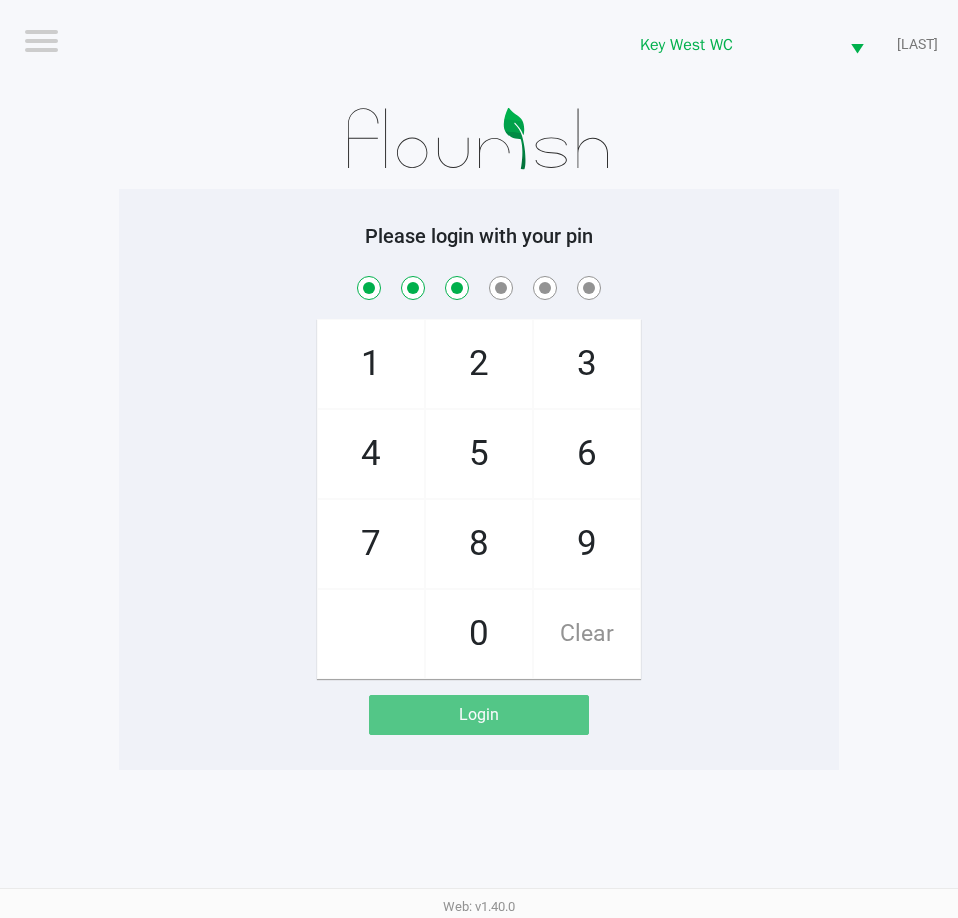 checkbox on "true" 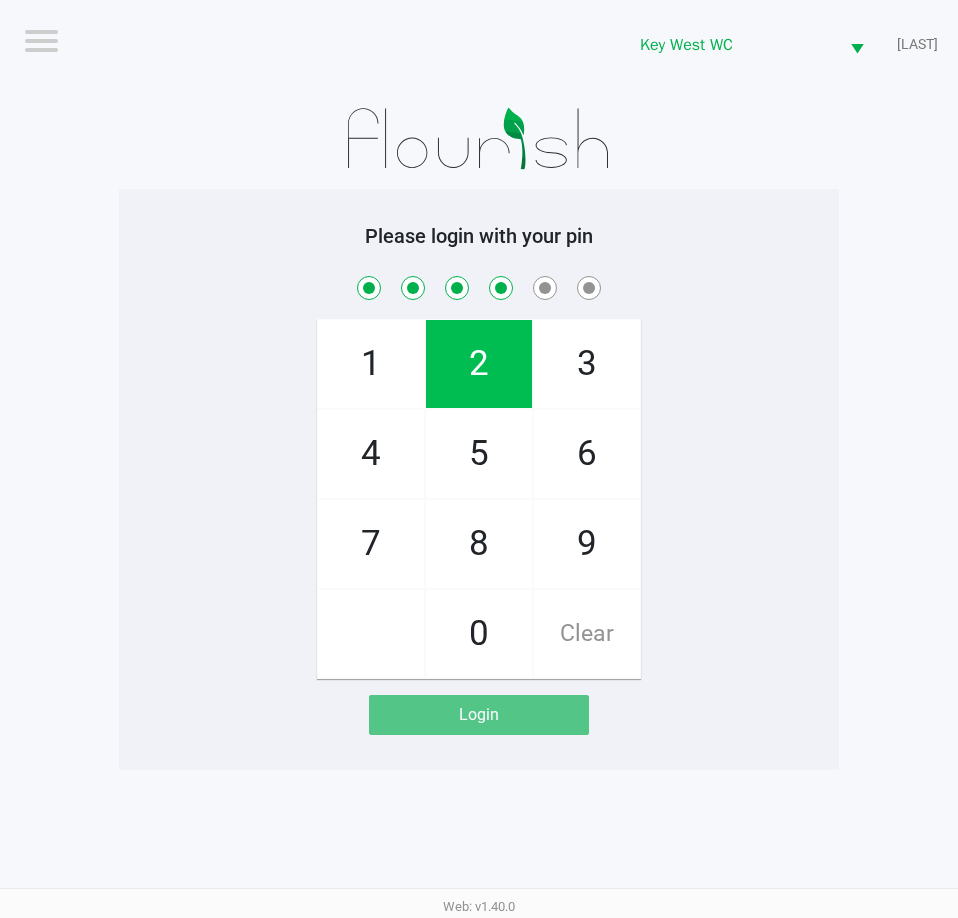 checkbox on "true" 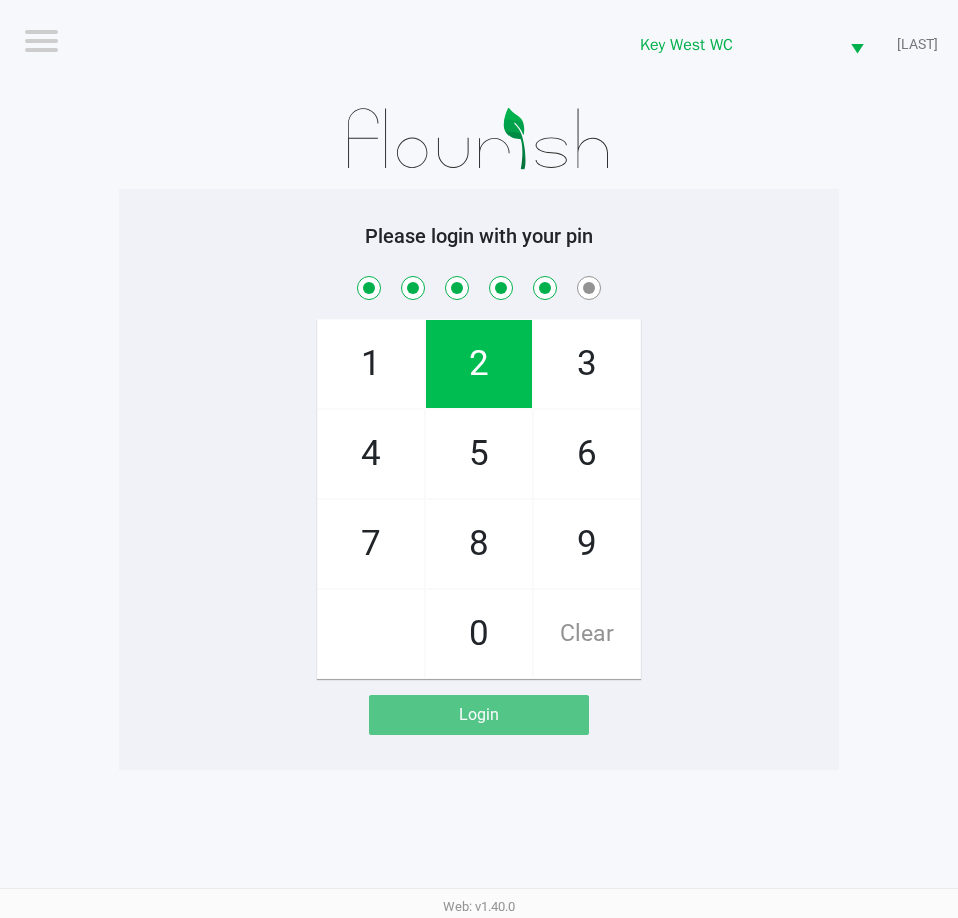 checkbox on "true" 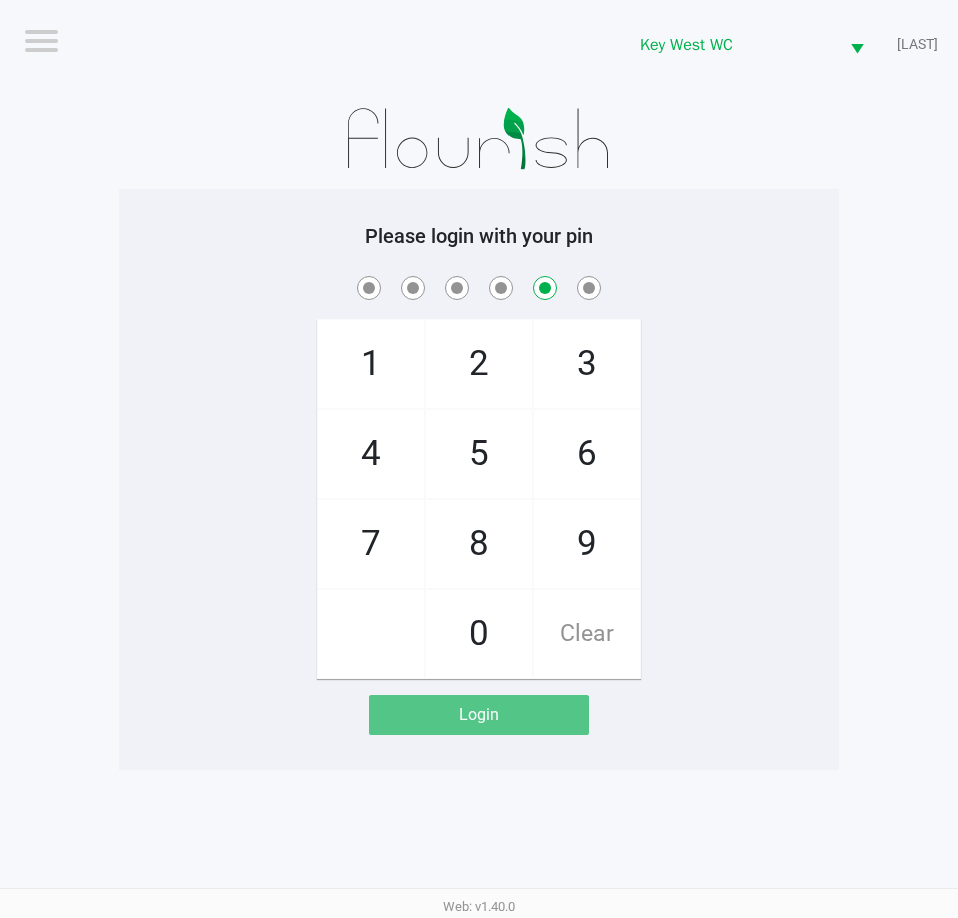 checkbox on "false" 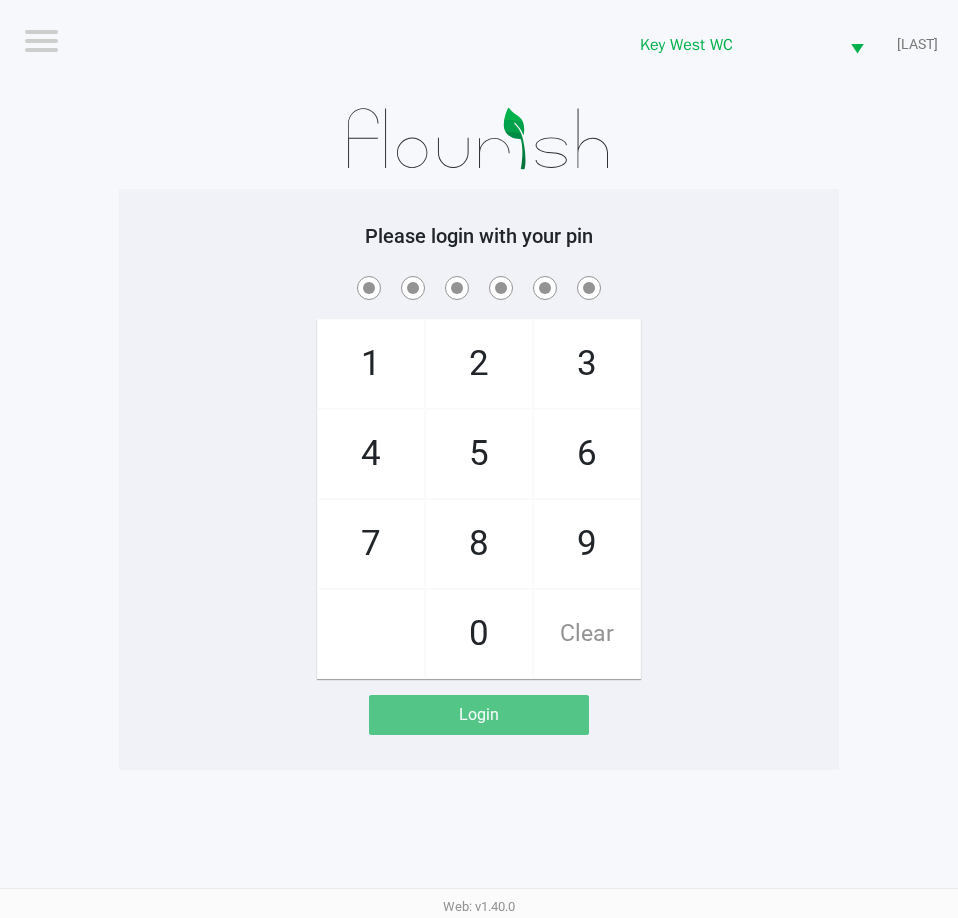 checkbox on "true" 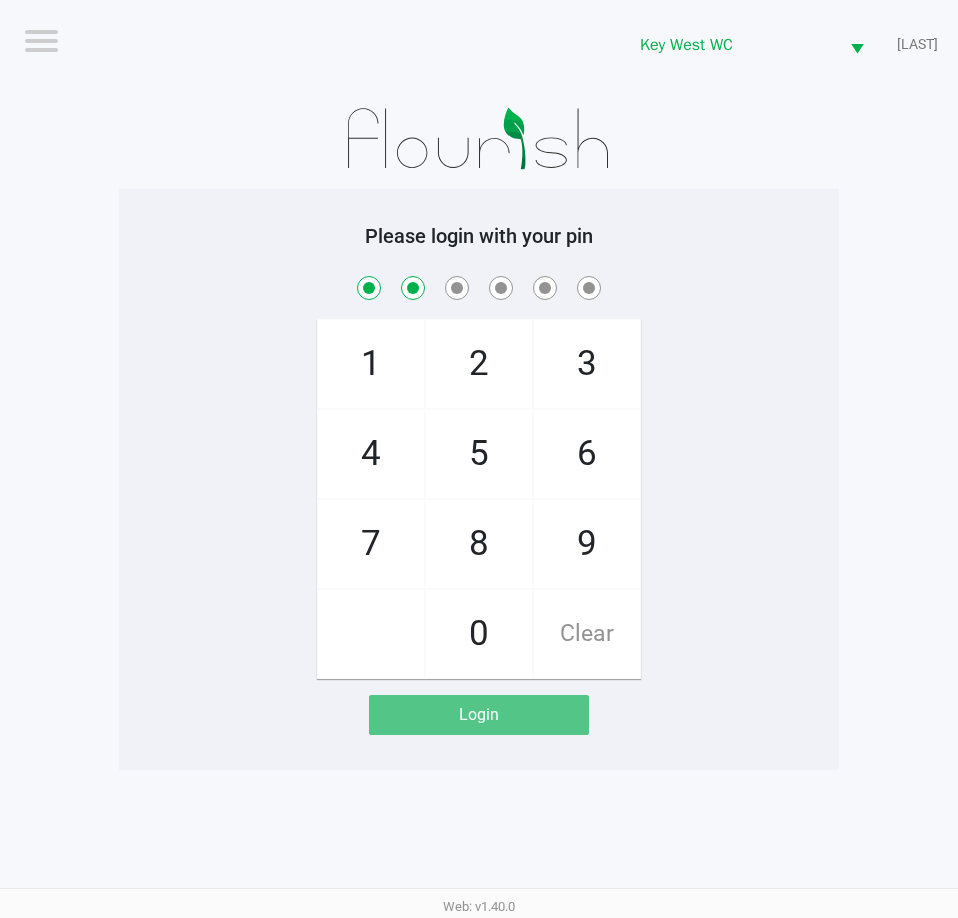 checkbox on "true" 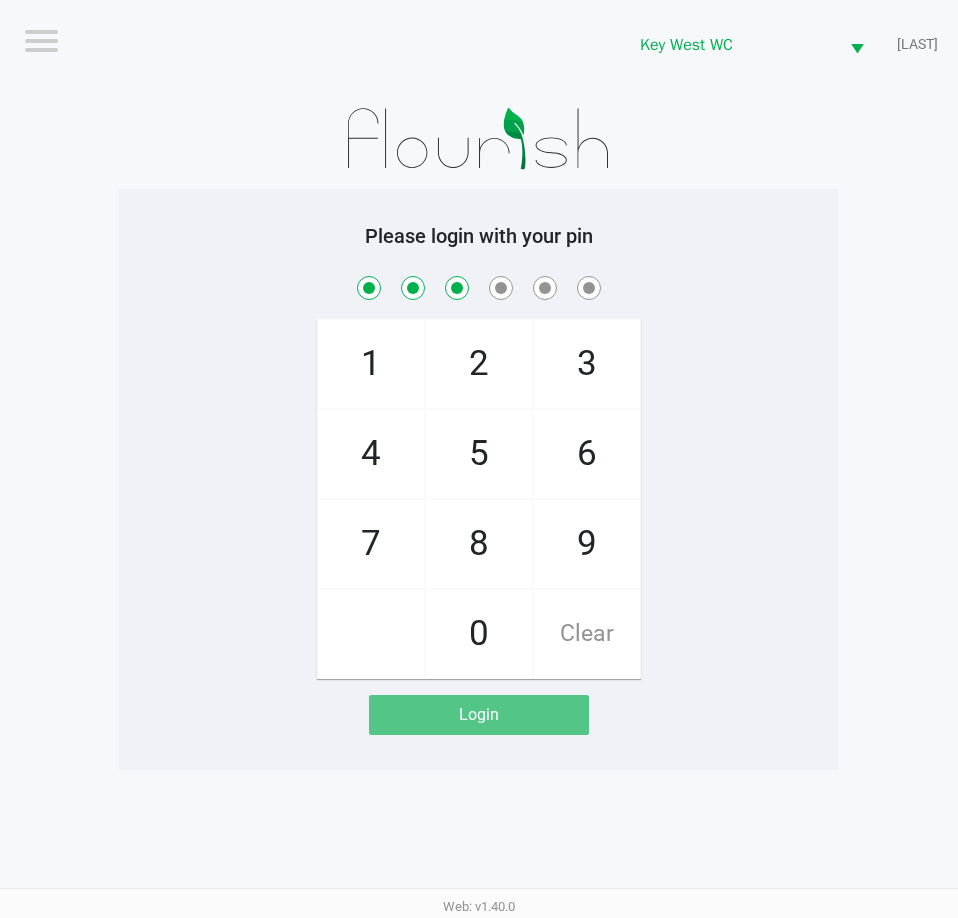 checkbox on "true" 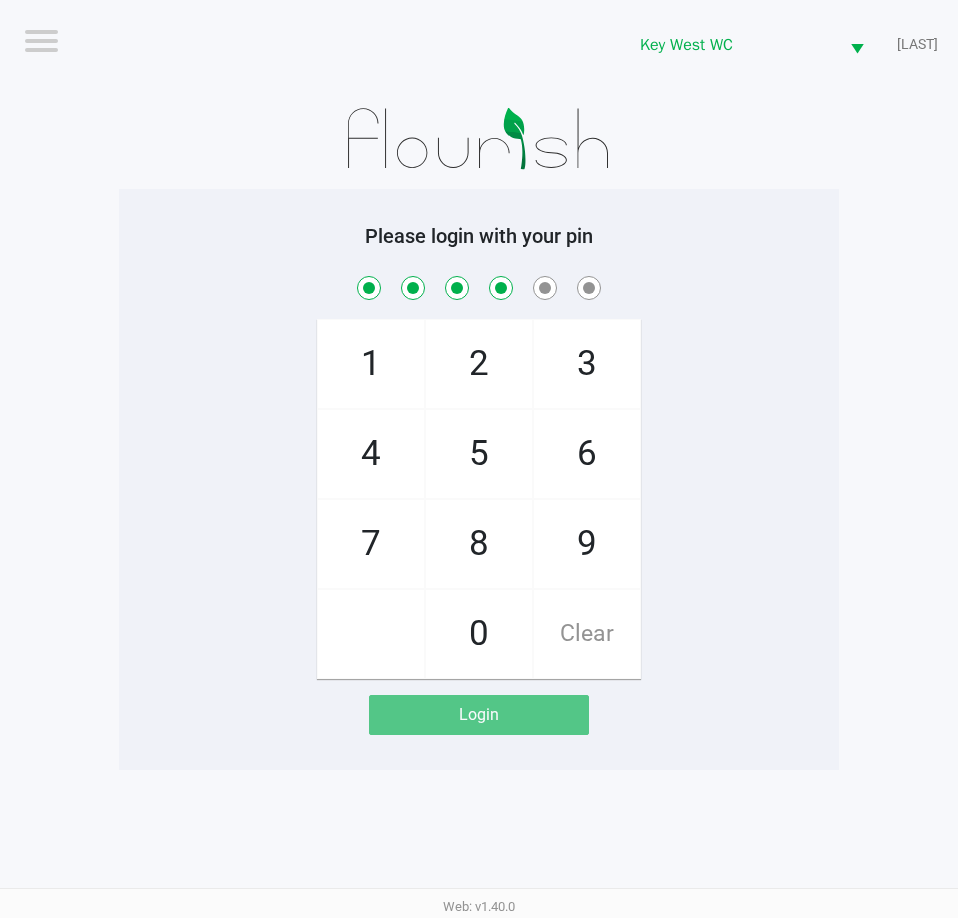 checkbox on "true" 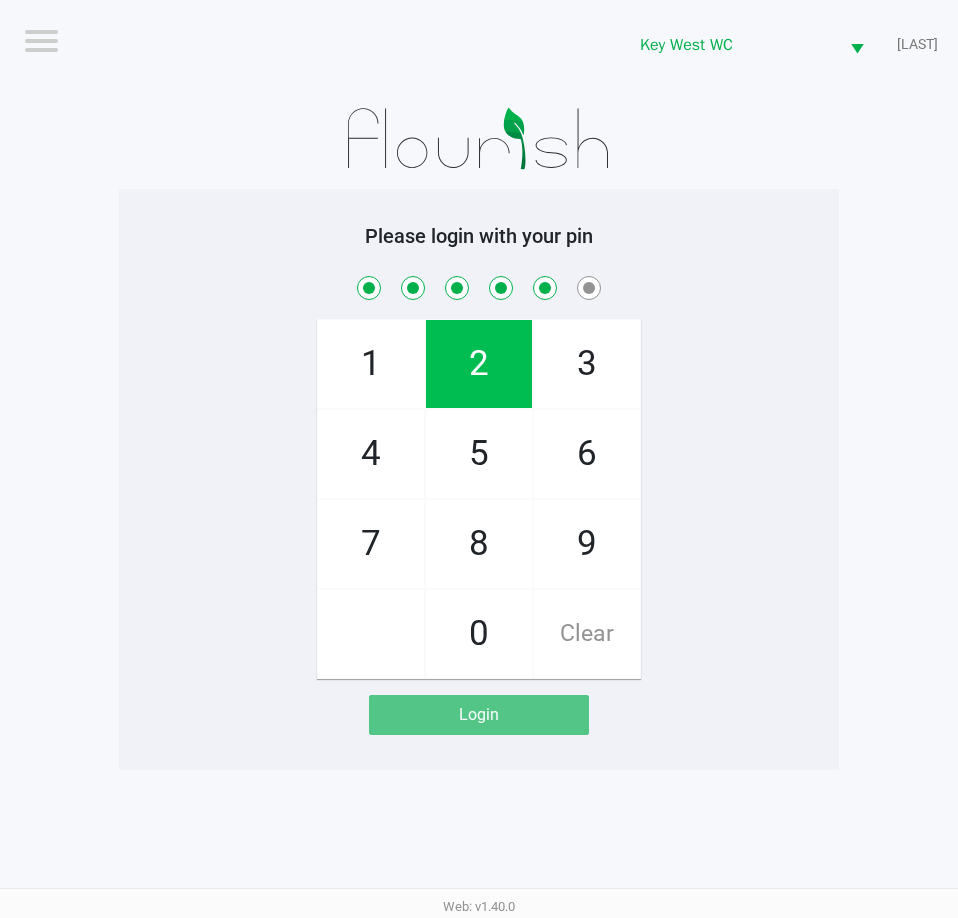 checkbox on "true" 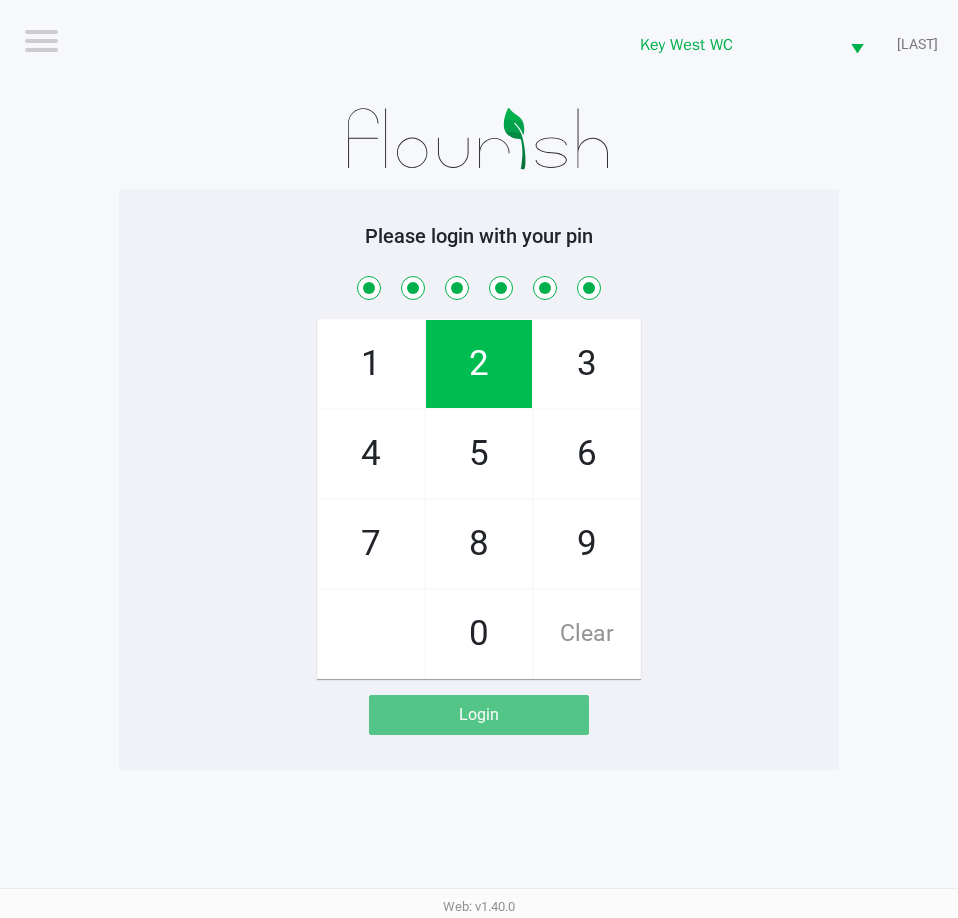 checkbox on "true" 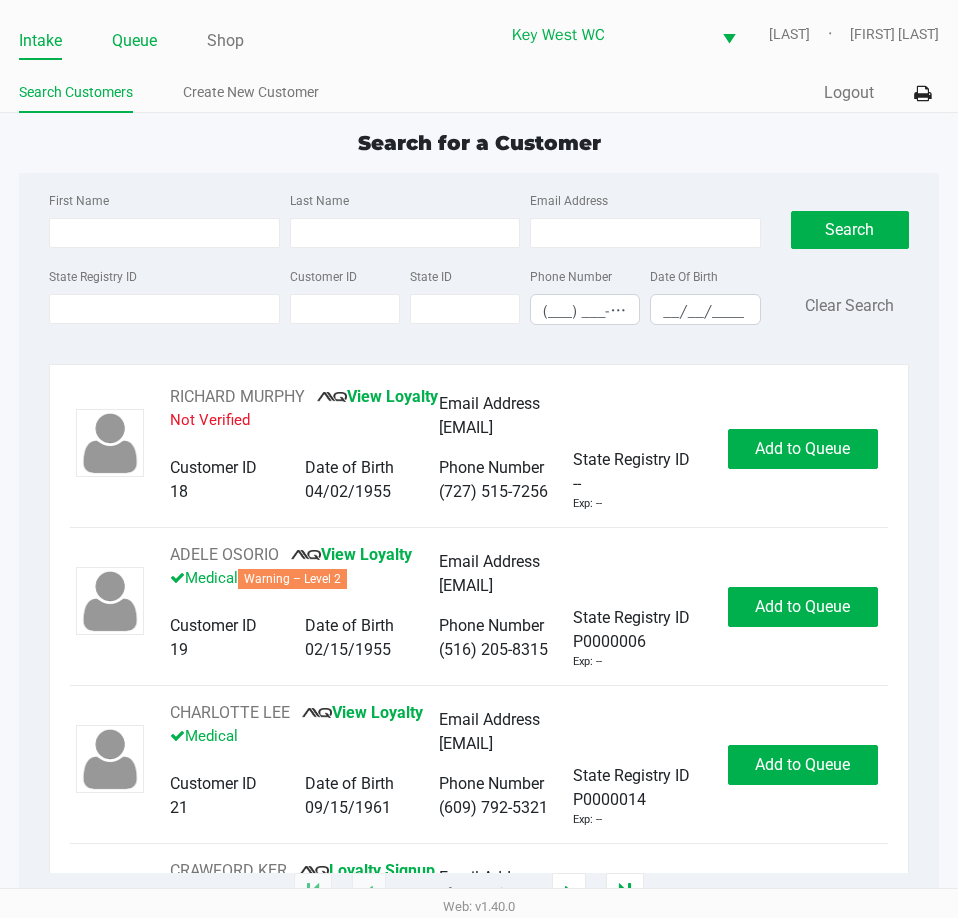 click on "Queue" 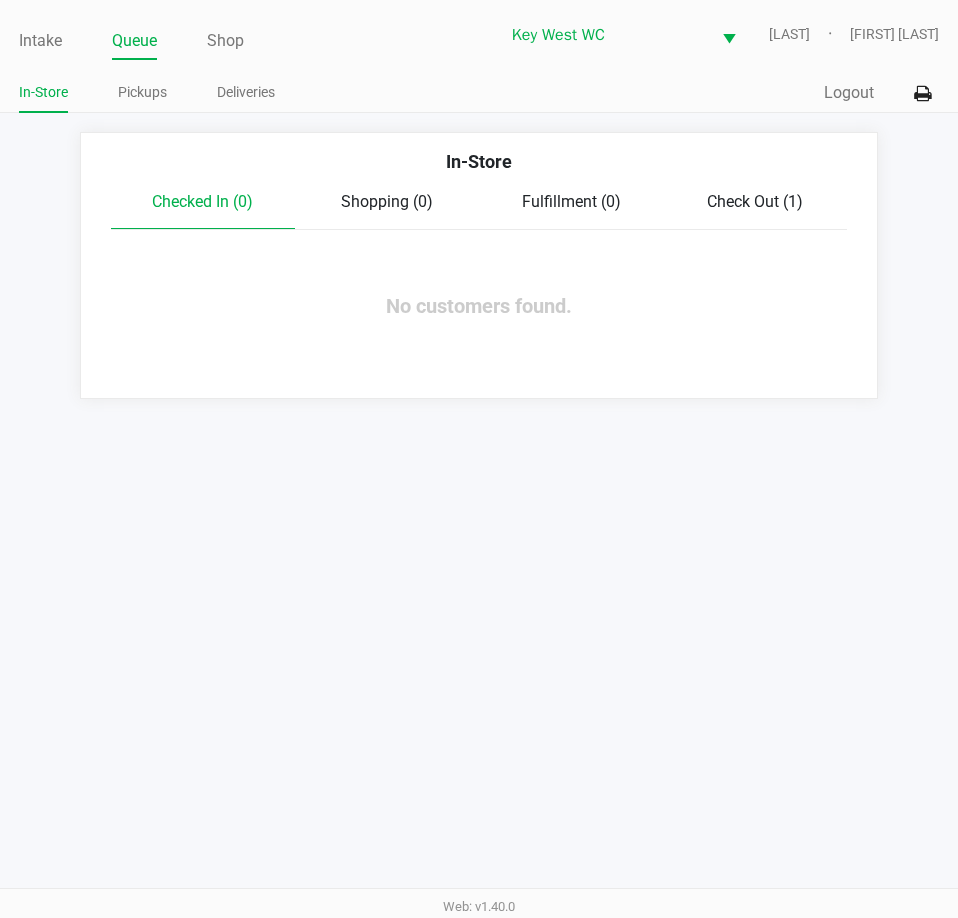 click on "Check Out (1)" 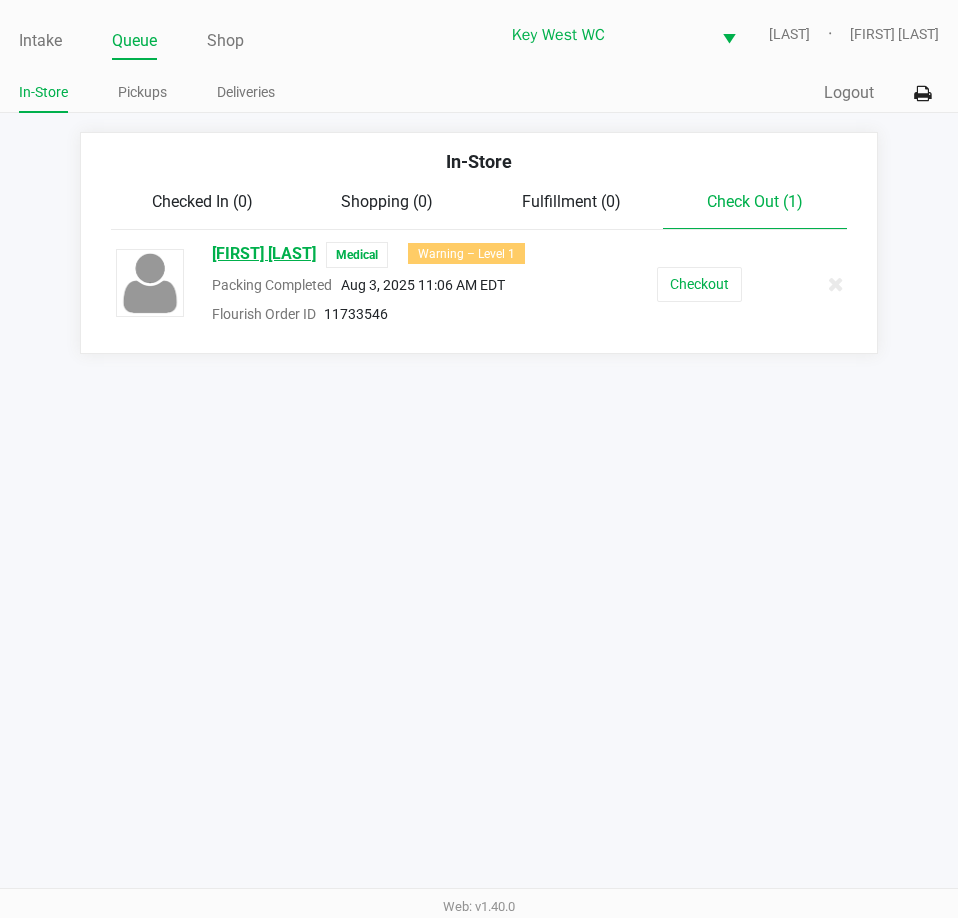 click on "CHARLES PARISI" 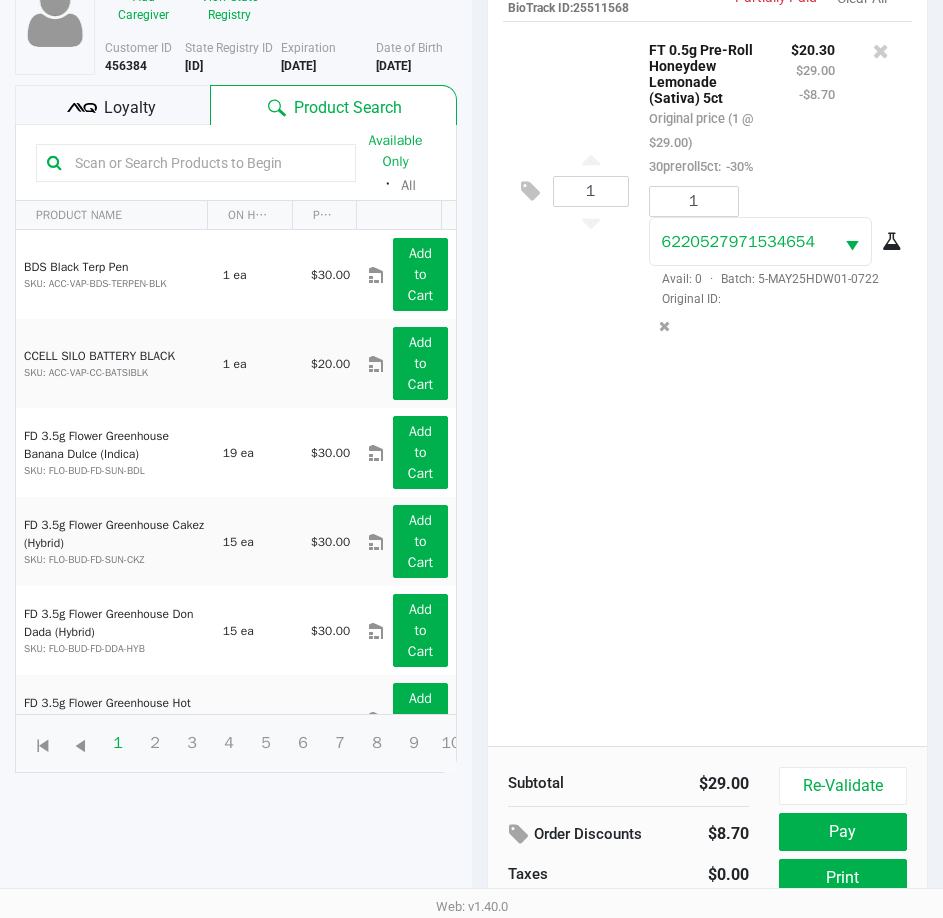 scroll, scrollTop: 316, scrollLeft: 0, axis: vertical 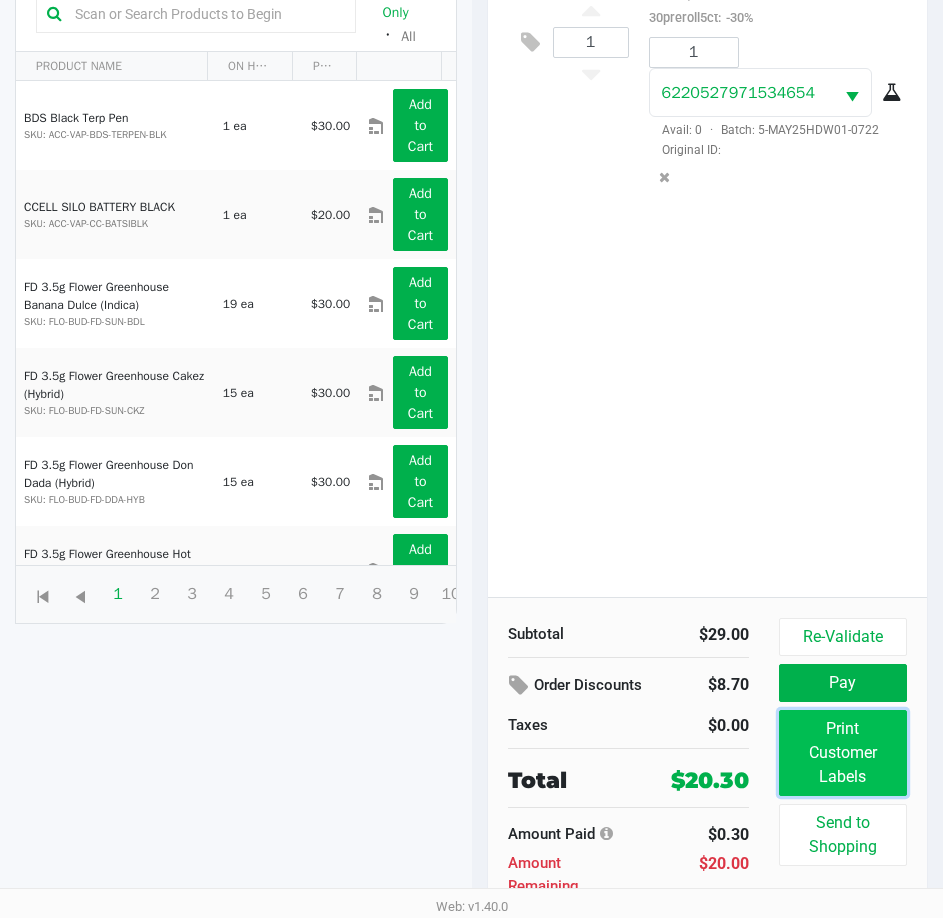 click on "Print Customer Labels" 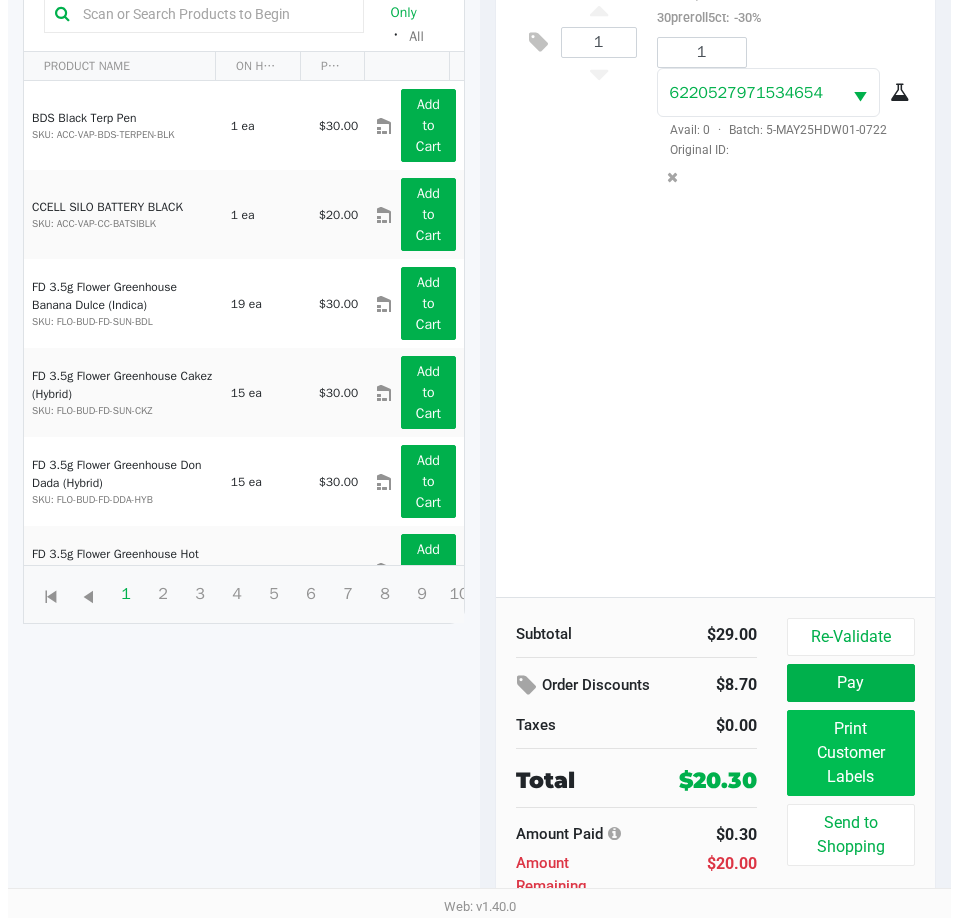 scroll, scrollTop: 0, scrollLeft: 0, axis: both 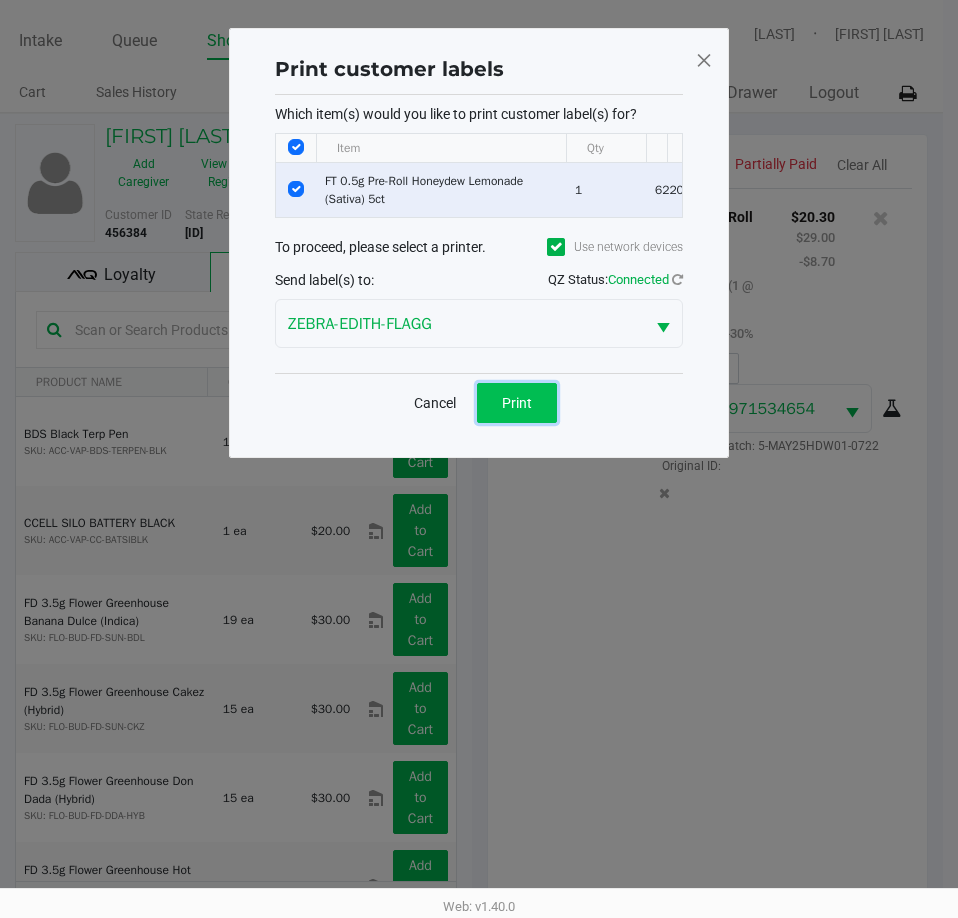 click on "Print" 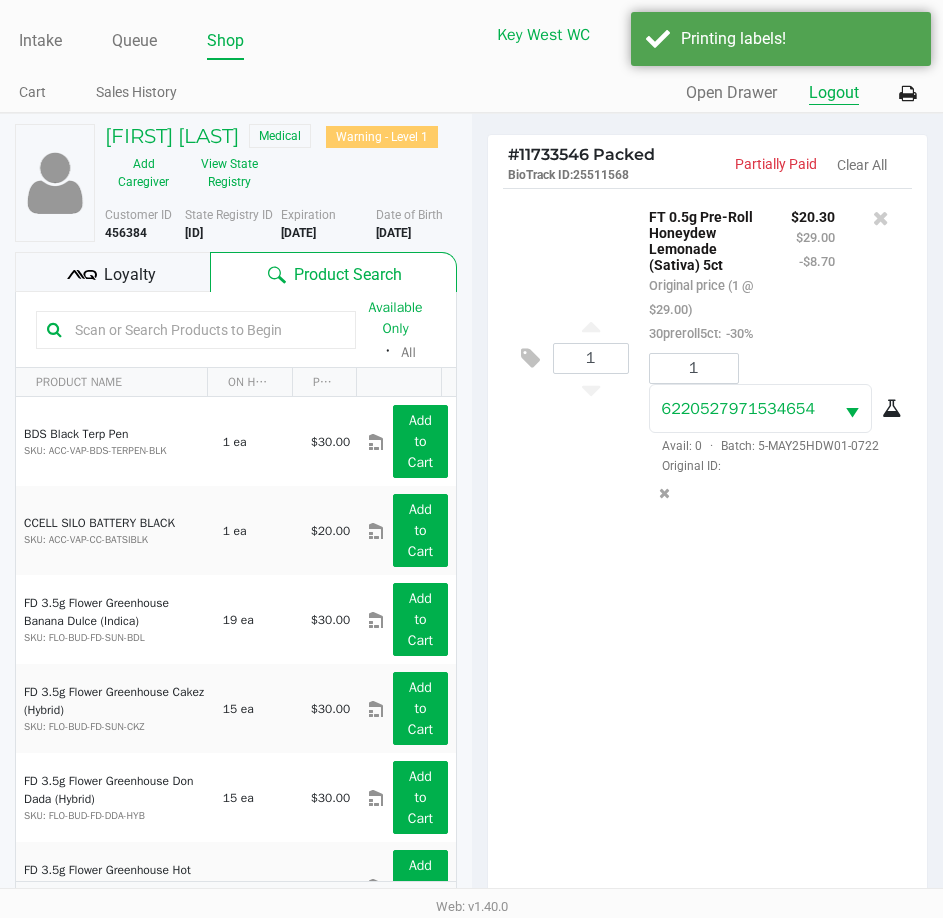 click on "Logout" 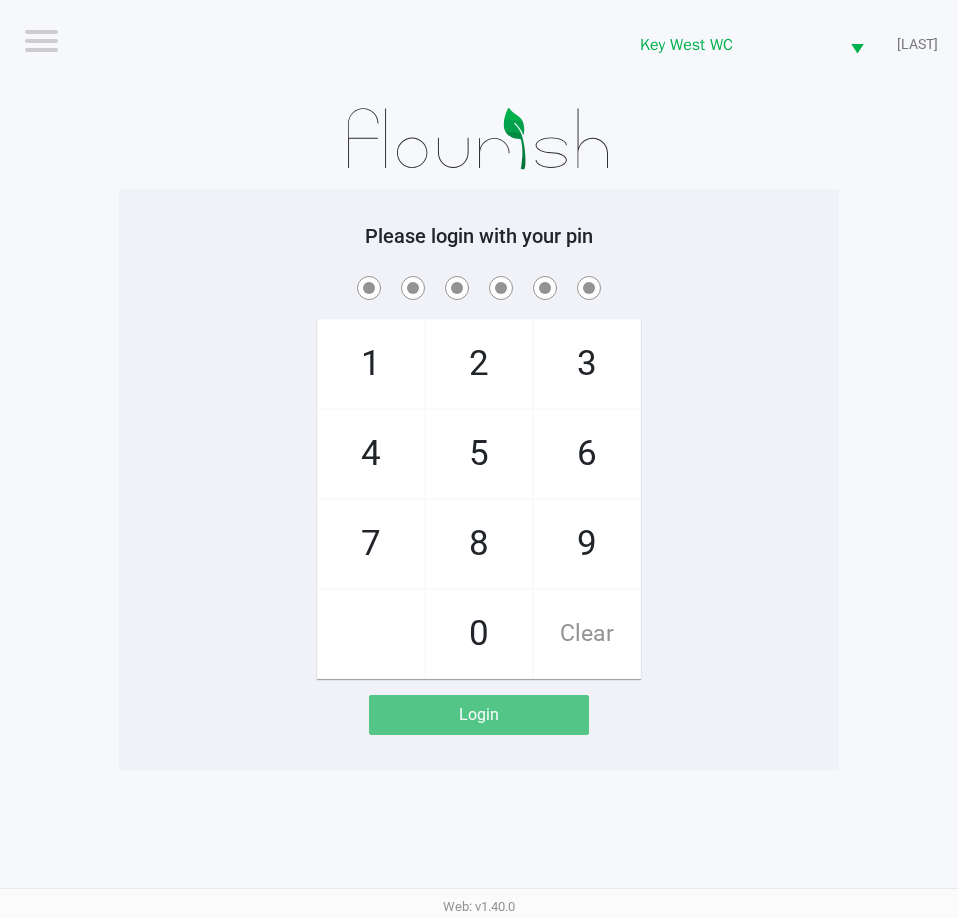 click 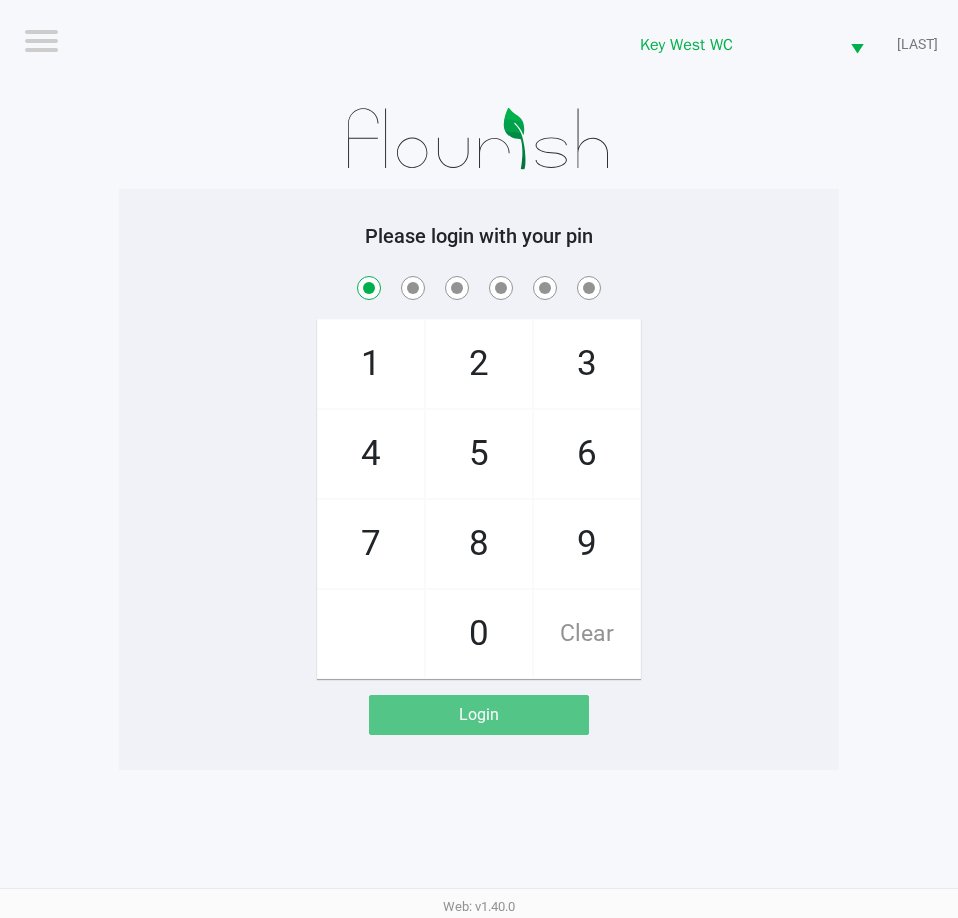 checkbox on "true" 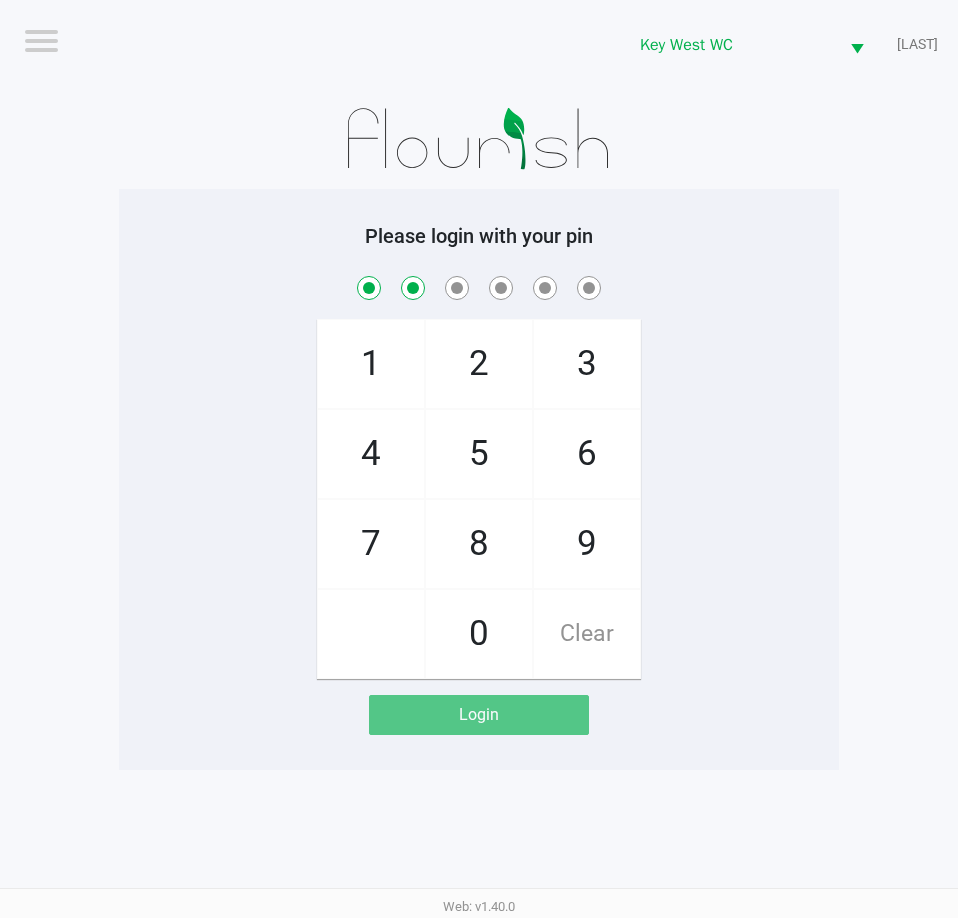 checkbox on "true" 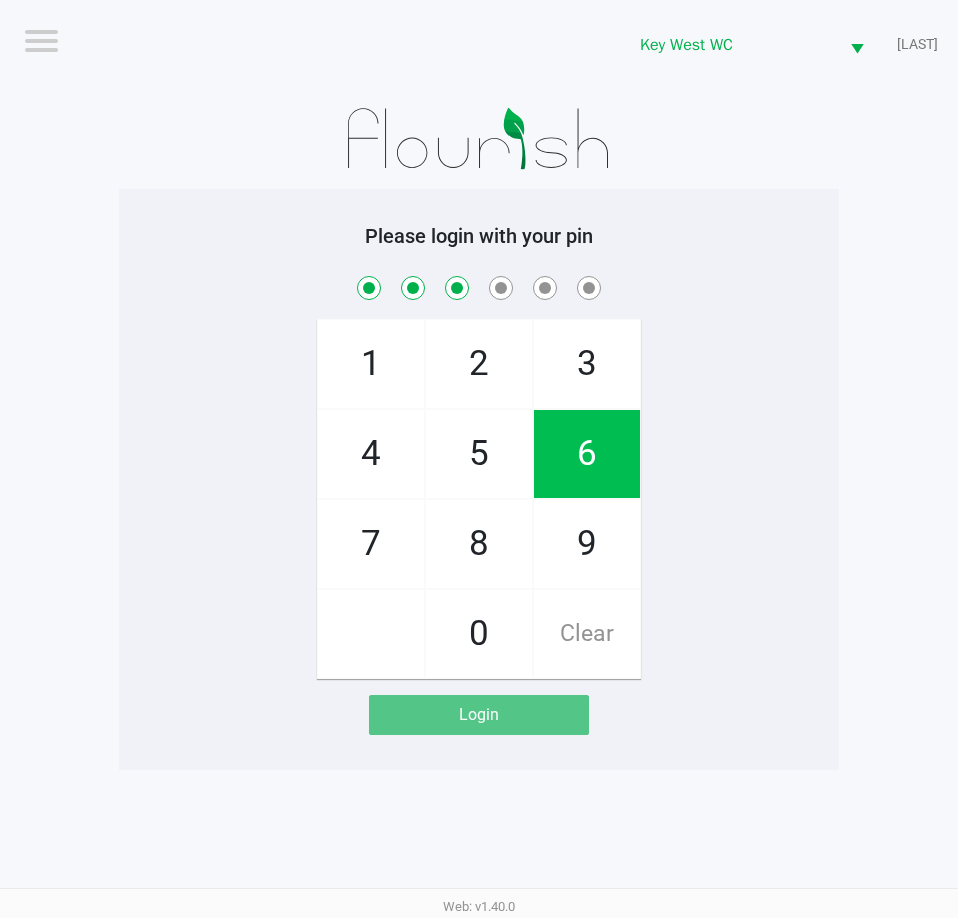 checkbox on "true" 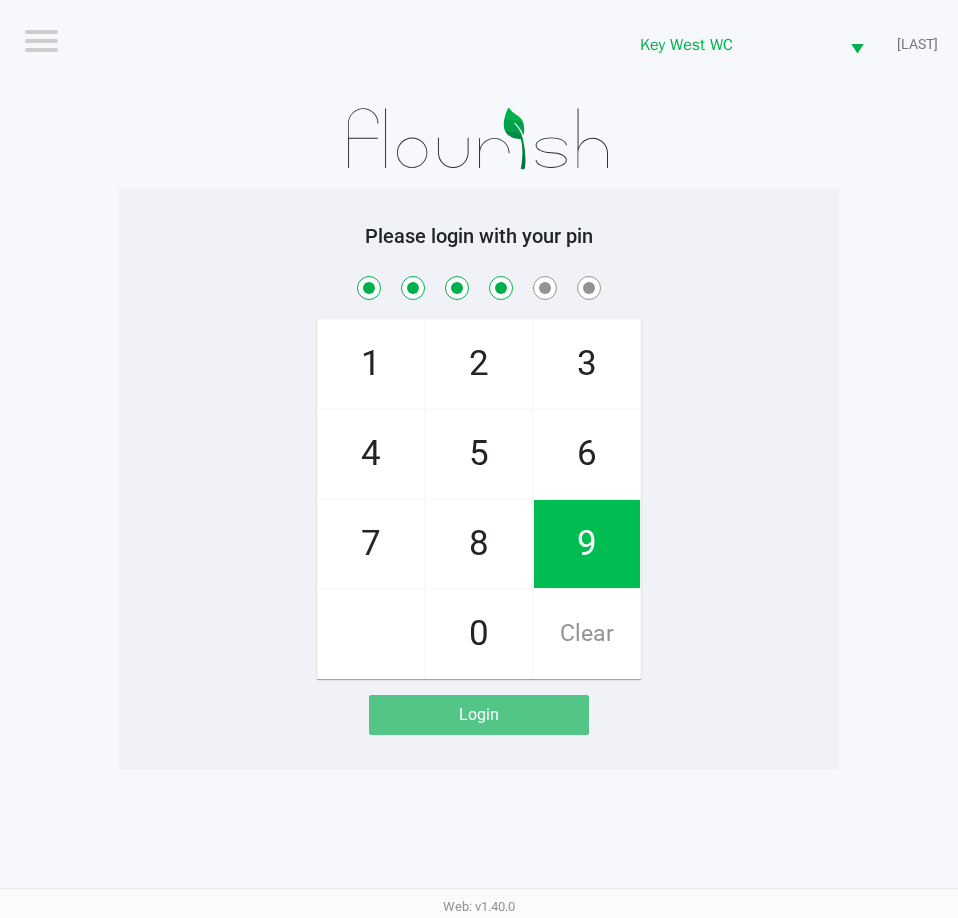 checkbox on "true" 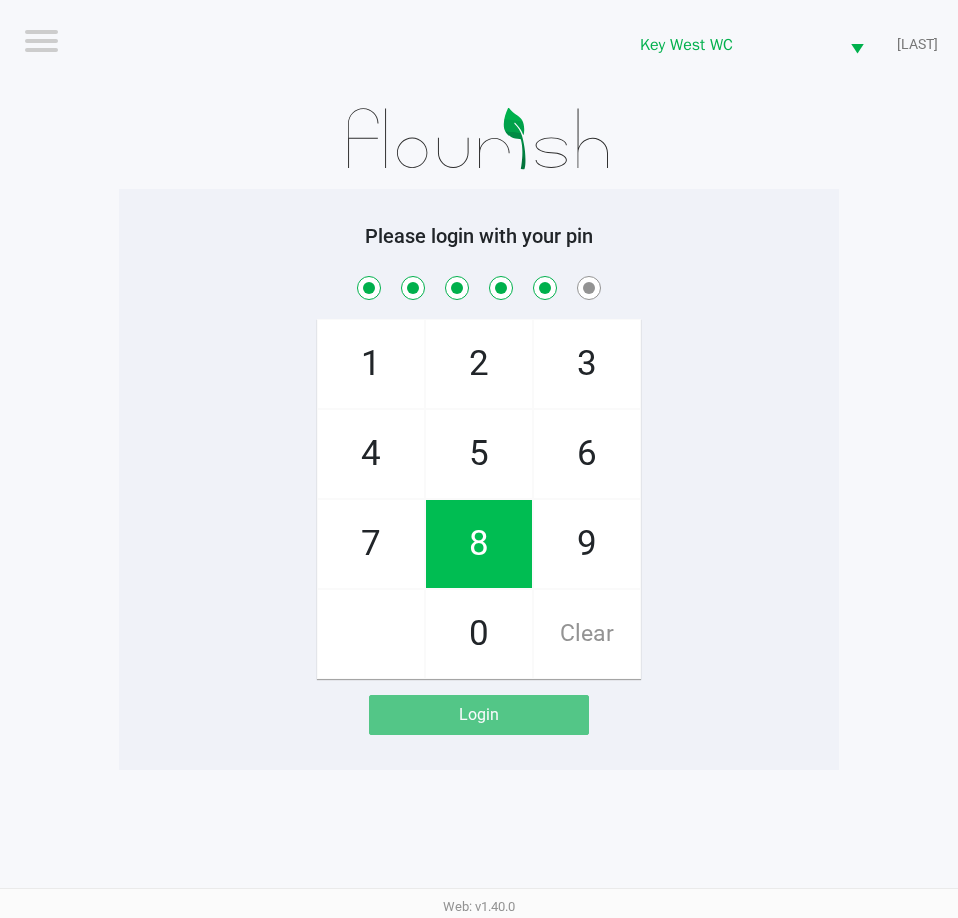 checkbox on "true" 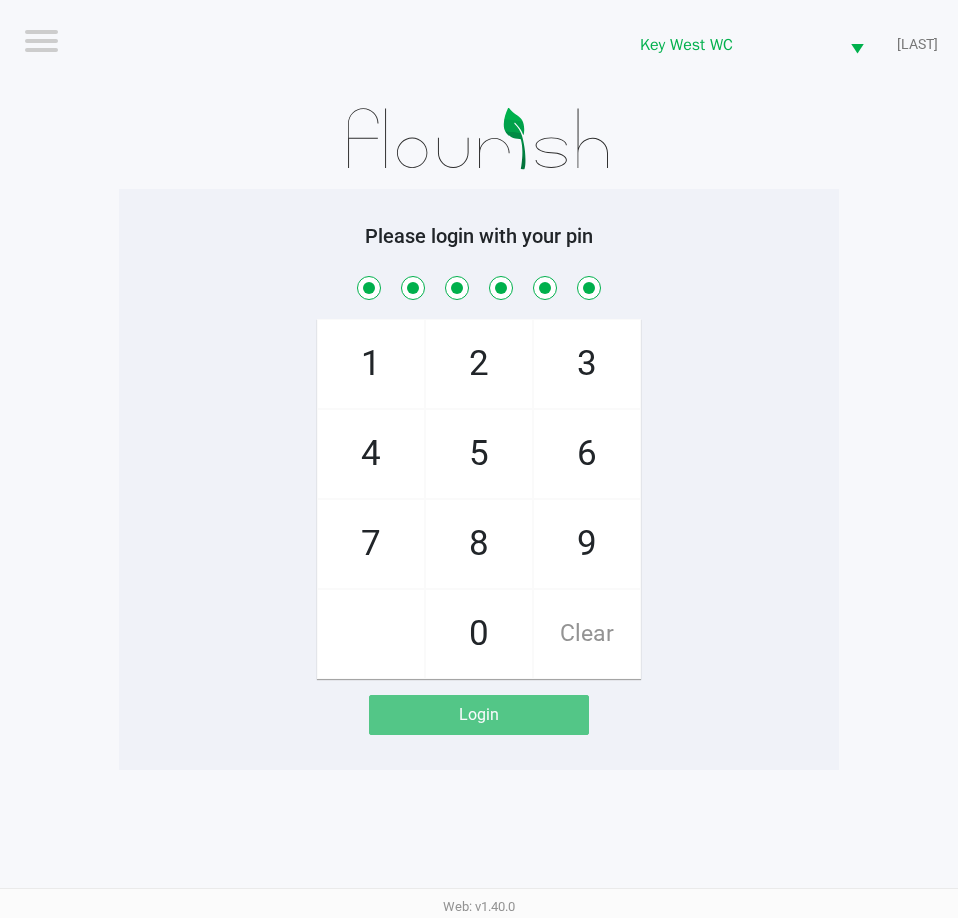checkbox on "true" 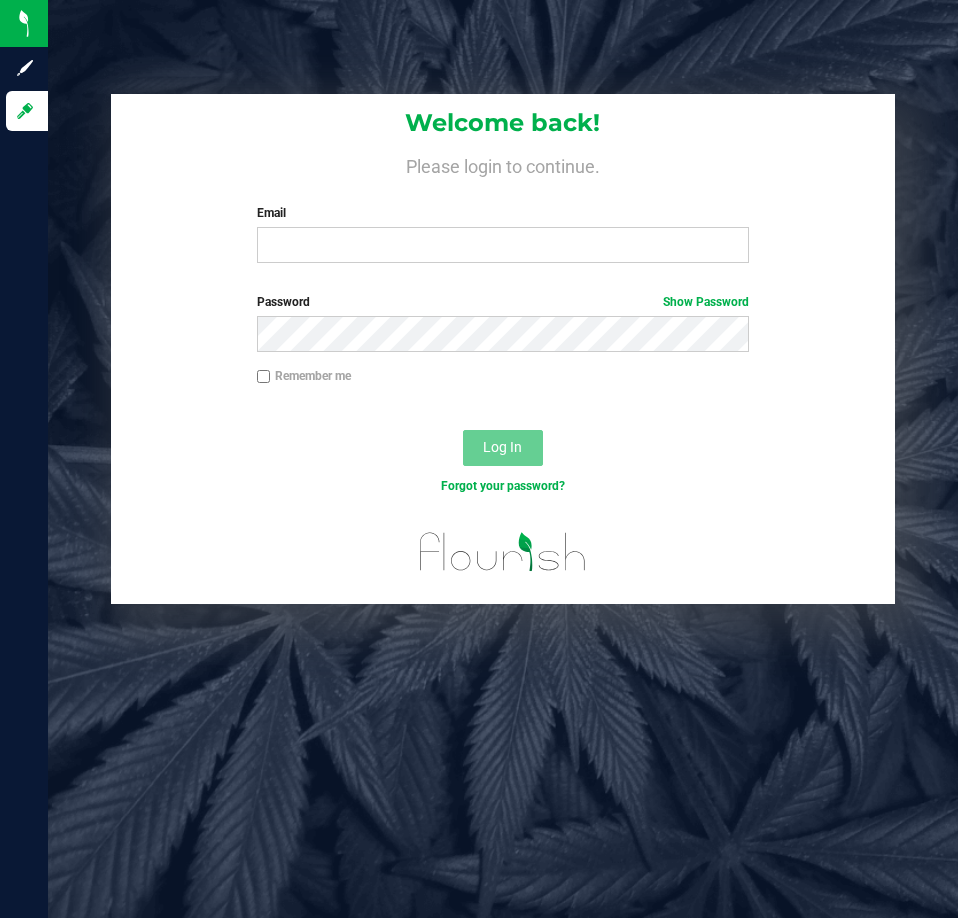 scroll, scrollTop: 0, scrollLeft: 0, axis: both 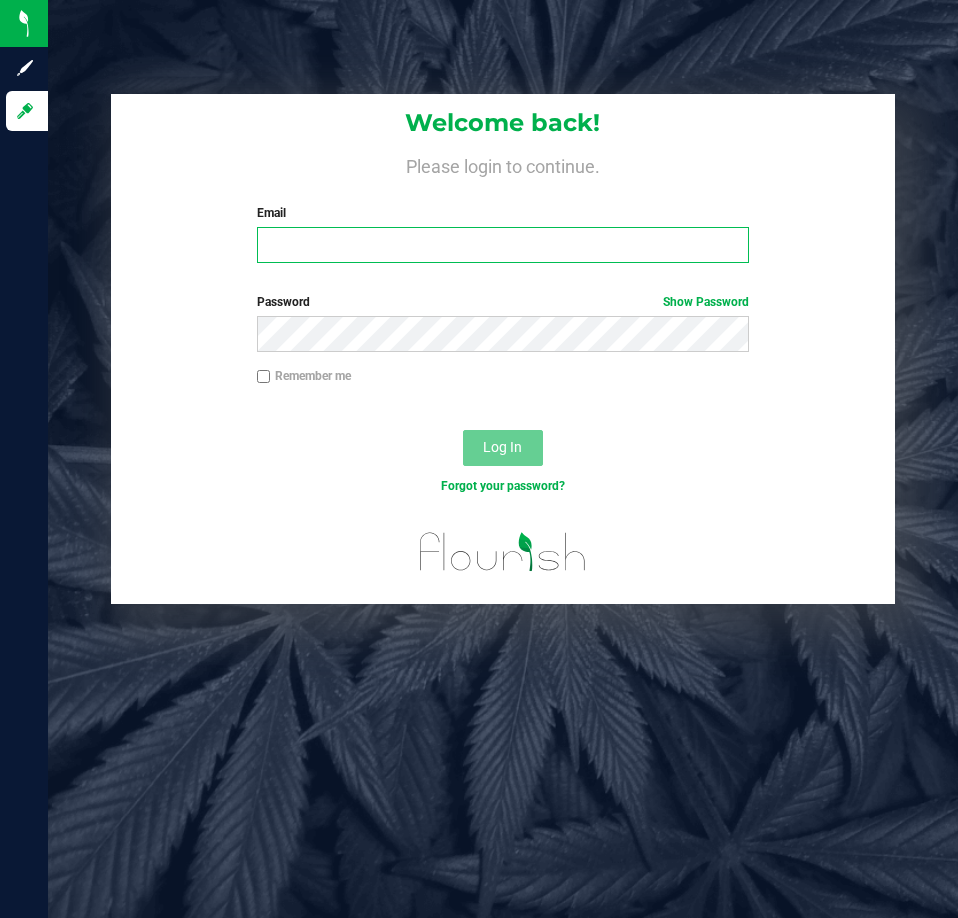 click on "Email" at bounding box center [503, 245] 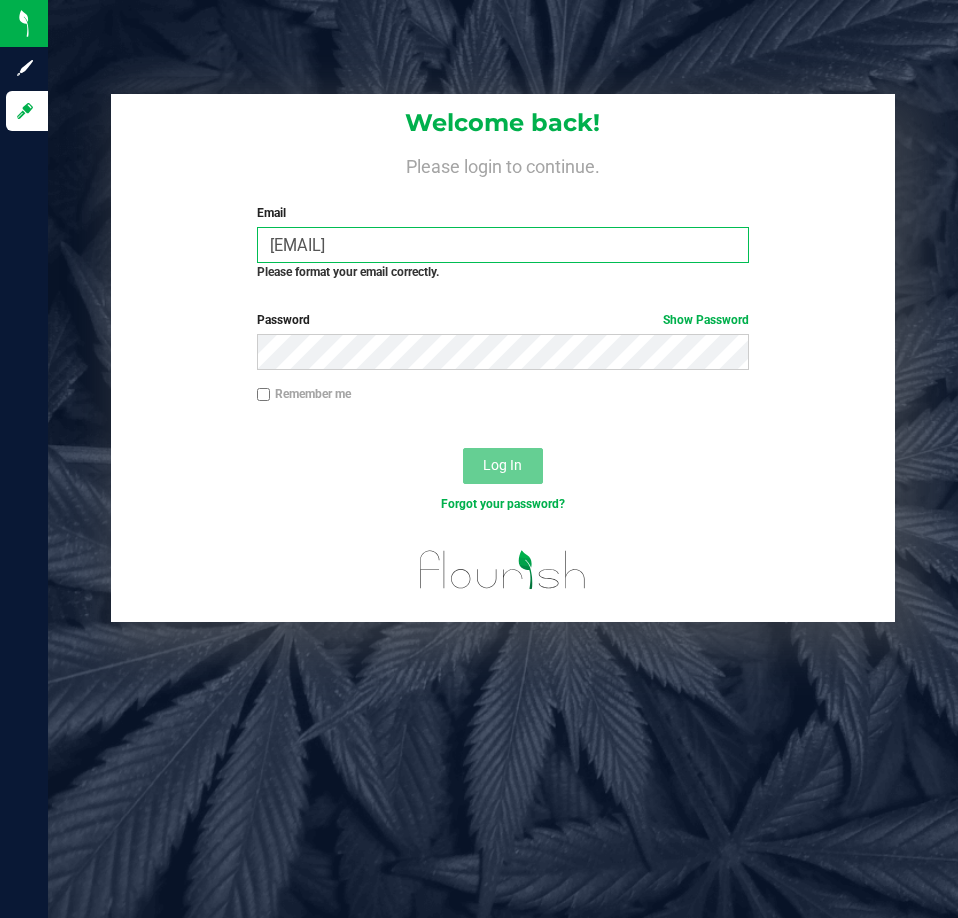 type on "tsawyer@livep[arallel.com" 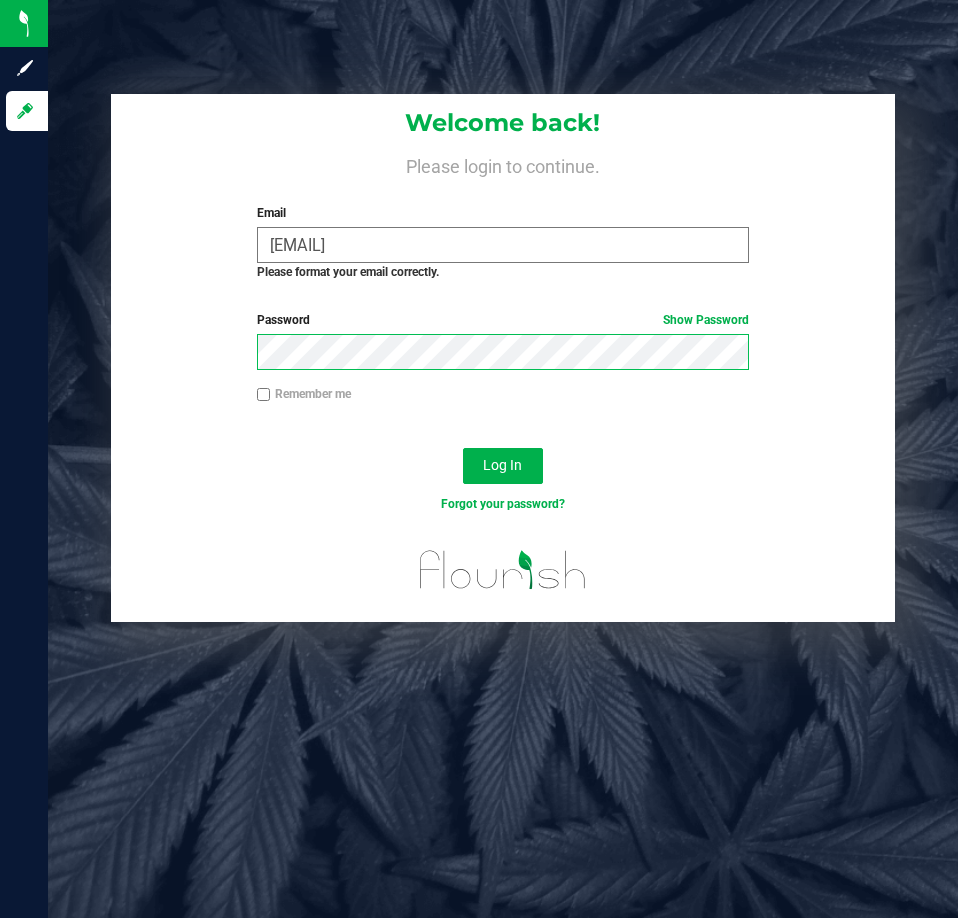 click on "Log In" at bounding box center (503, 466) 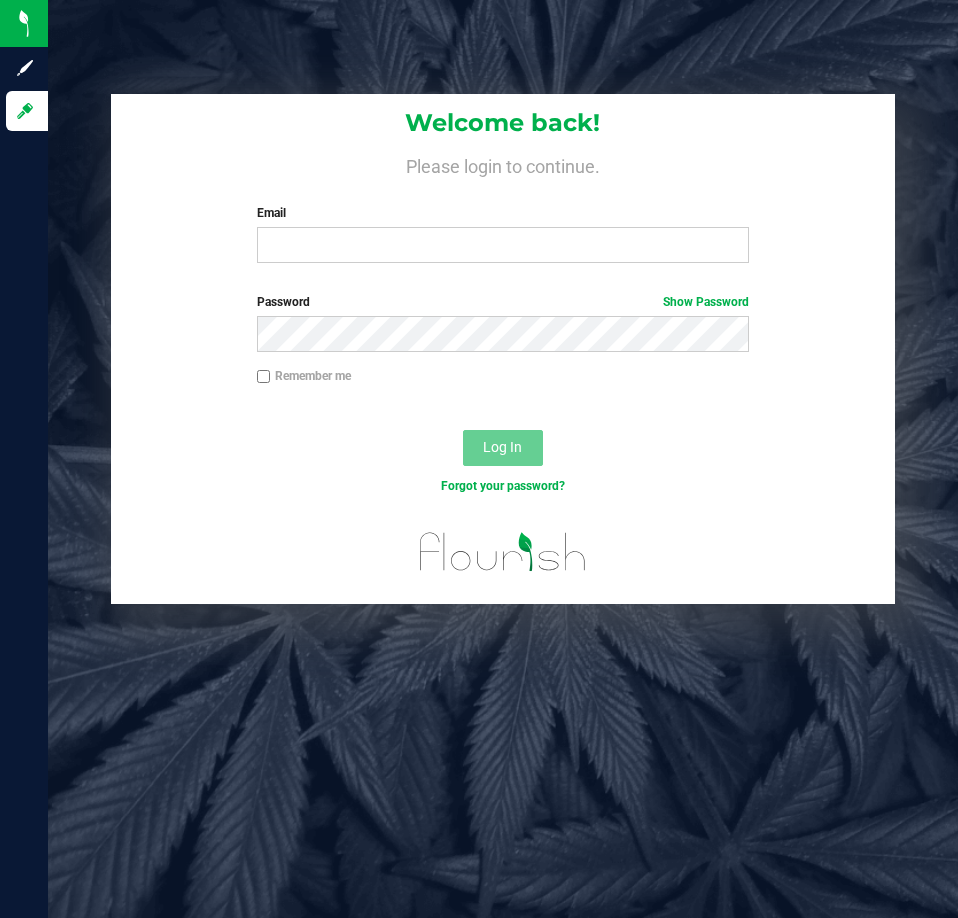 scroll, scrollTop: 0, scrollLeft: 0, axis: both 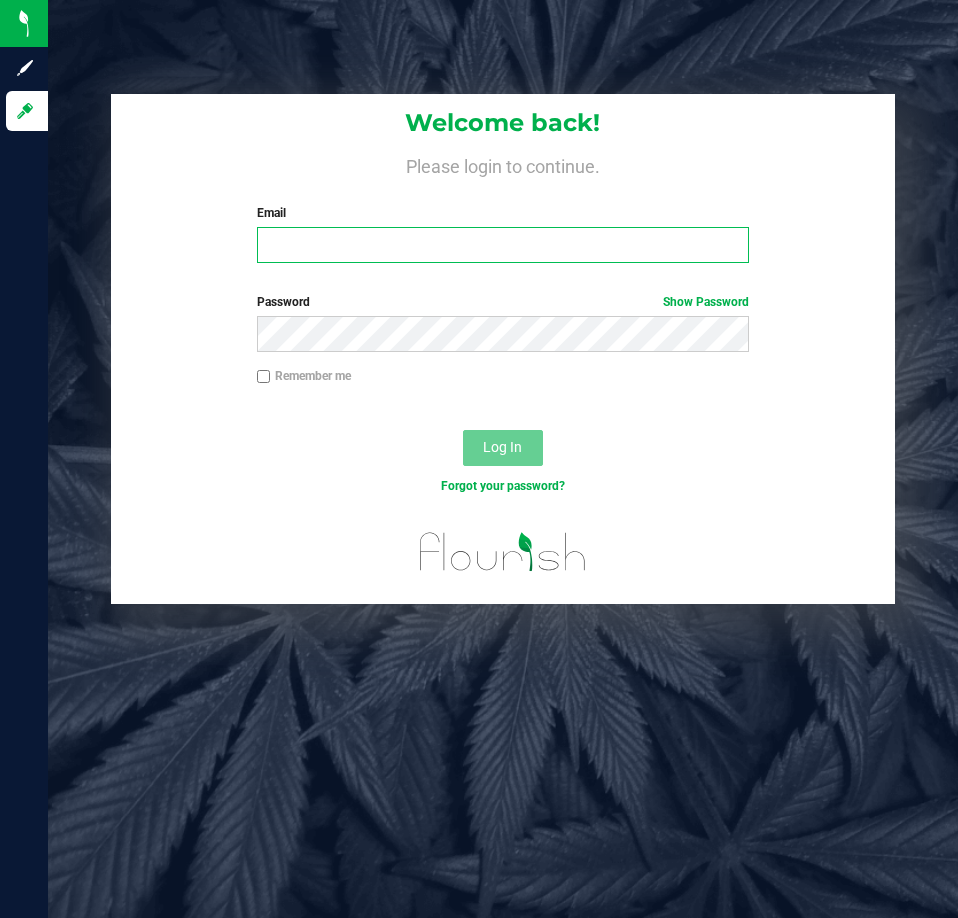click on "Email" at bounding box center (503, 245) 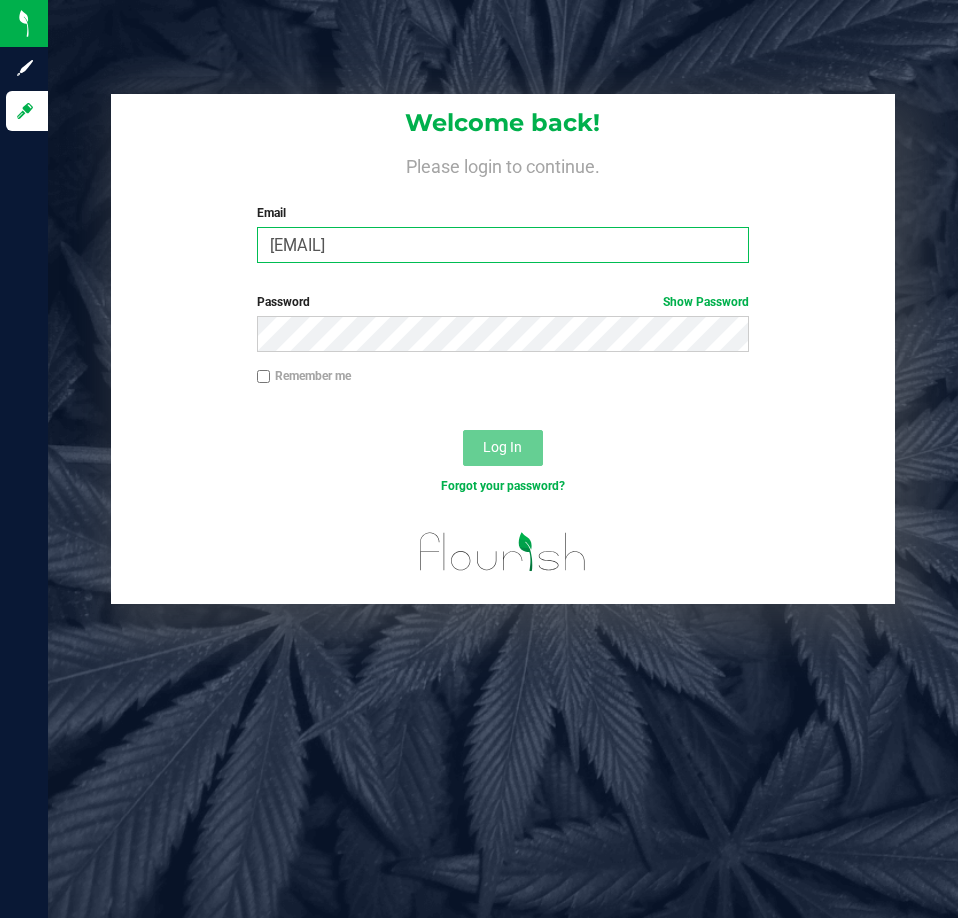 type on "[EMAIL]" 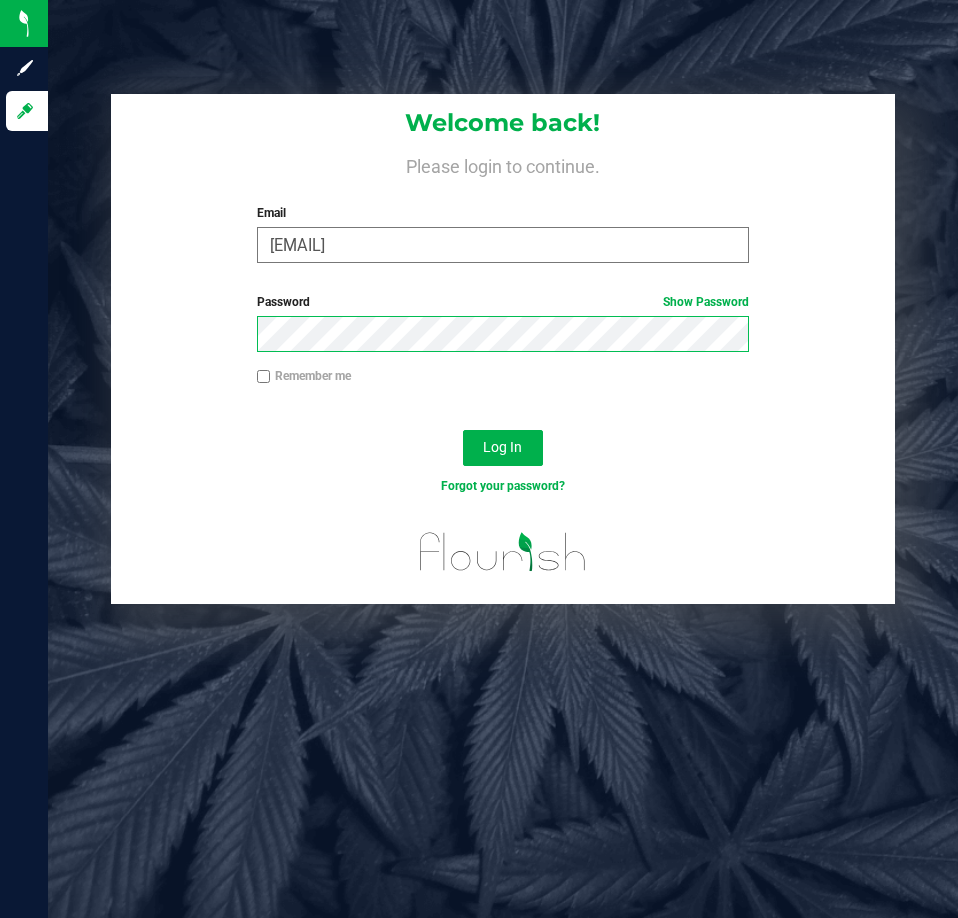 click on "Log In" at bounding box center (503, 448) 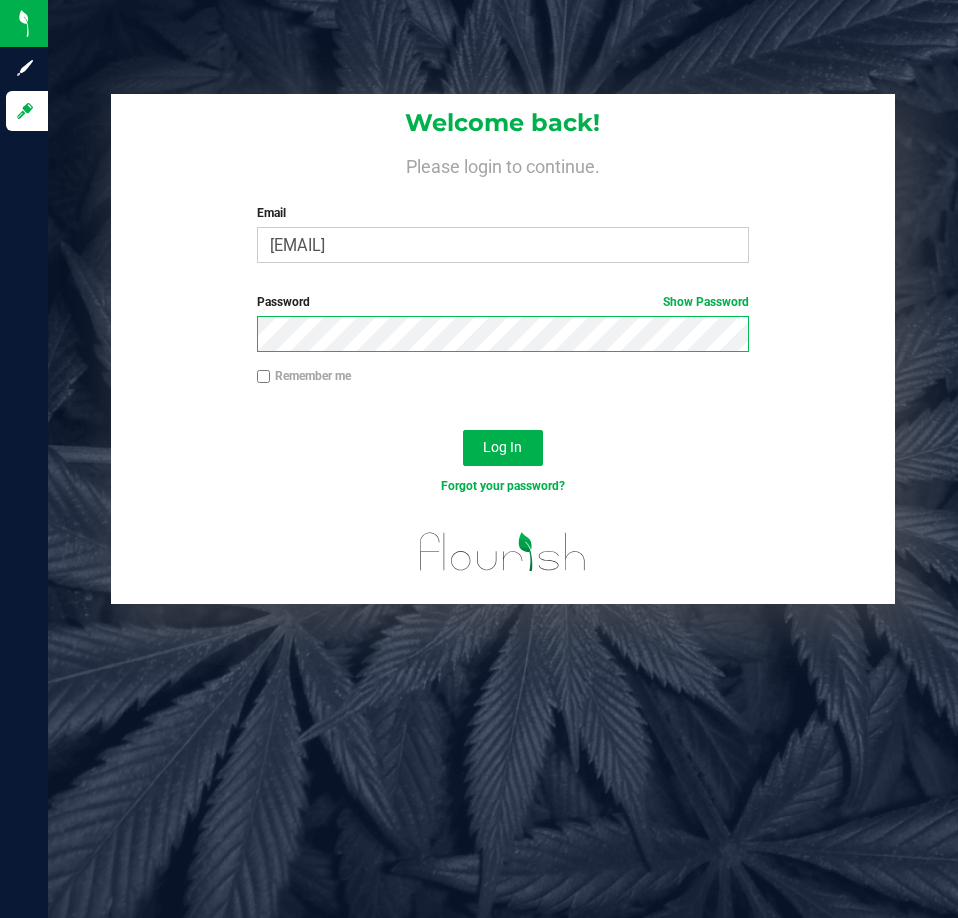 click on "Log In" at bounding box center [503, 448] 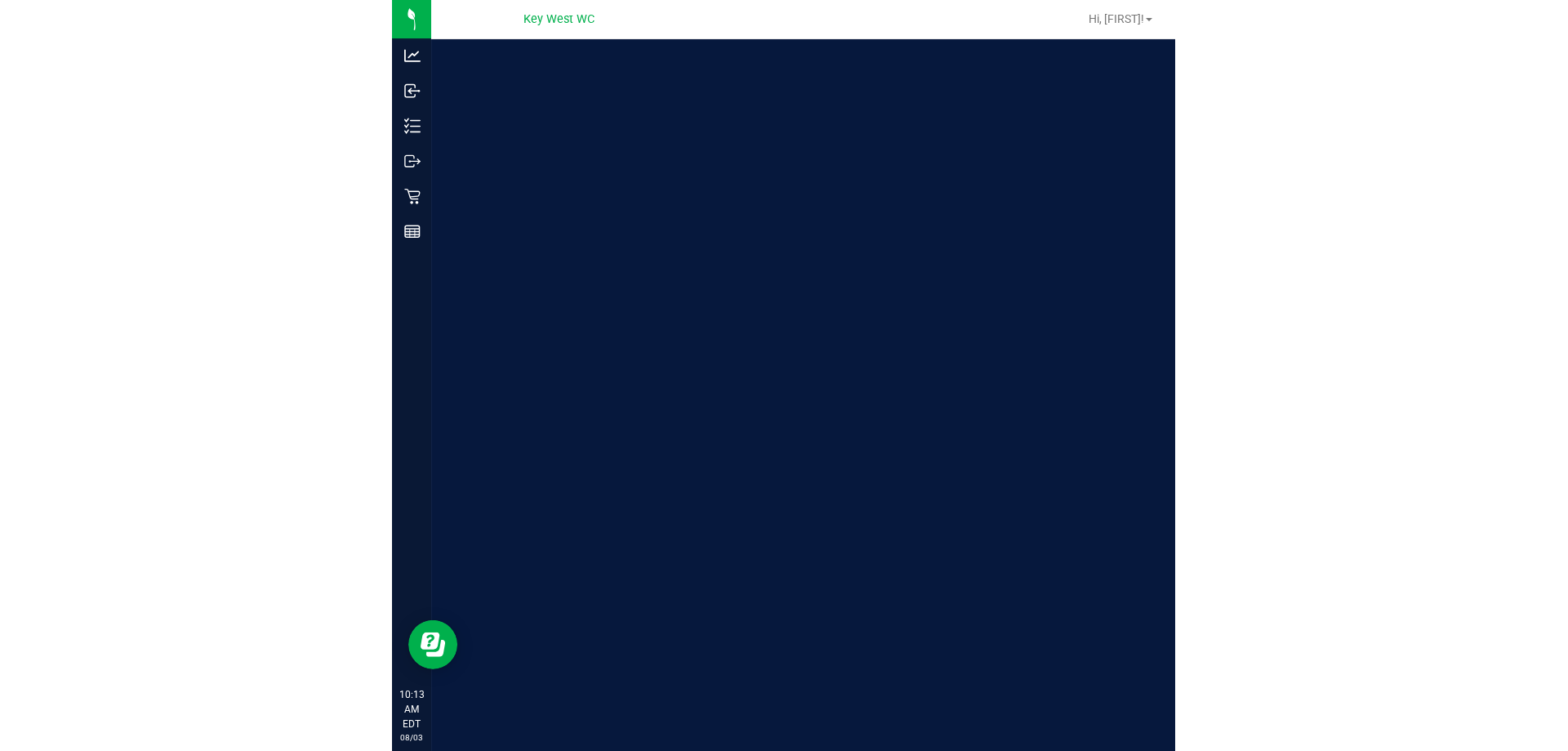 scroll, scrollTop: 0, scrollLeft: 0, axis: both 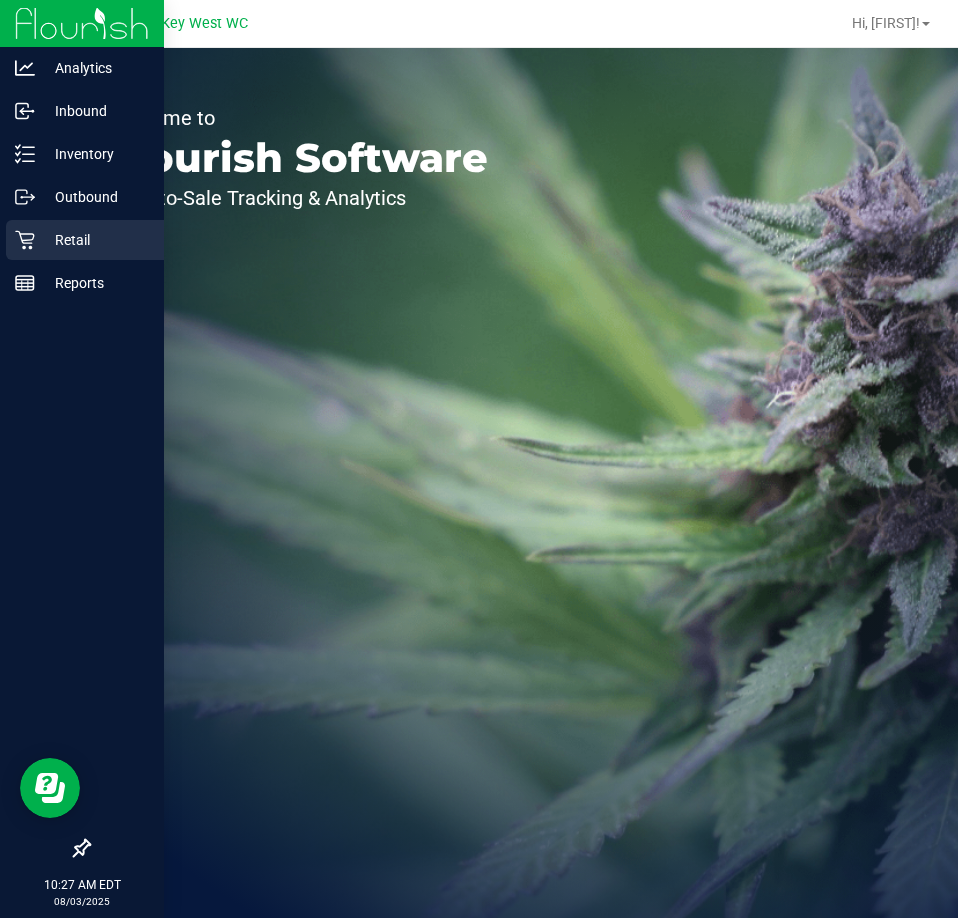 drag, startPoint x: 60, startPoint y: 232, endPoint x: 70, endPoint y: 234, distance: 10.198039 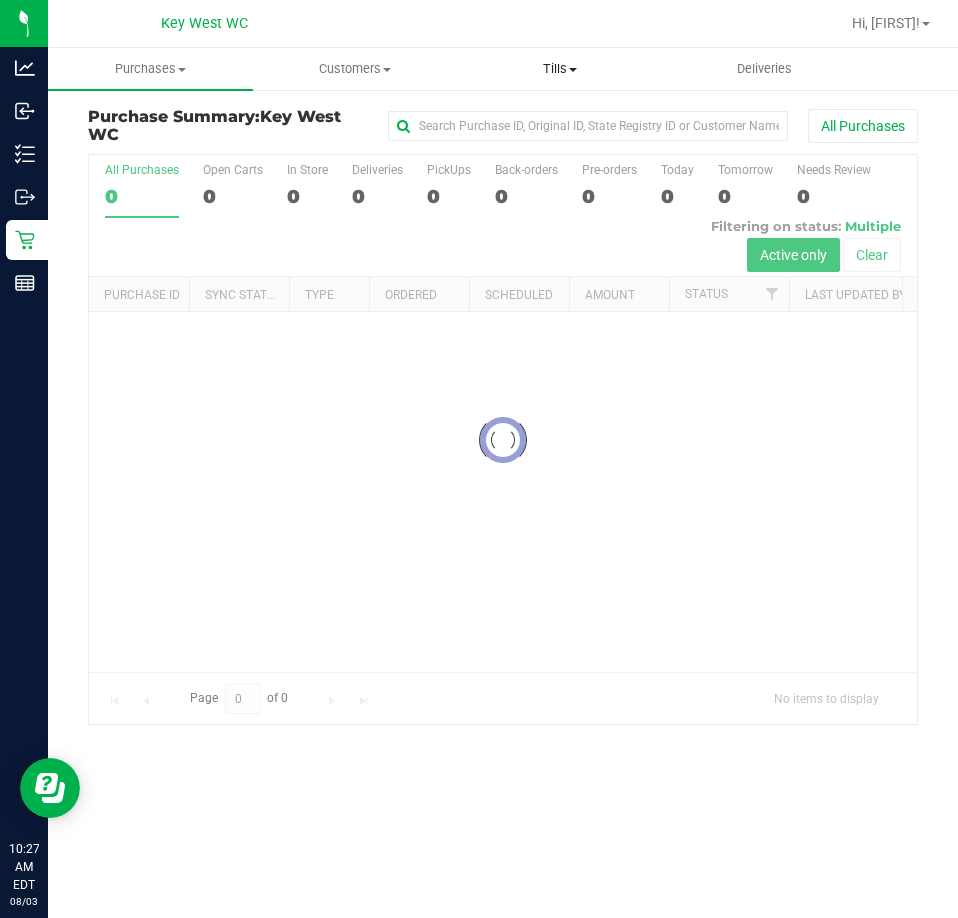 click on "Tills" at bounding box center [560, 69] 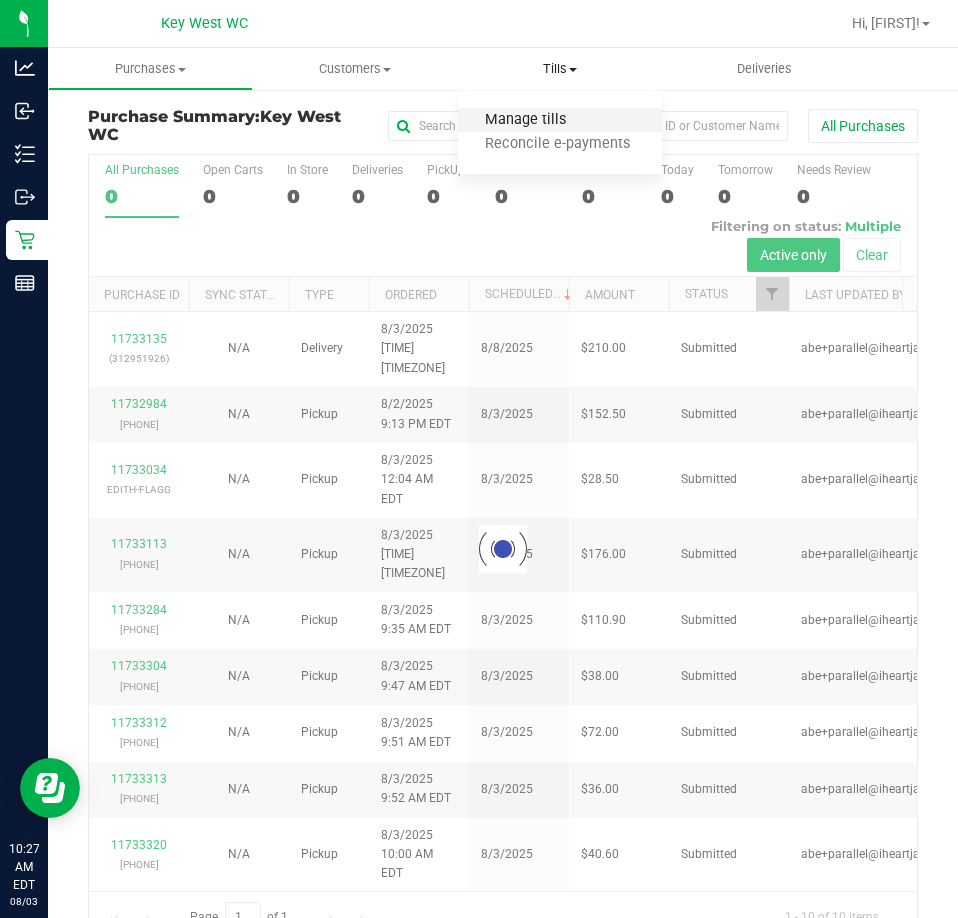 click on "Manage tills" at bounding box center [525, 120] 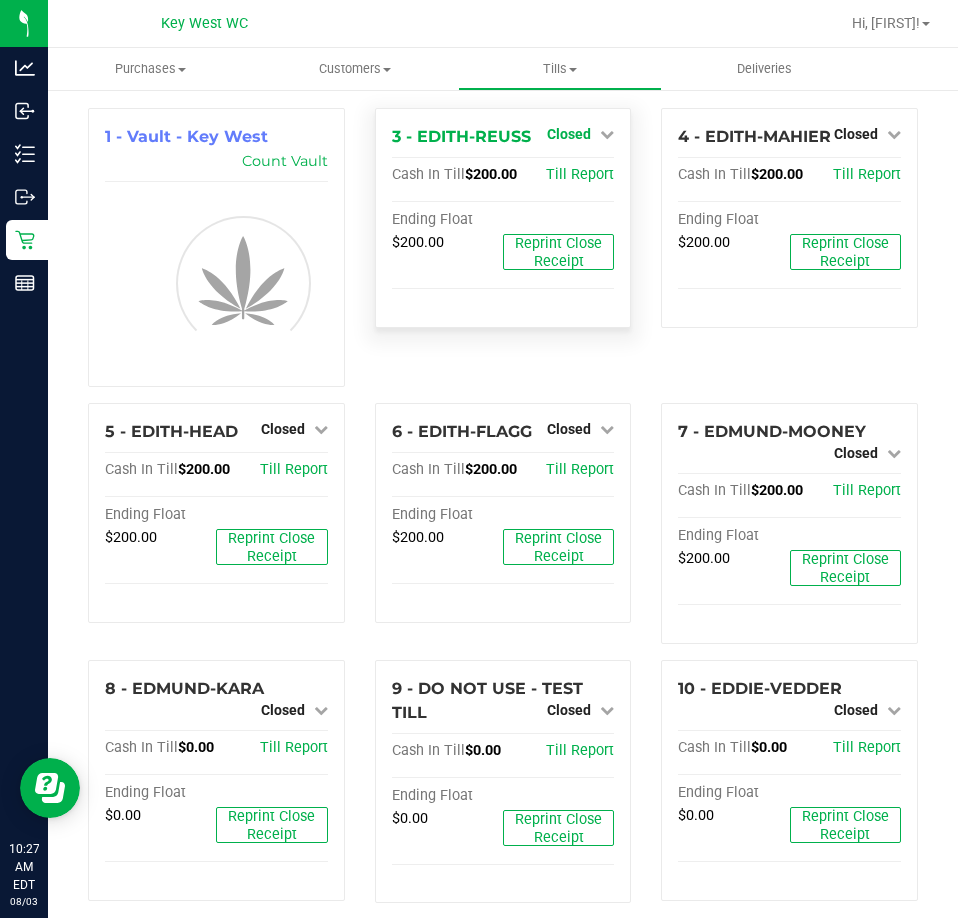 click at bounding box center (607, 134) 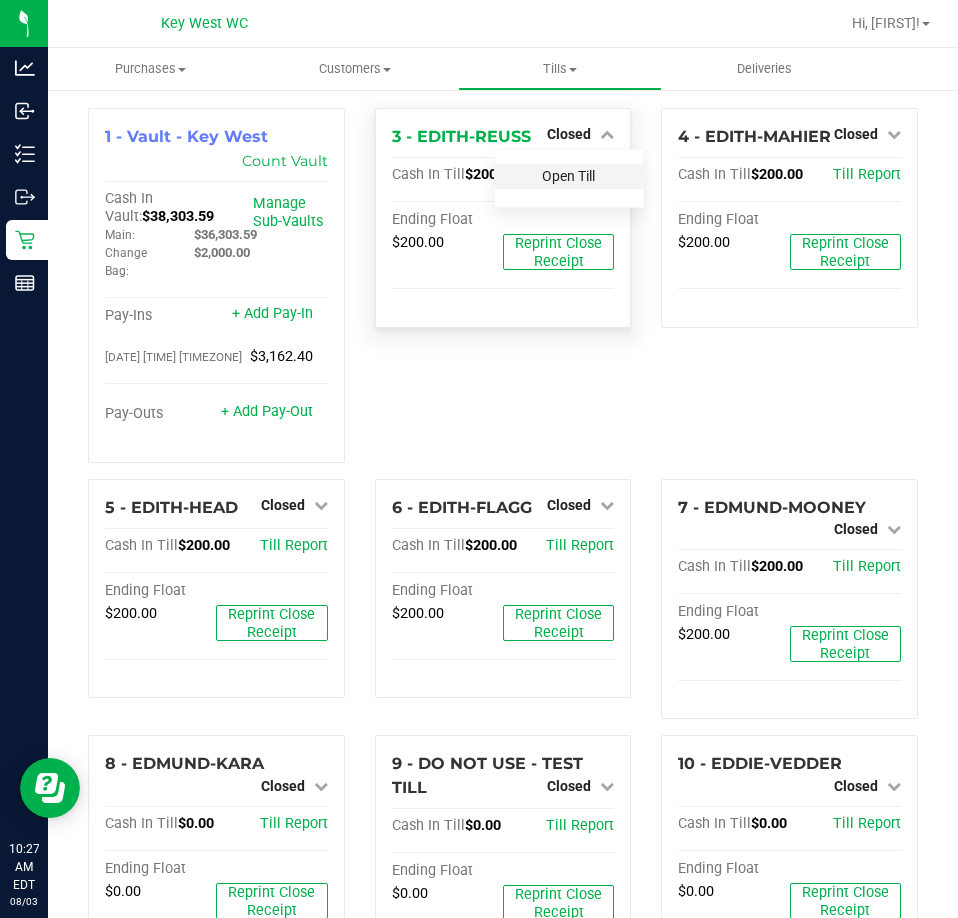 click on "Open Till" at bounding box center [568, 176] 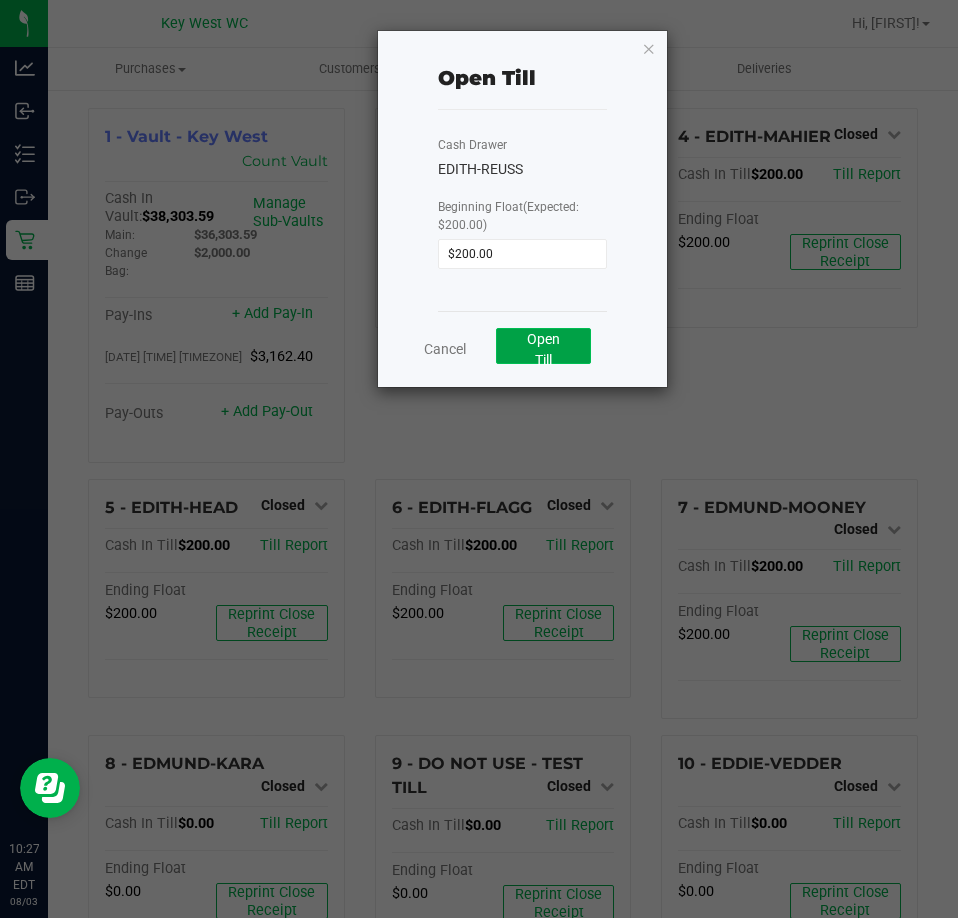 click on "Open Till" 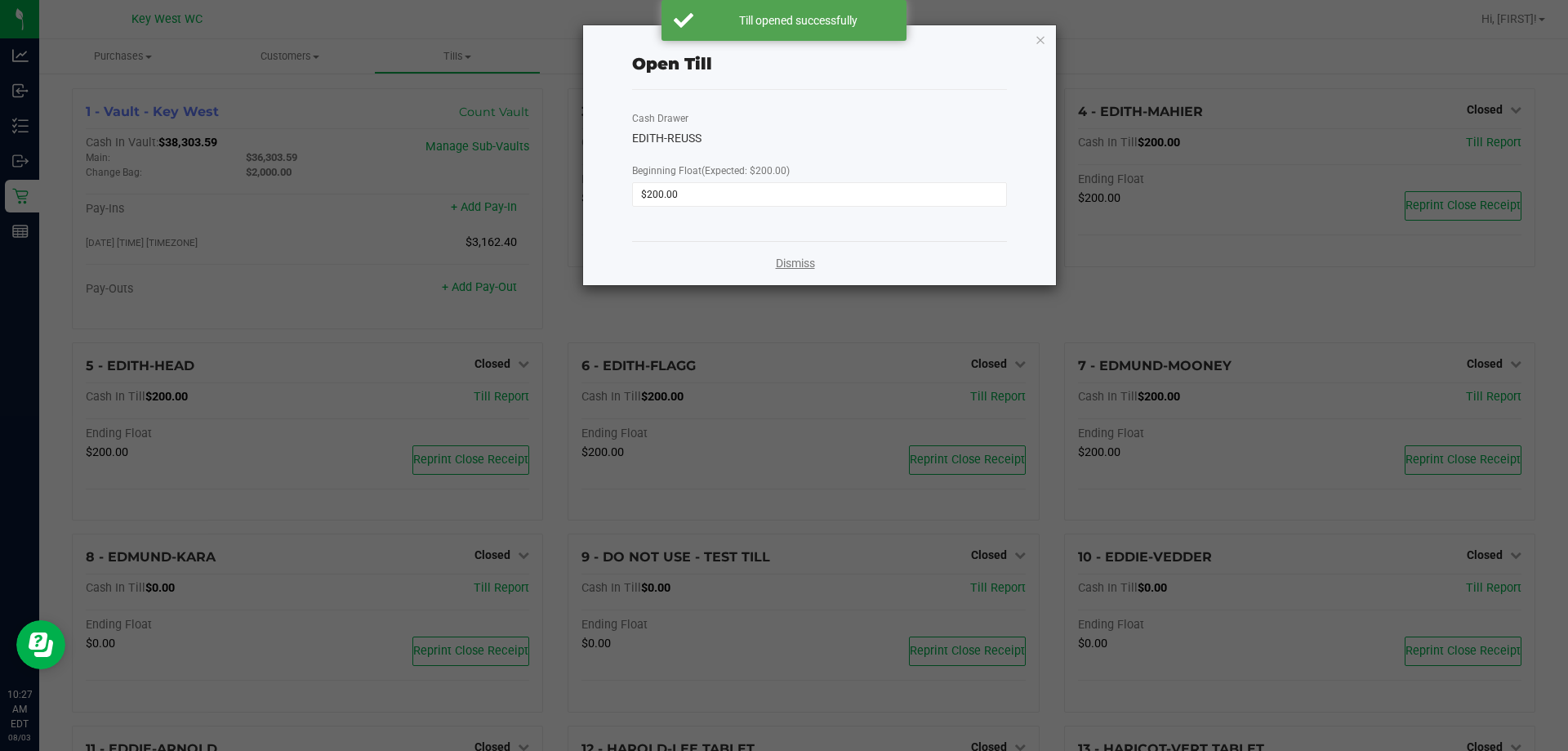 click on "Dismiss" 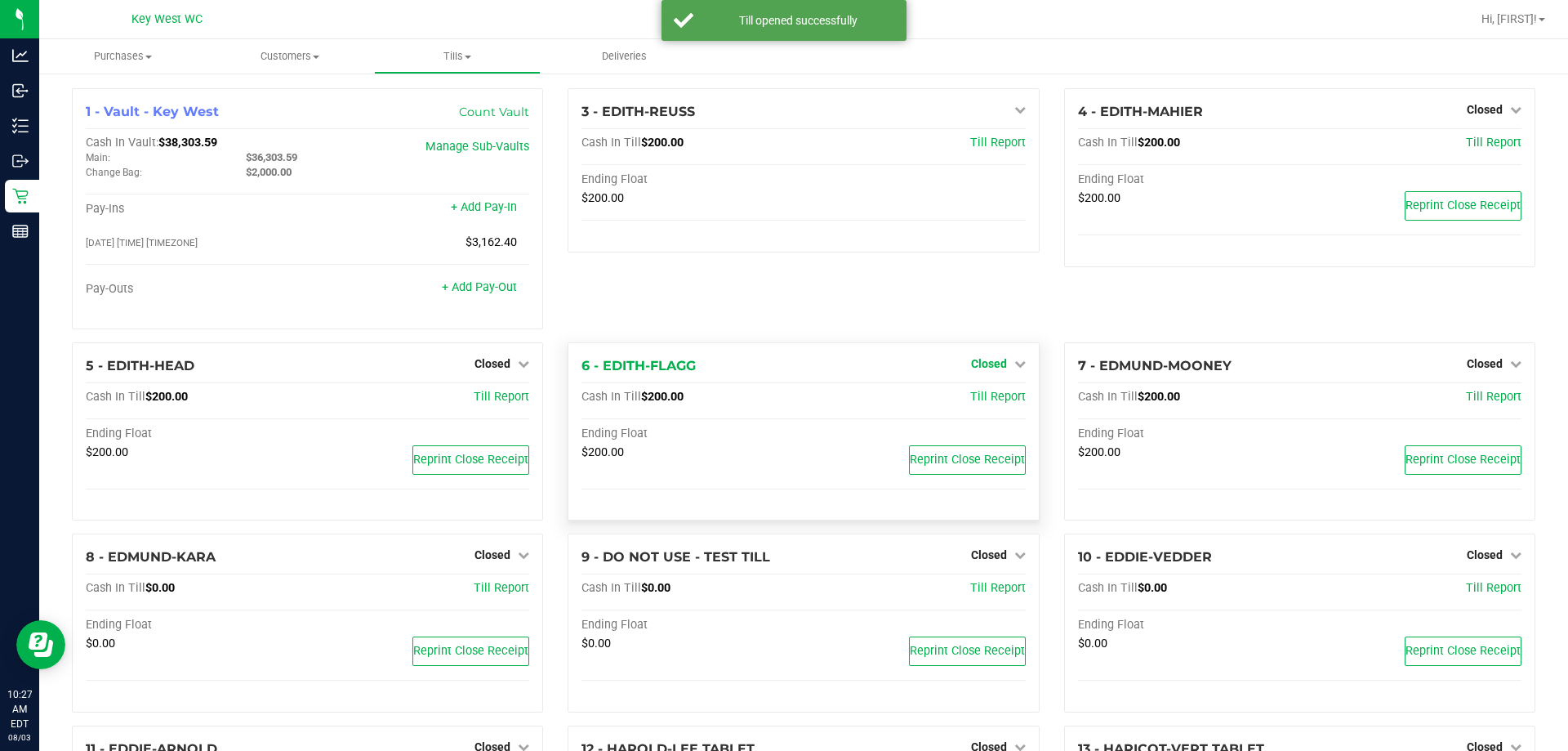 click on "Closed" at bounding box center [989, 364] 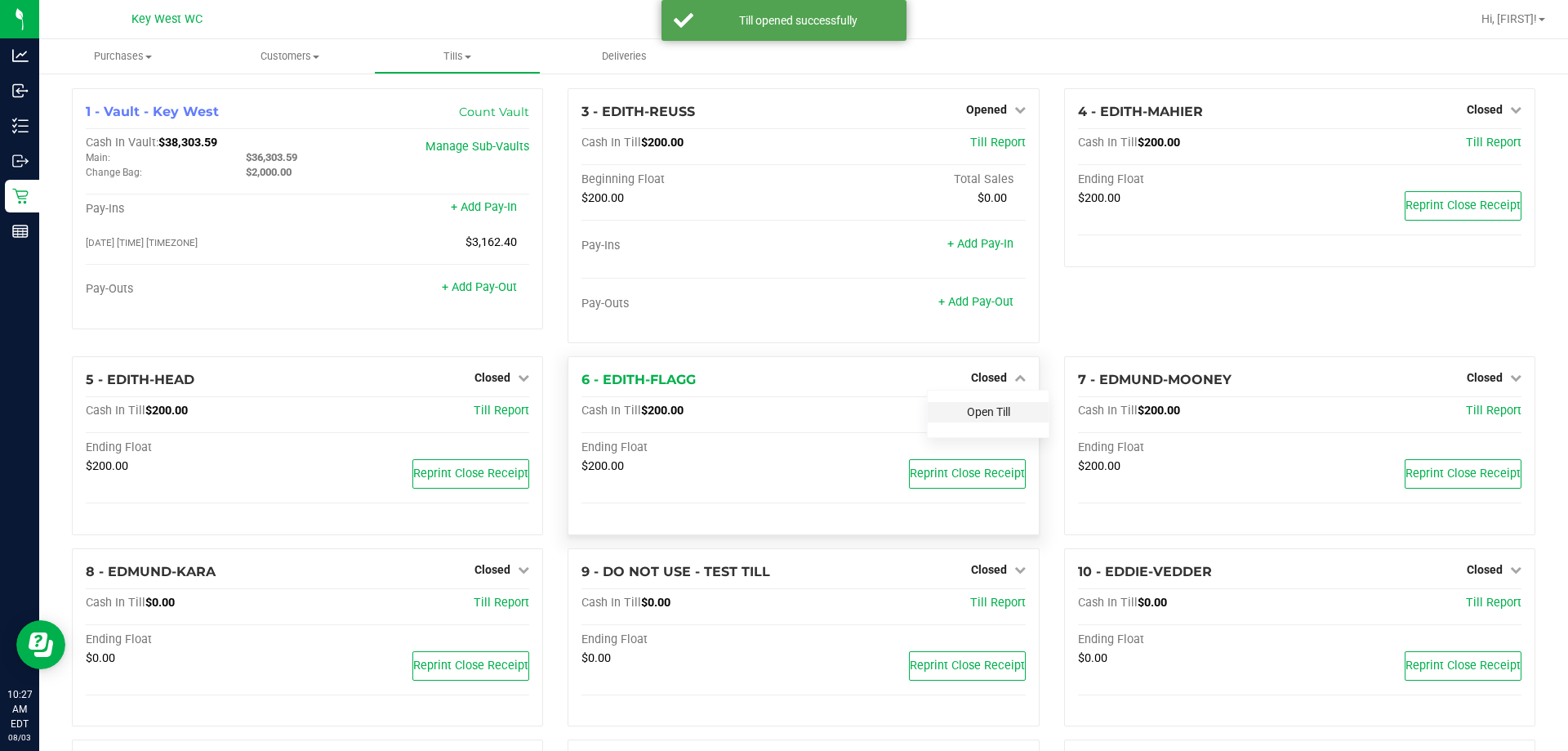 click on "Open Till" at bounding box center [988, 412] 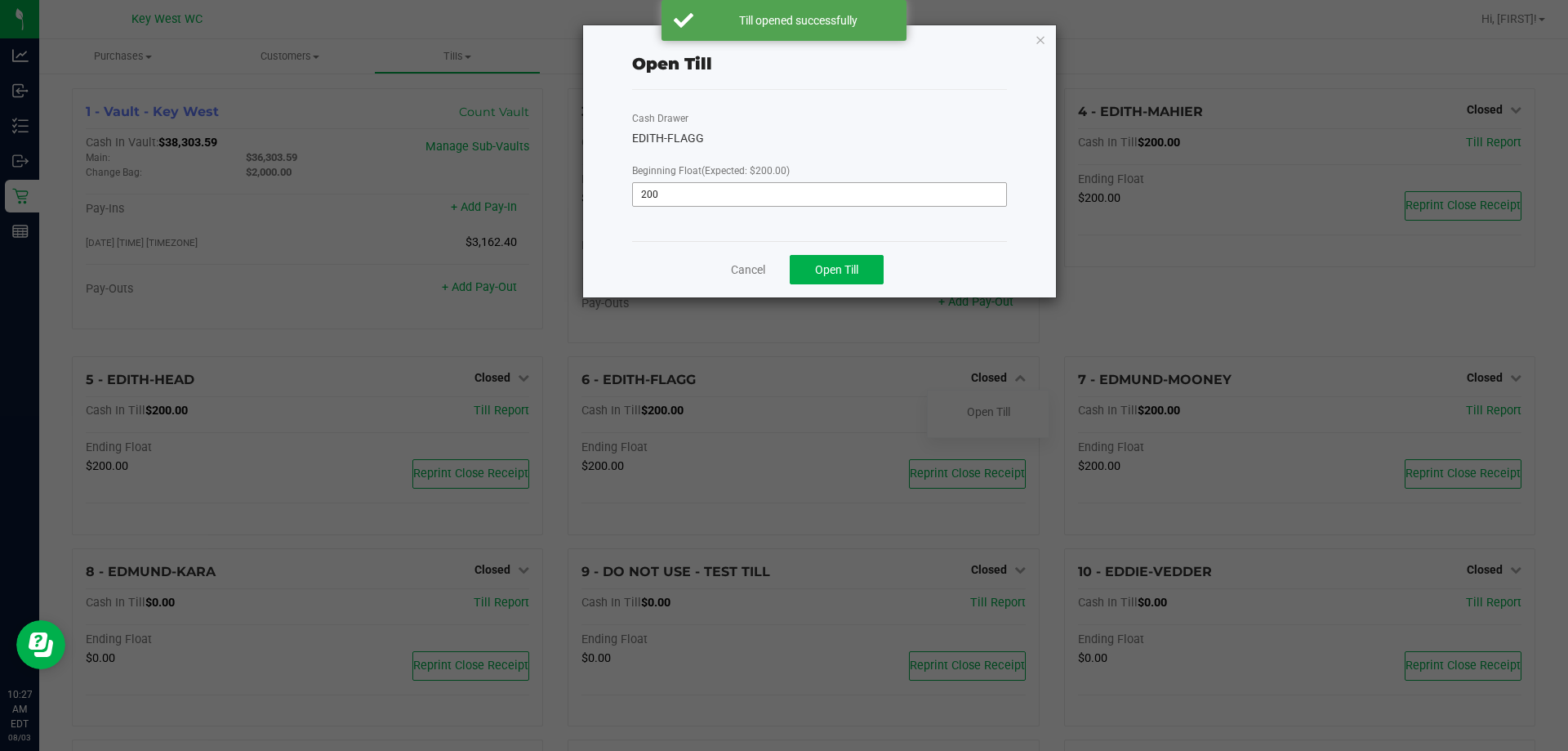 click on "200" at bounding box center (819, 194) 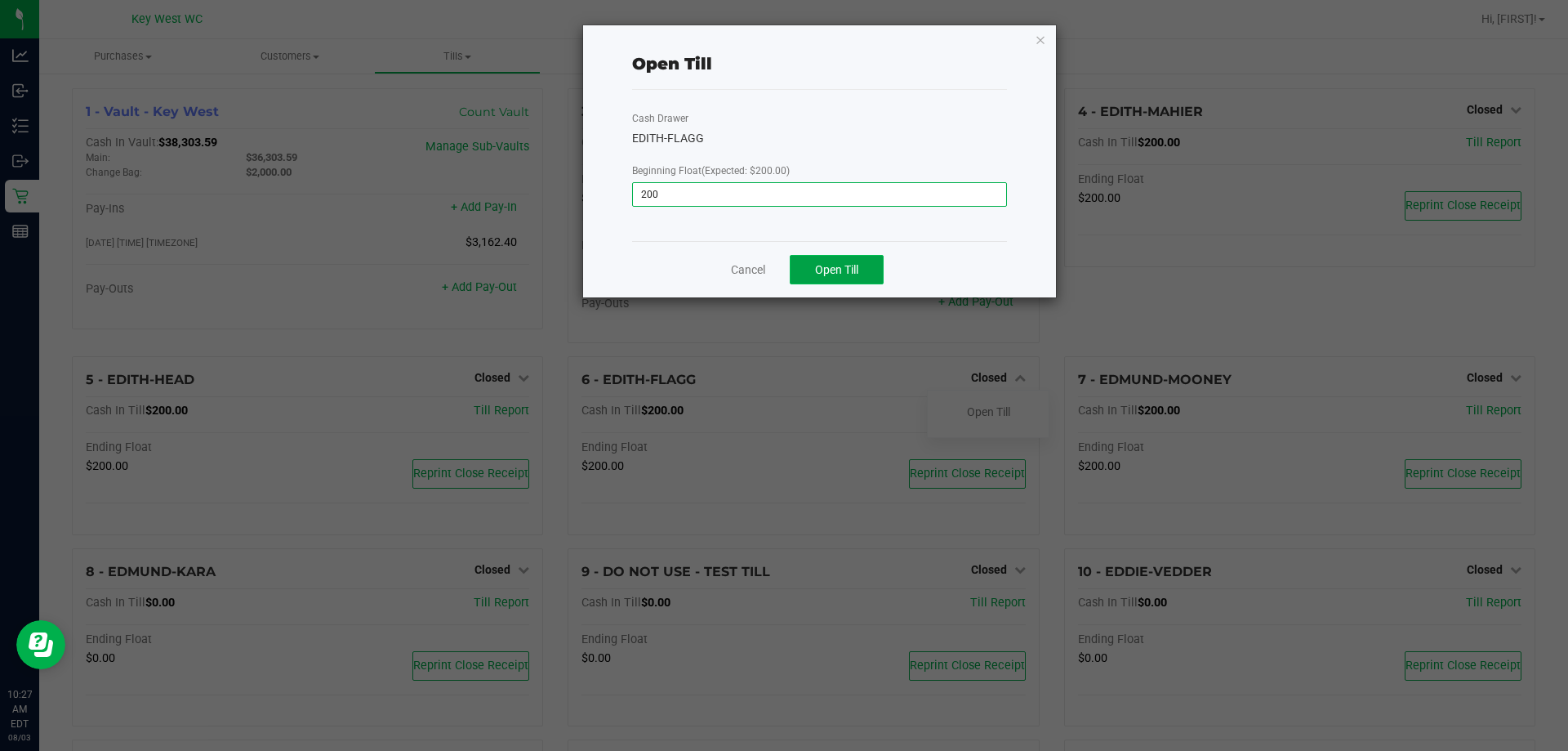 type on "$200.00" 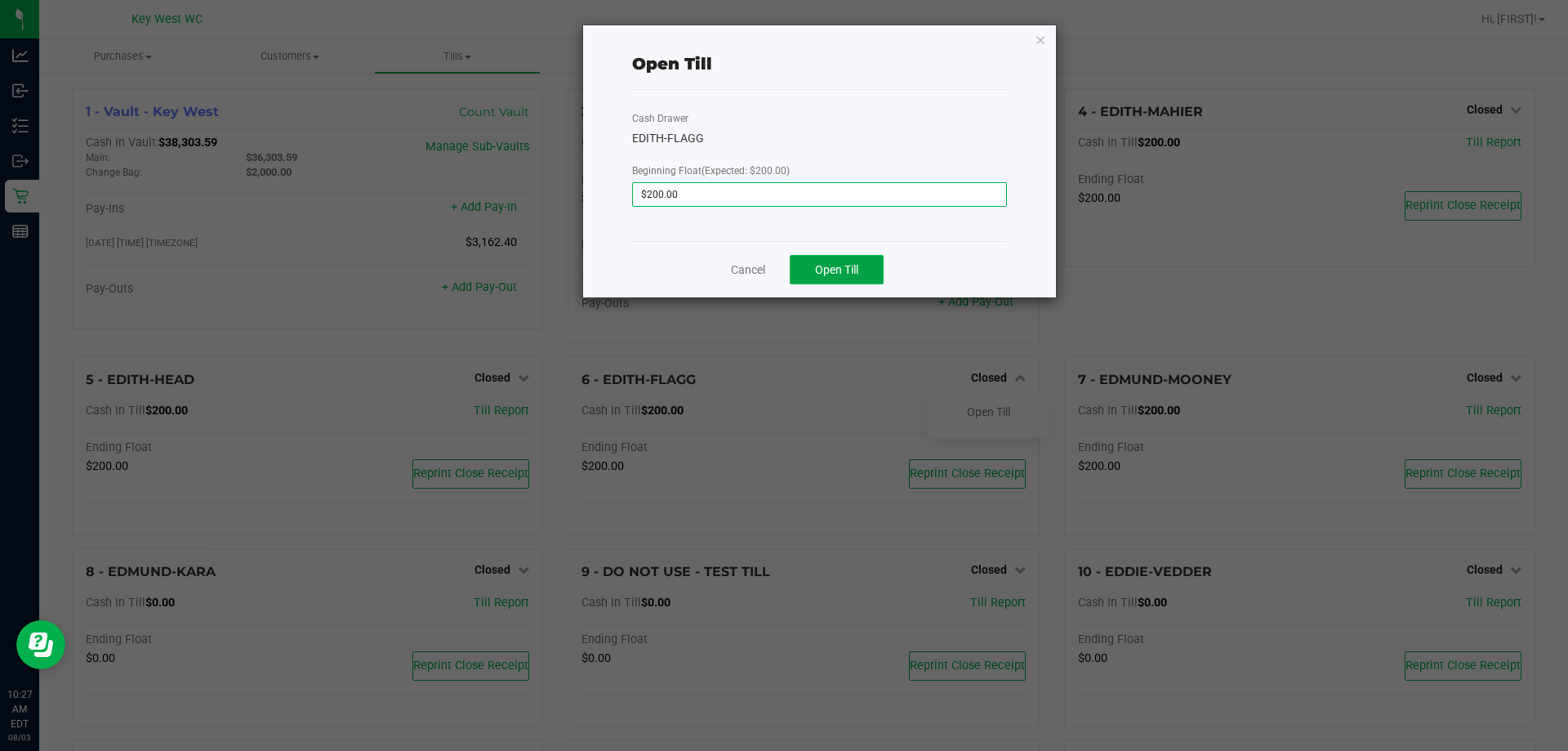 click on "Open Till" 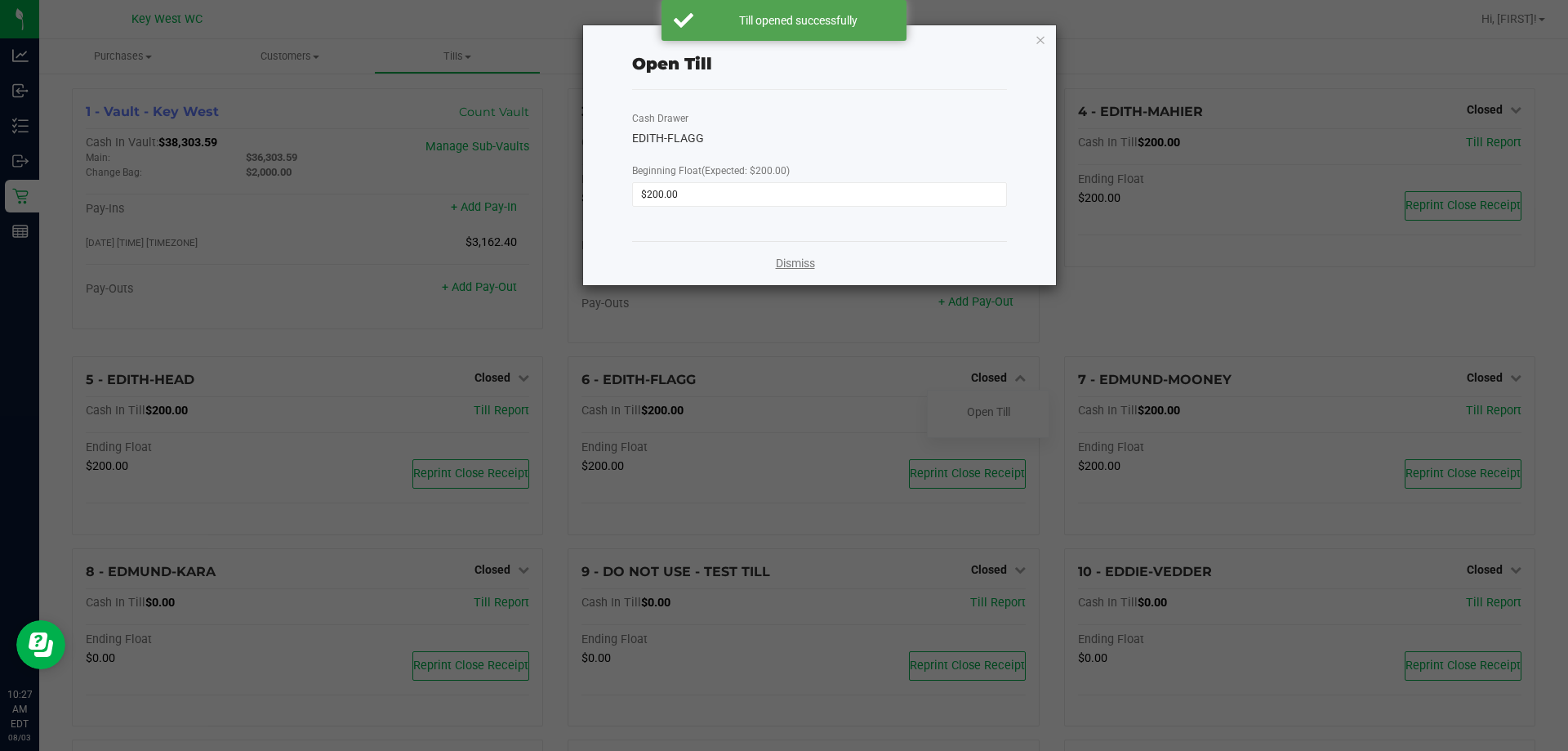 click on "Dismiss" 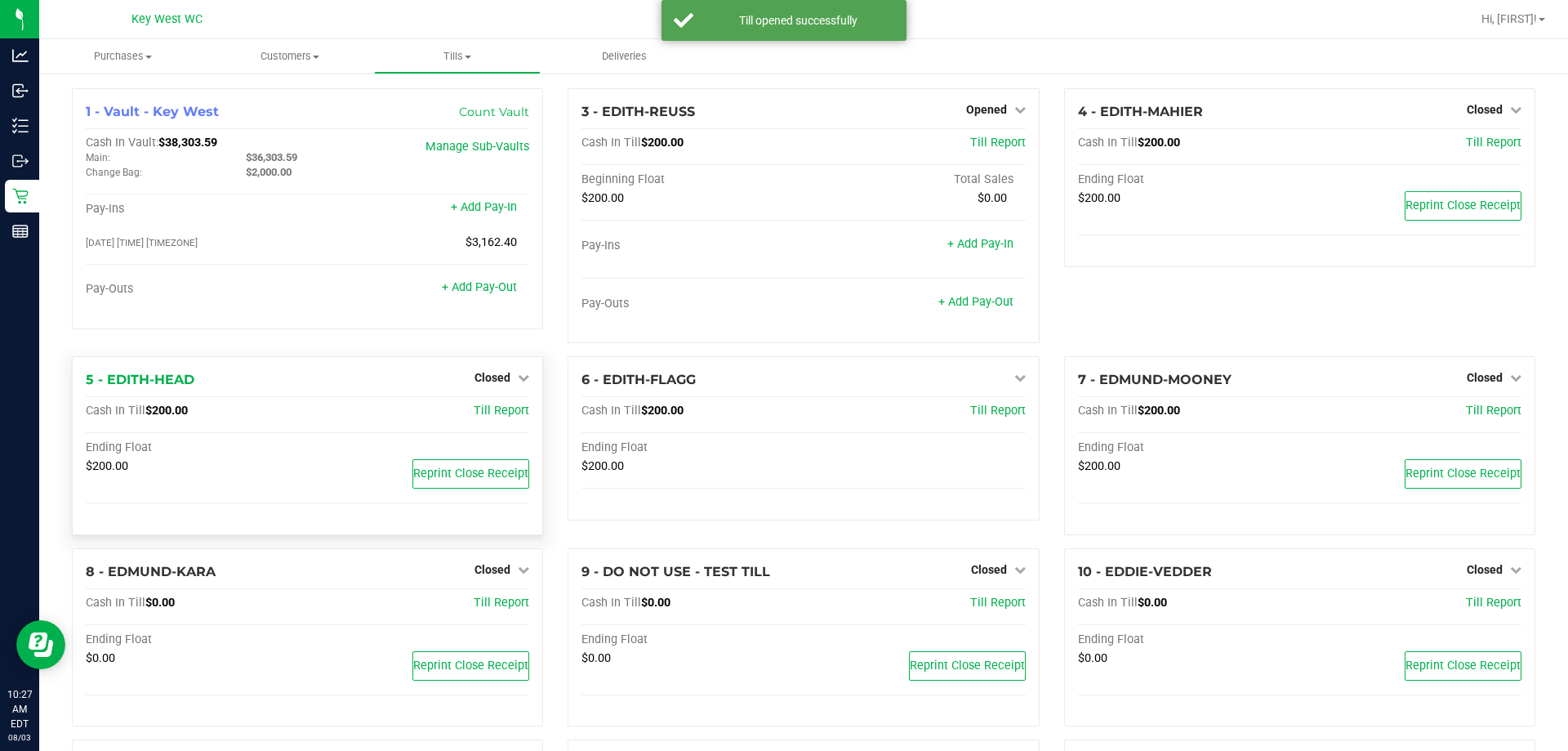 click on "Closed" at bounding box center (501, 378) 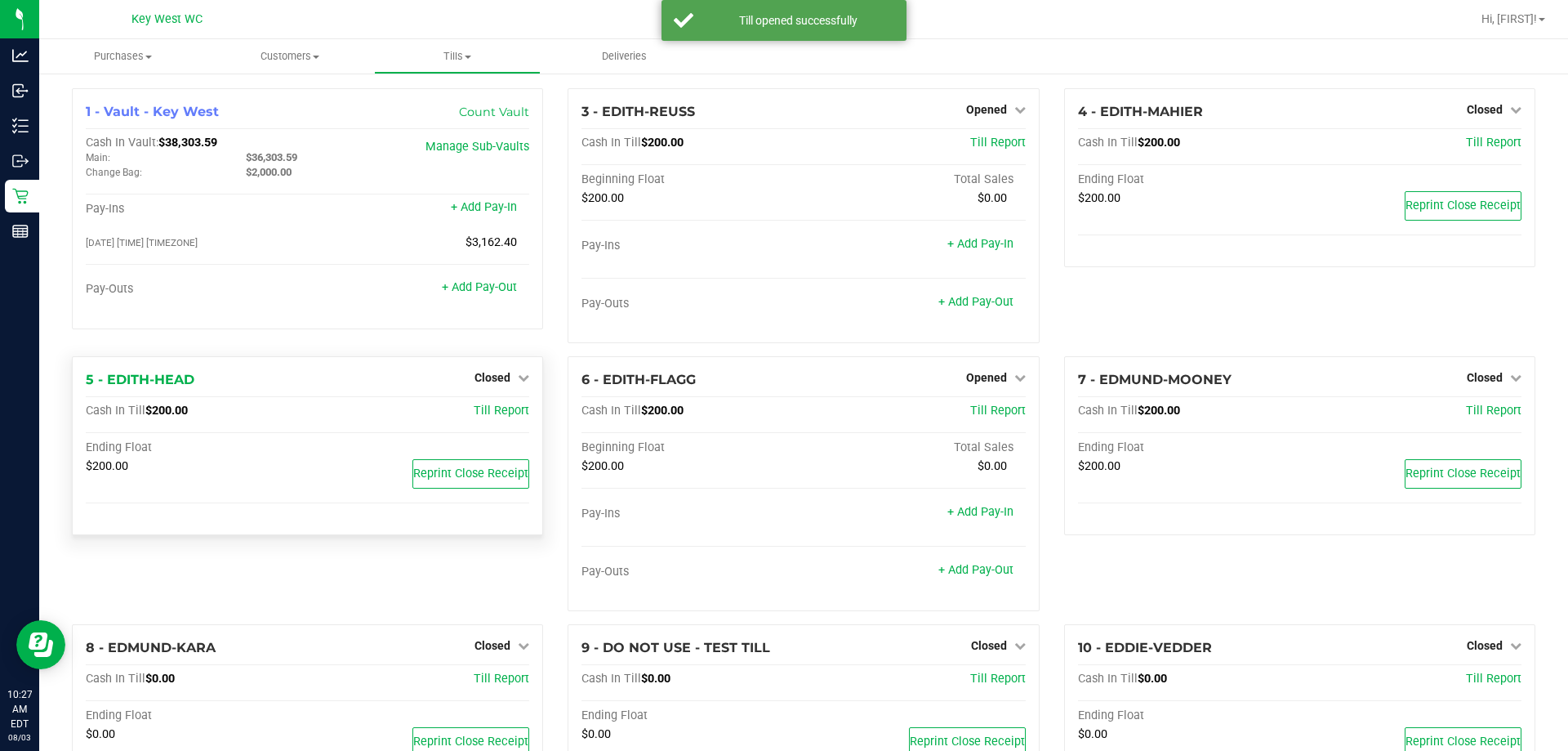 click on "Closed" at bounding box center [501, 378] 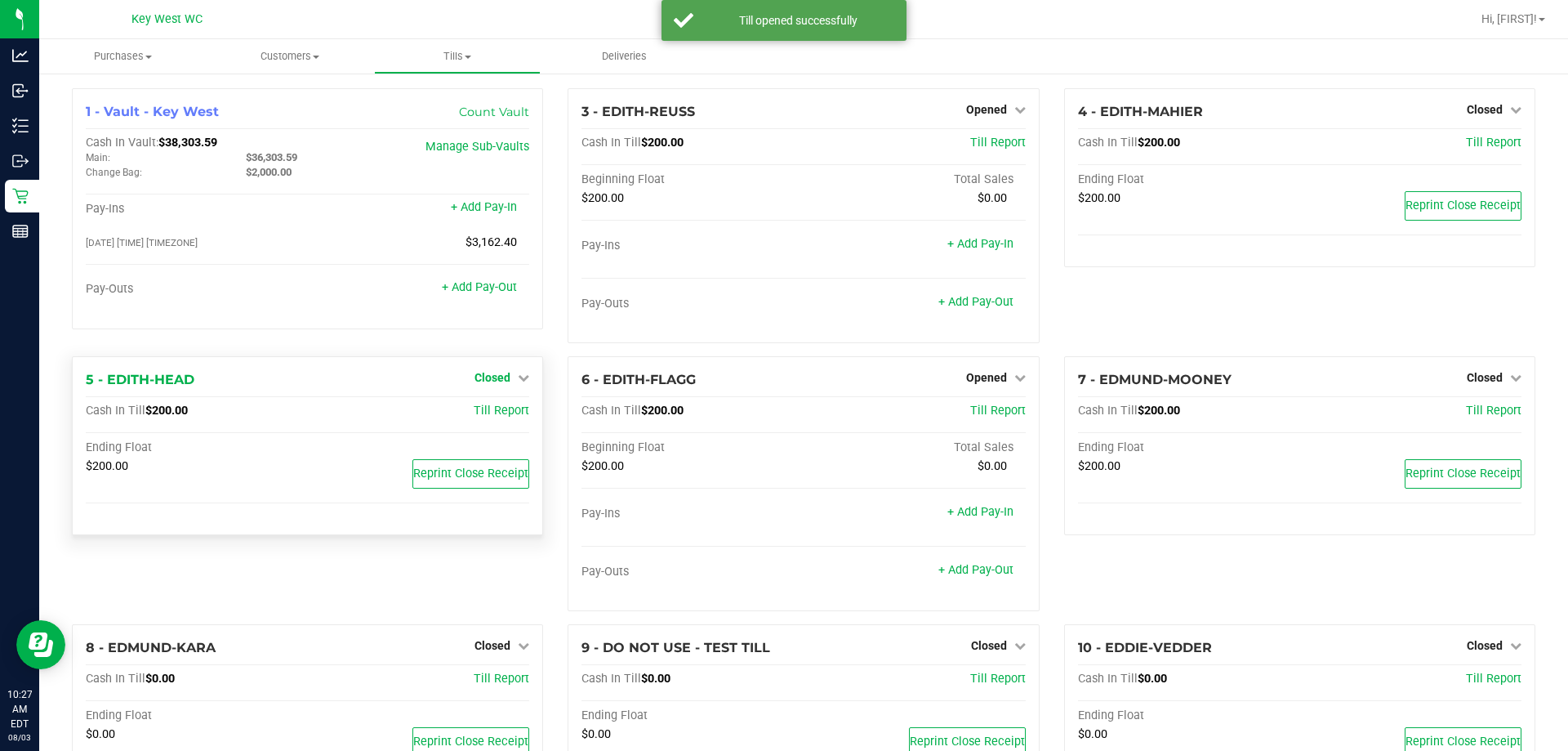 click on "Closed" at bounding box center (492, 378) 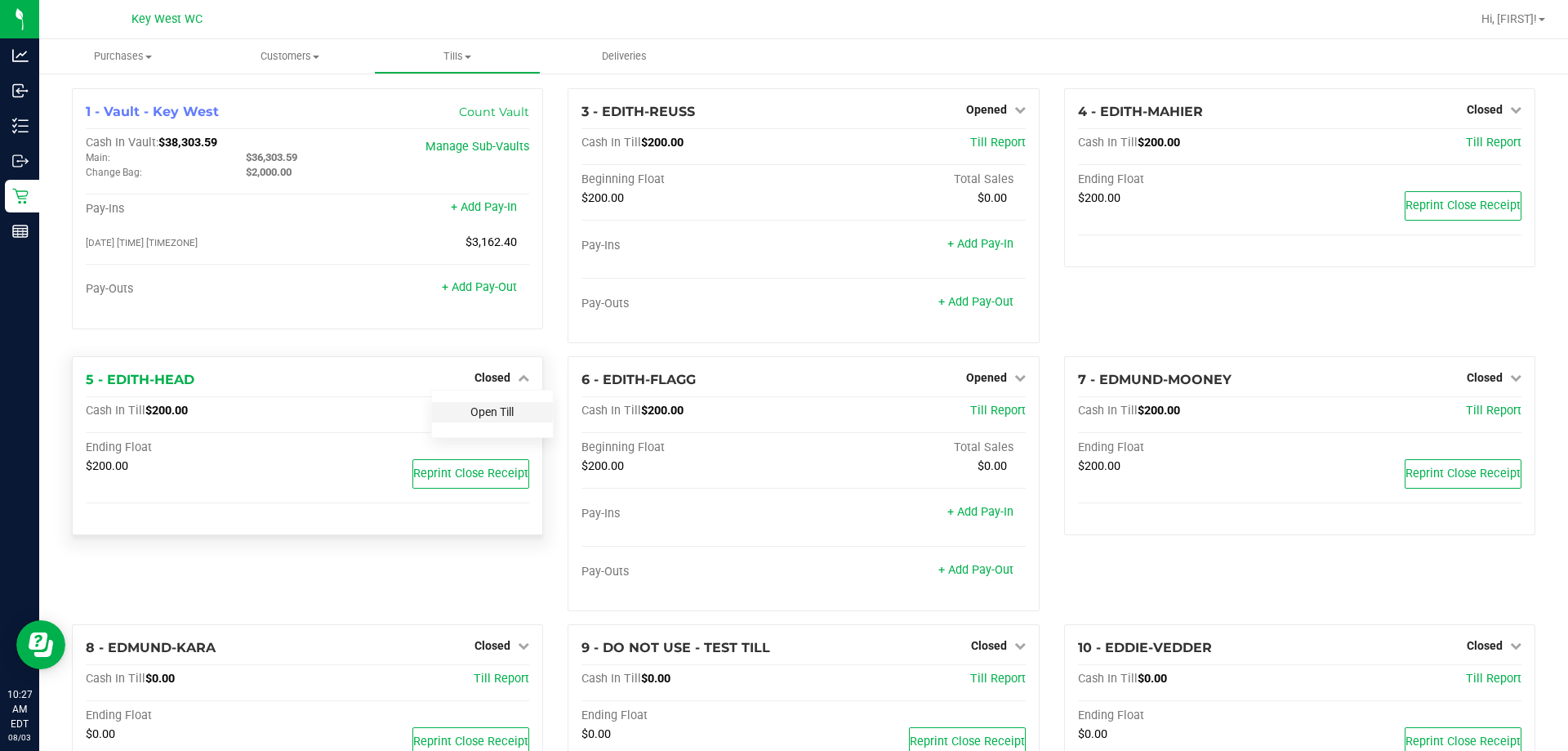 click on "Open Till" at bounding box center (492, 412) 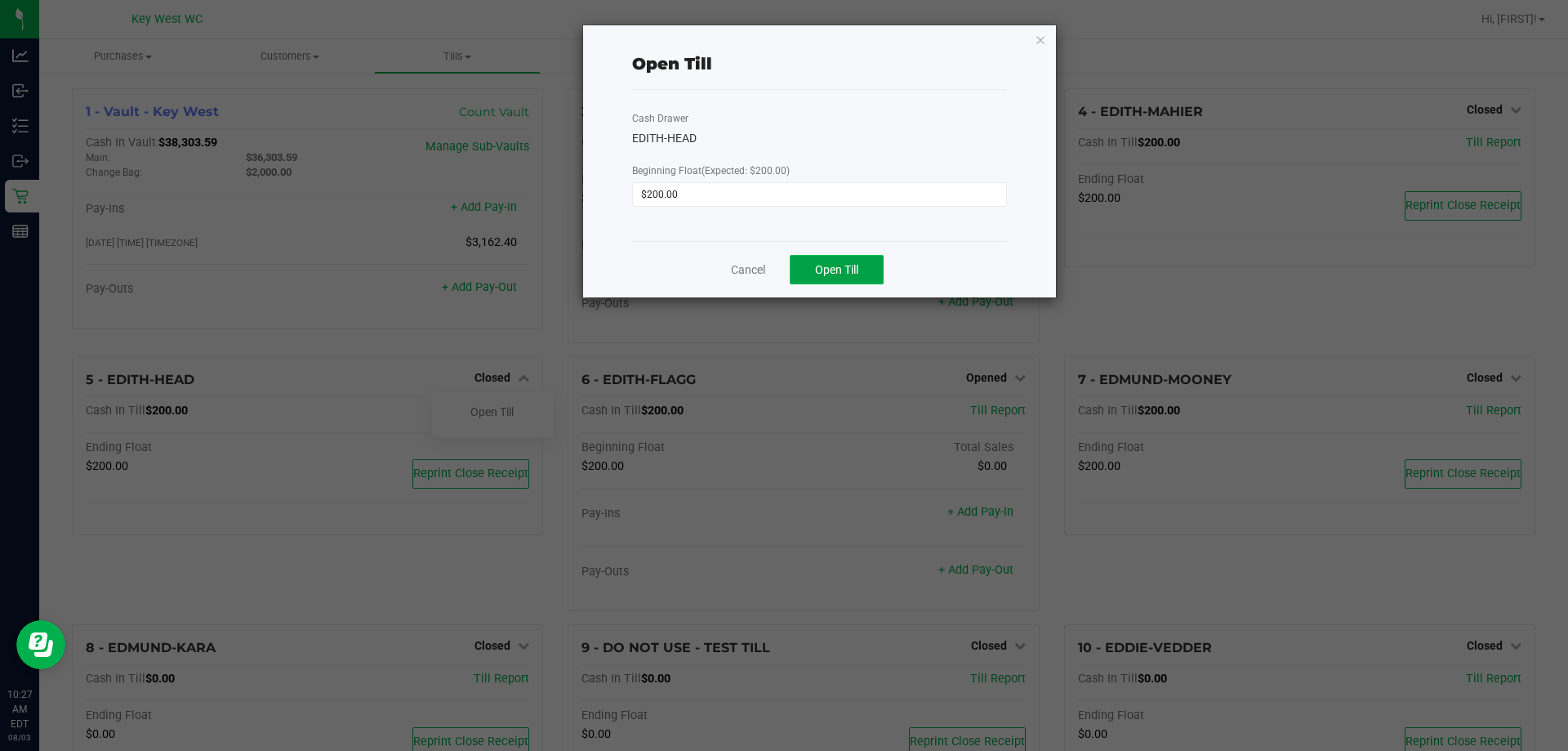 click on "Open Till" 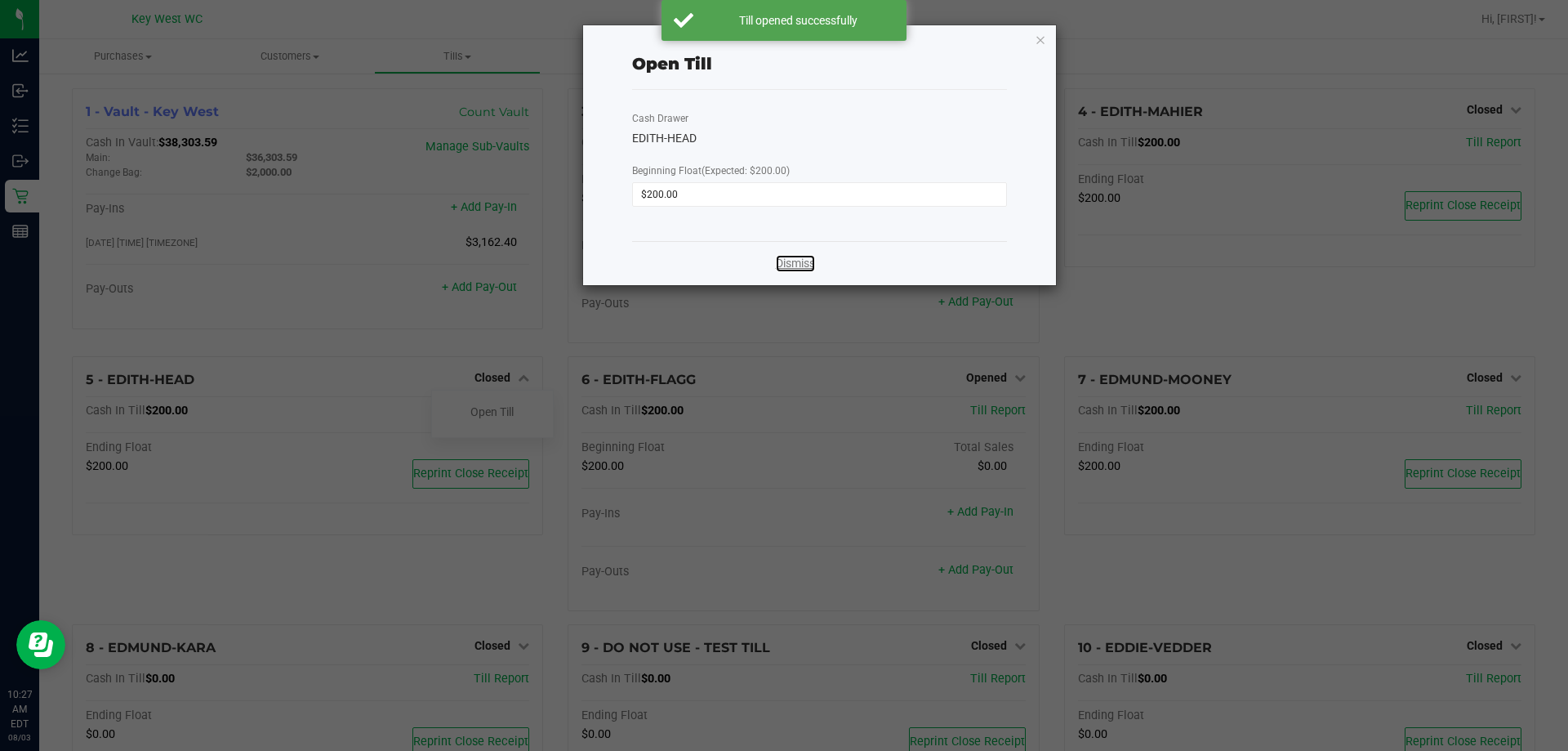 click on "Dismiss" 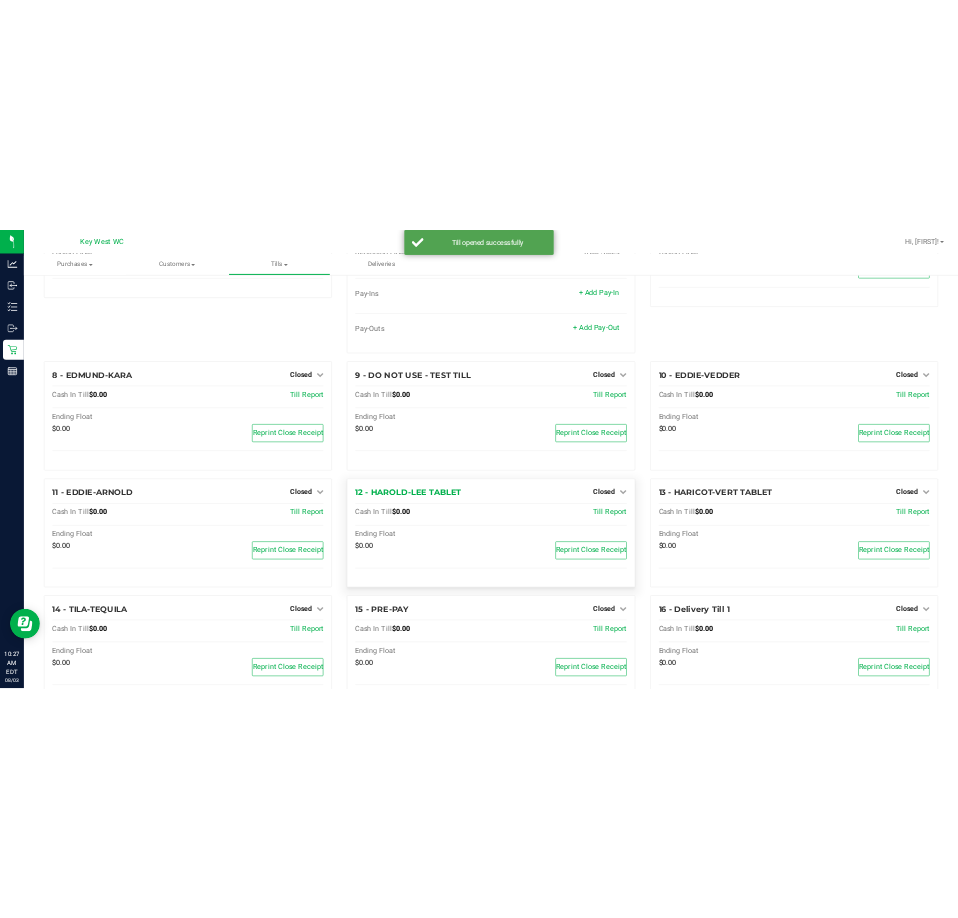 scroll, scrollTop: 569, scrollLeft: 0, axis: vertical 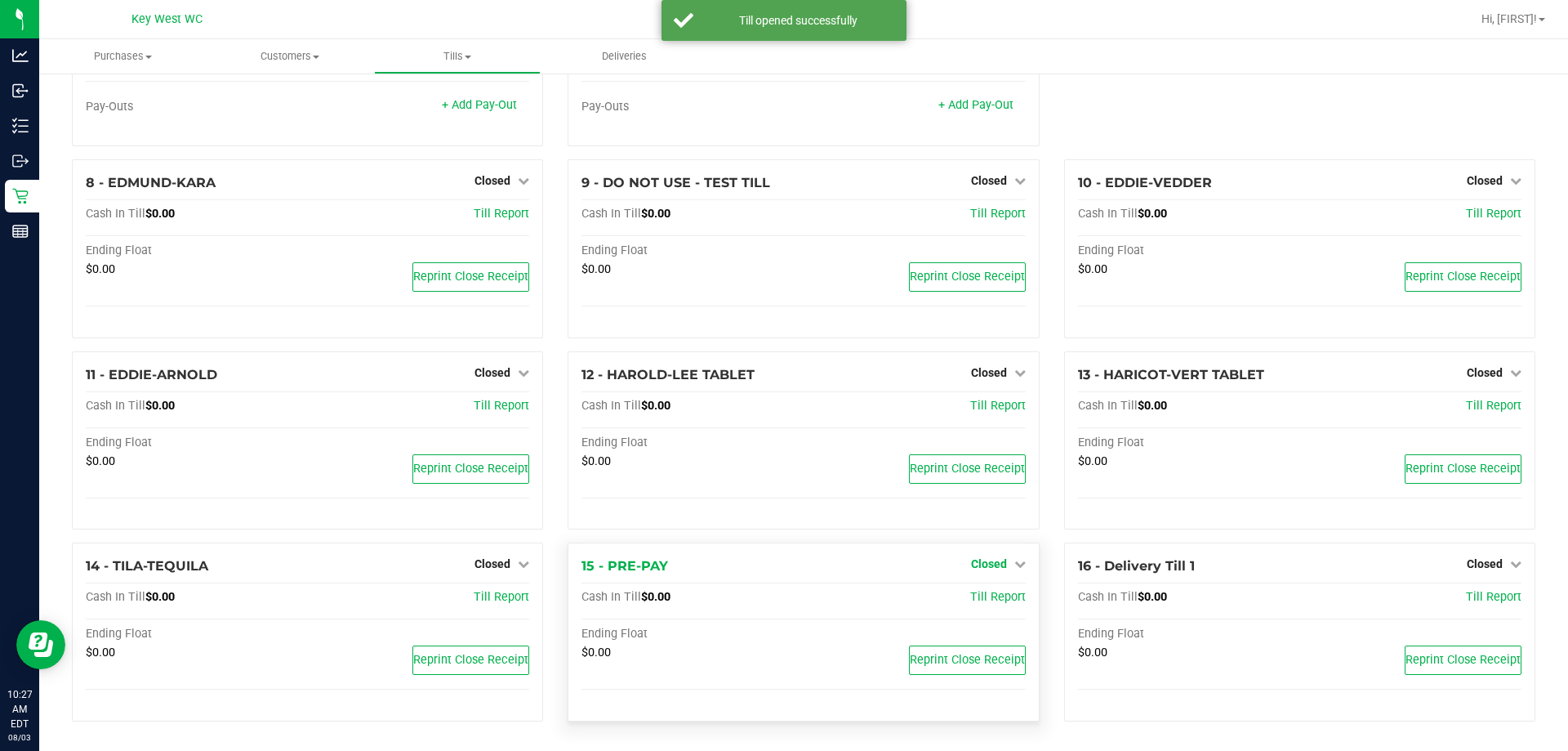 click on "Closed" at bounding box center (989, 564) 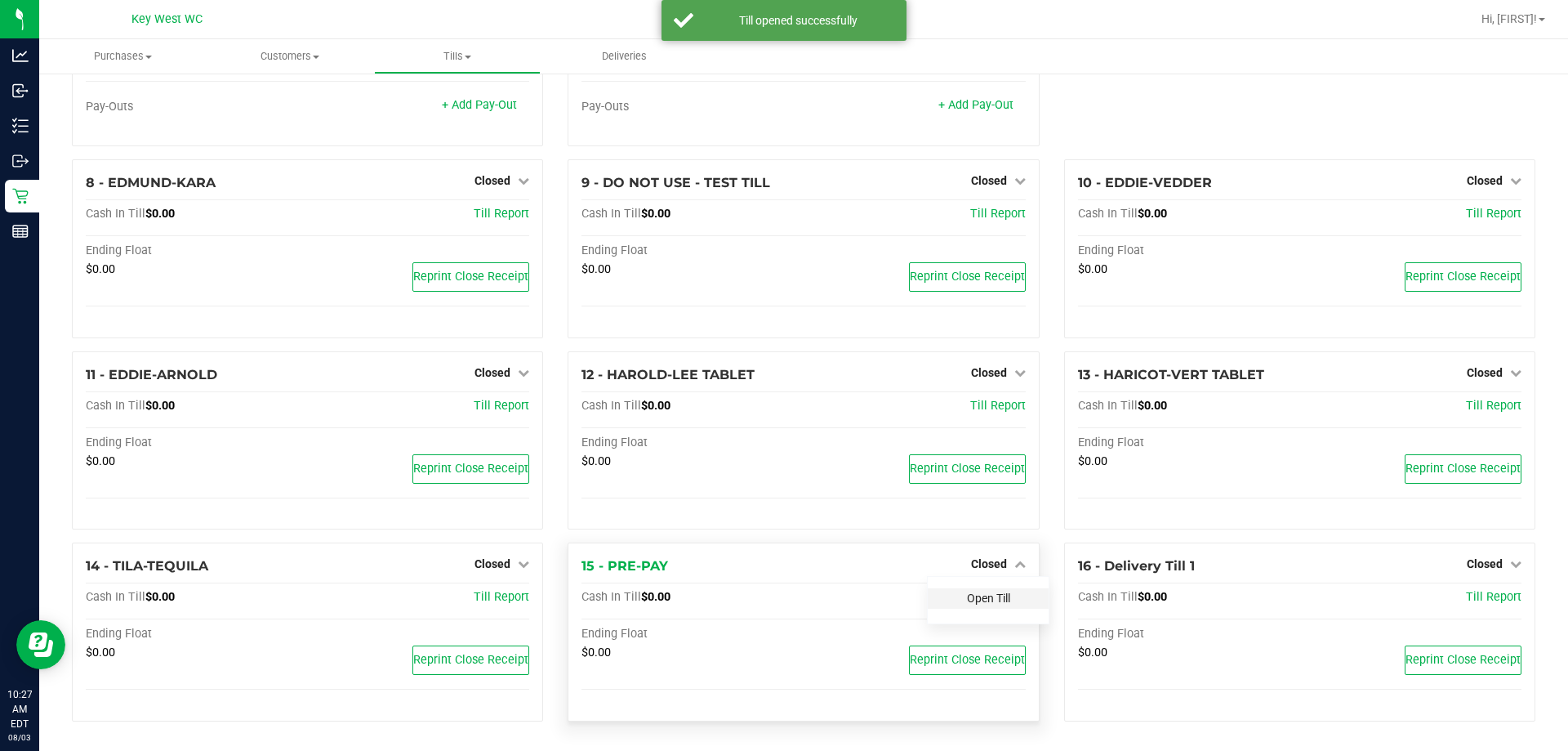 click on "Open Till" at bounding box center (988, 598) 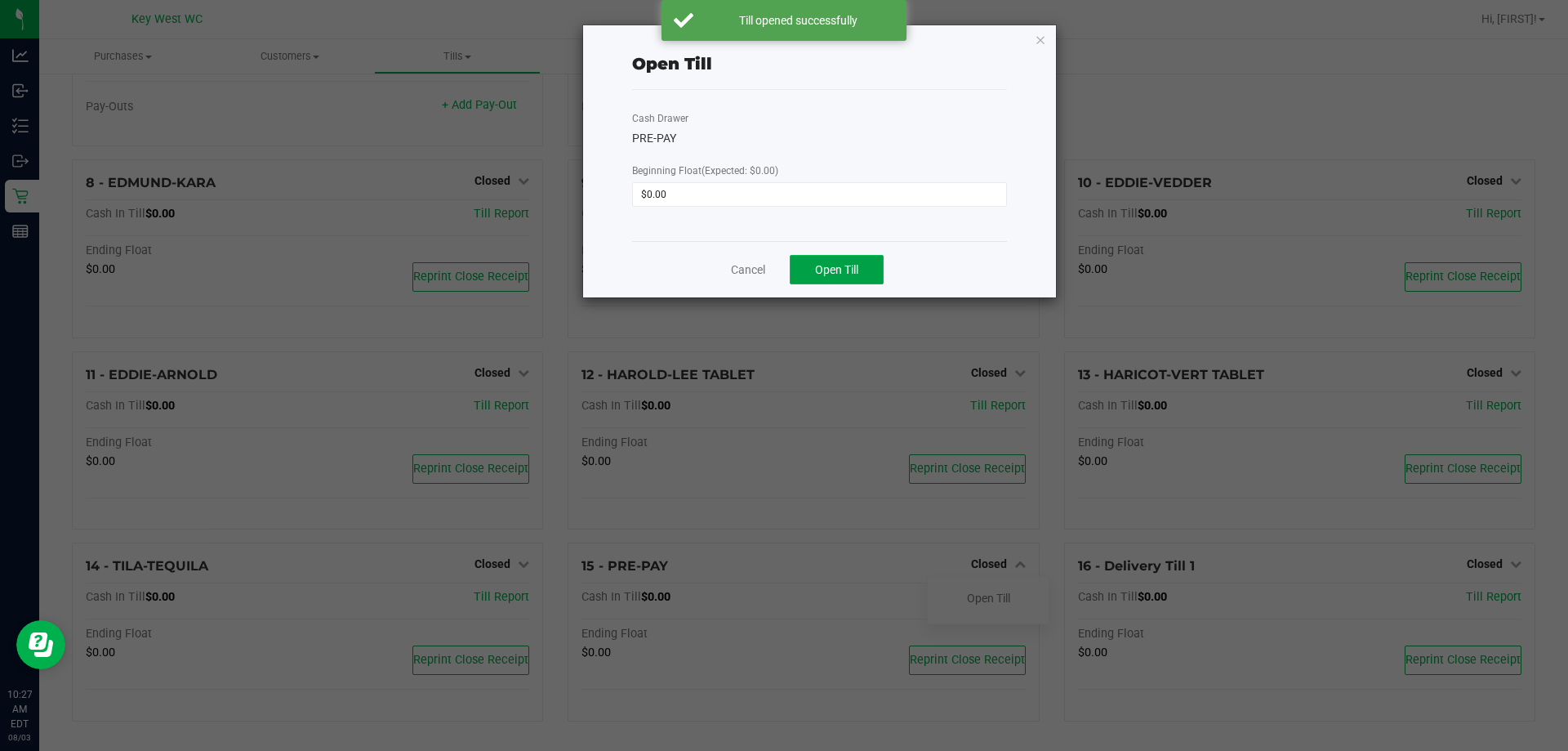 click on "Open Till" 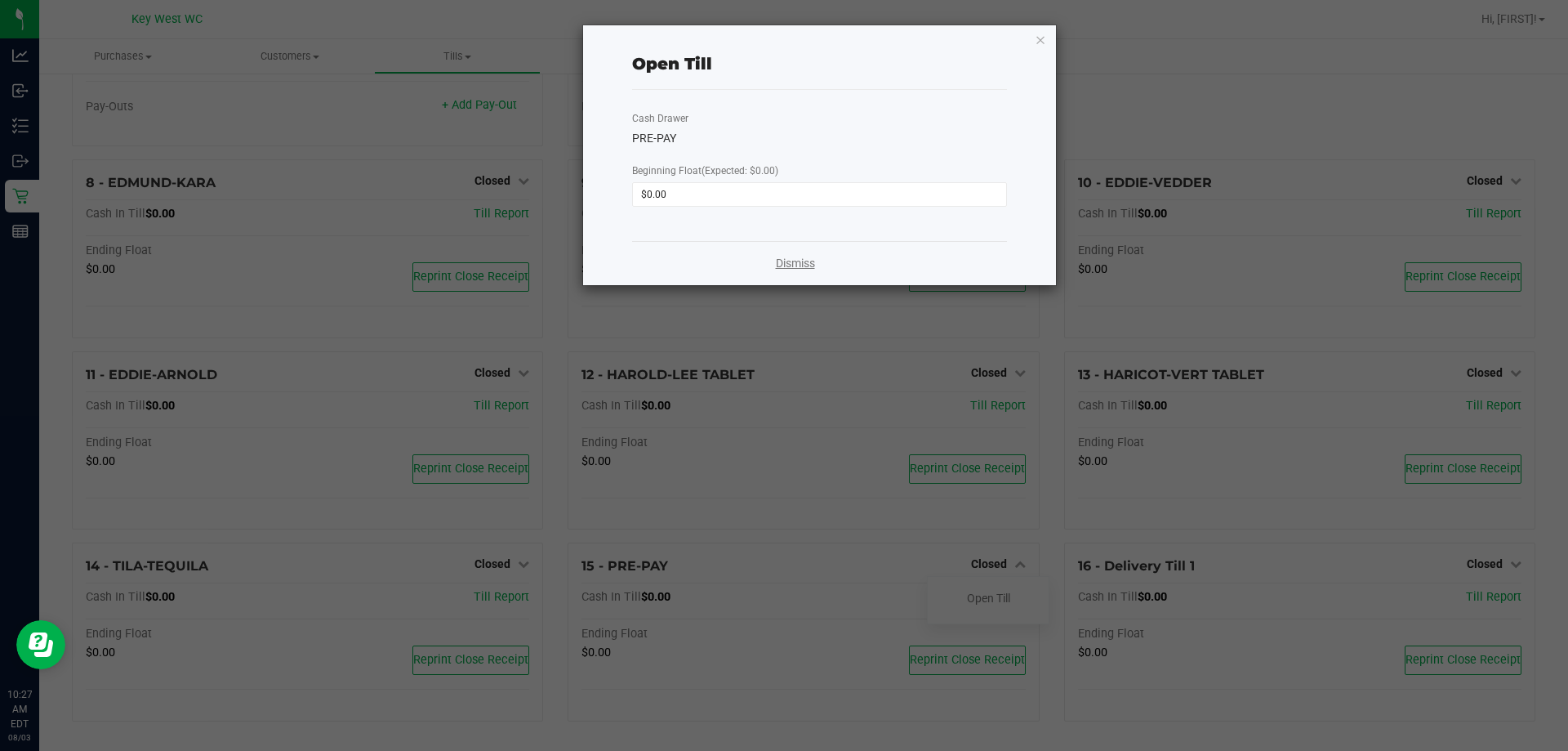 click on "Dismiss" 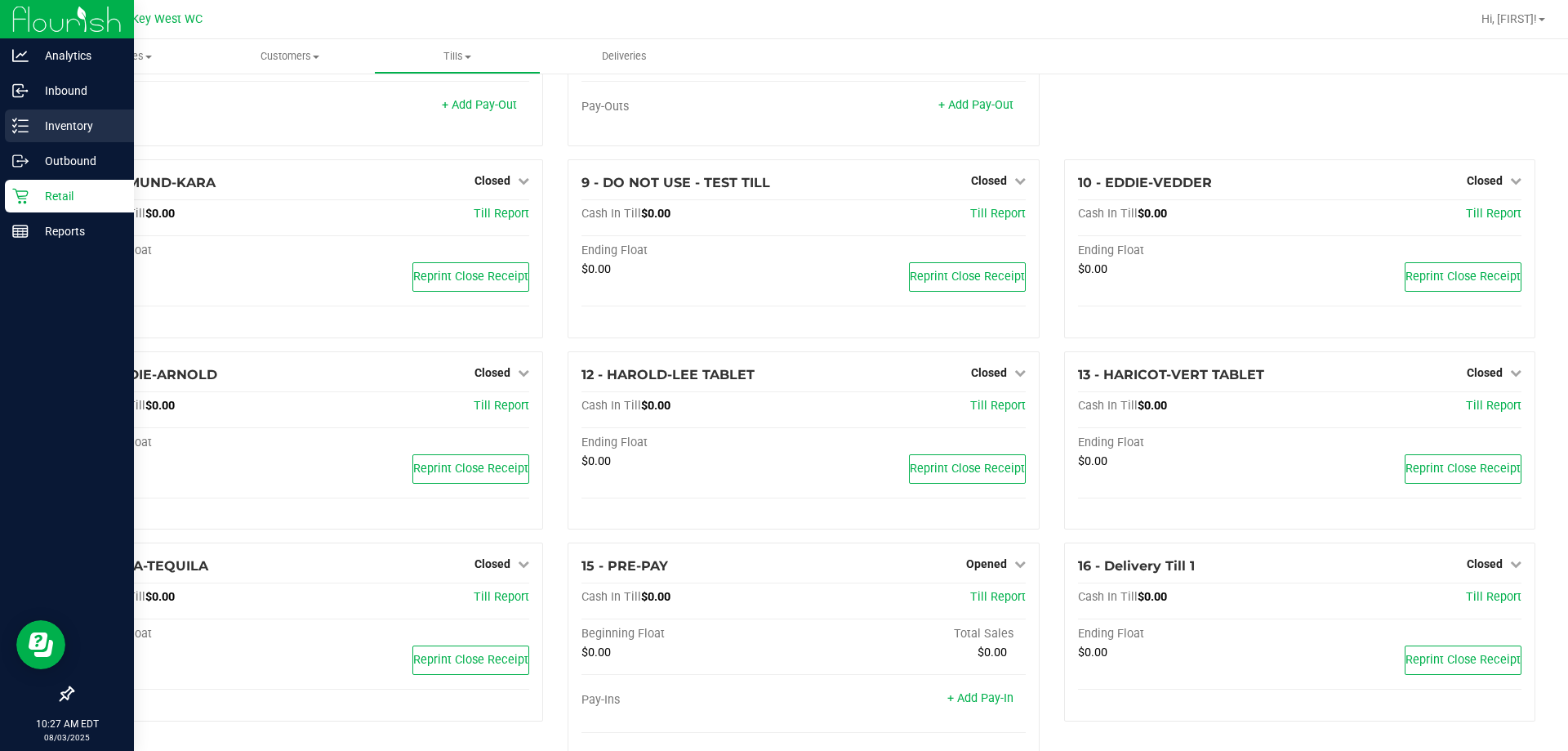 click on "Inventory" at bounding box center [78, 126] 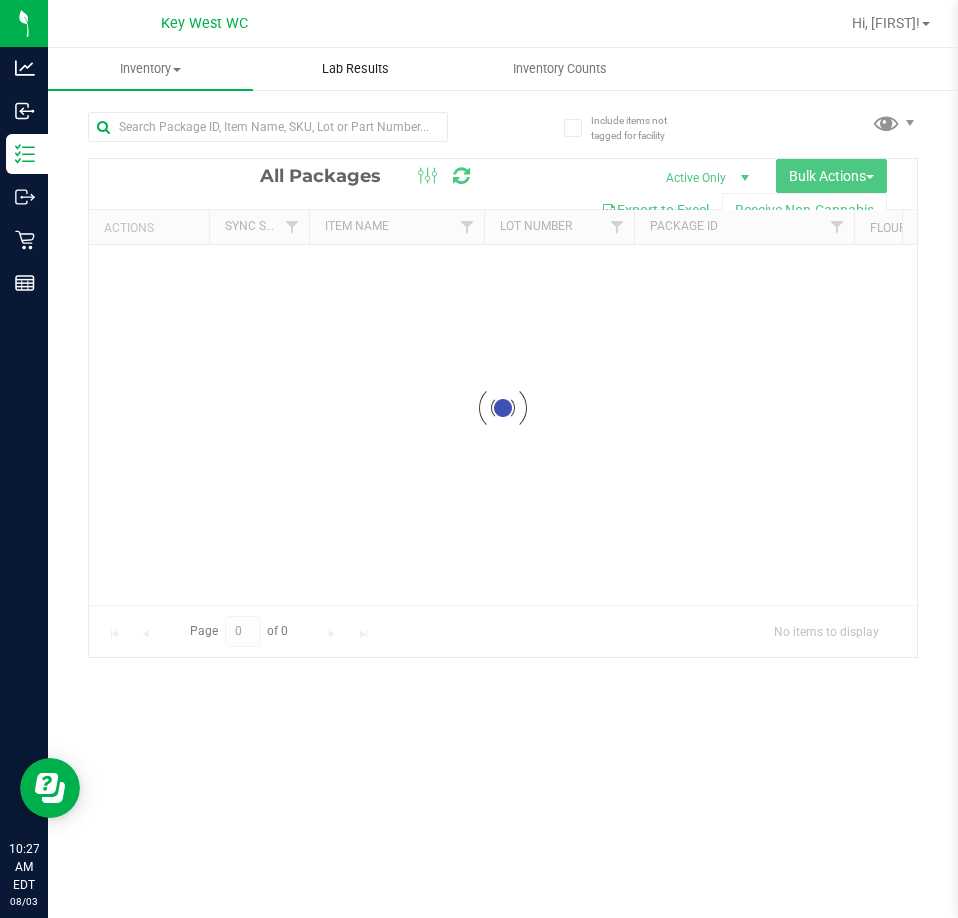 scroll, scrollTop: 0, scrollLeft: 0, axis: both 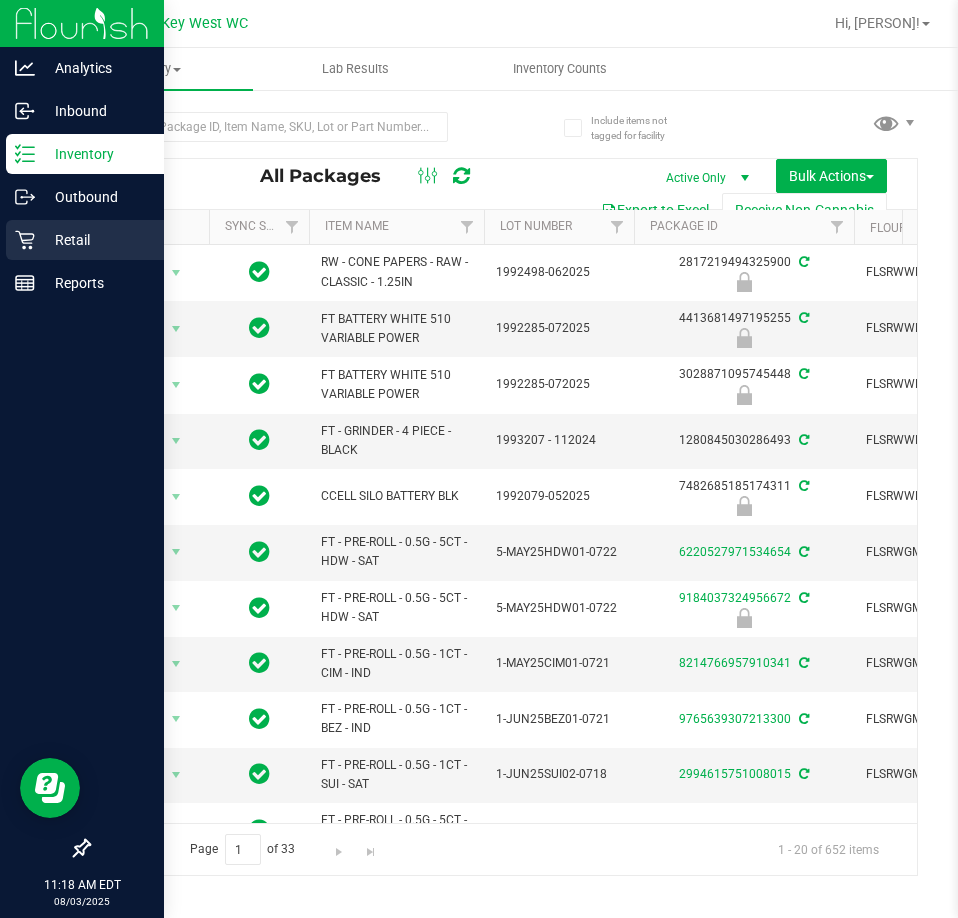 click on "Retail" at bounding box center (95, 240) 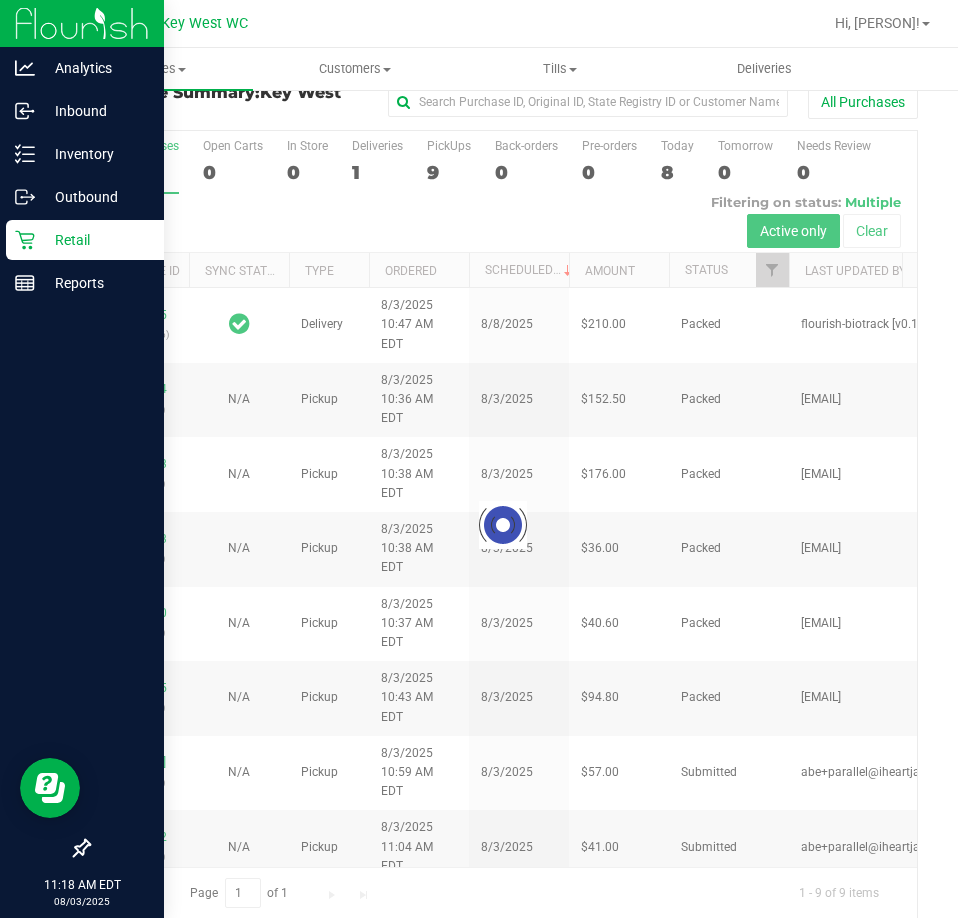 scroll, scrollTop: 45, scrollLeft: 0, axis: vertical 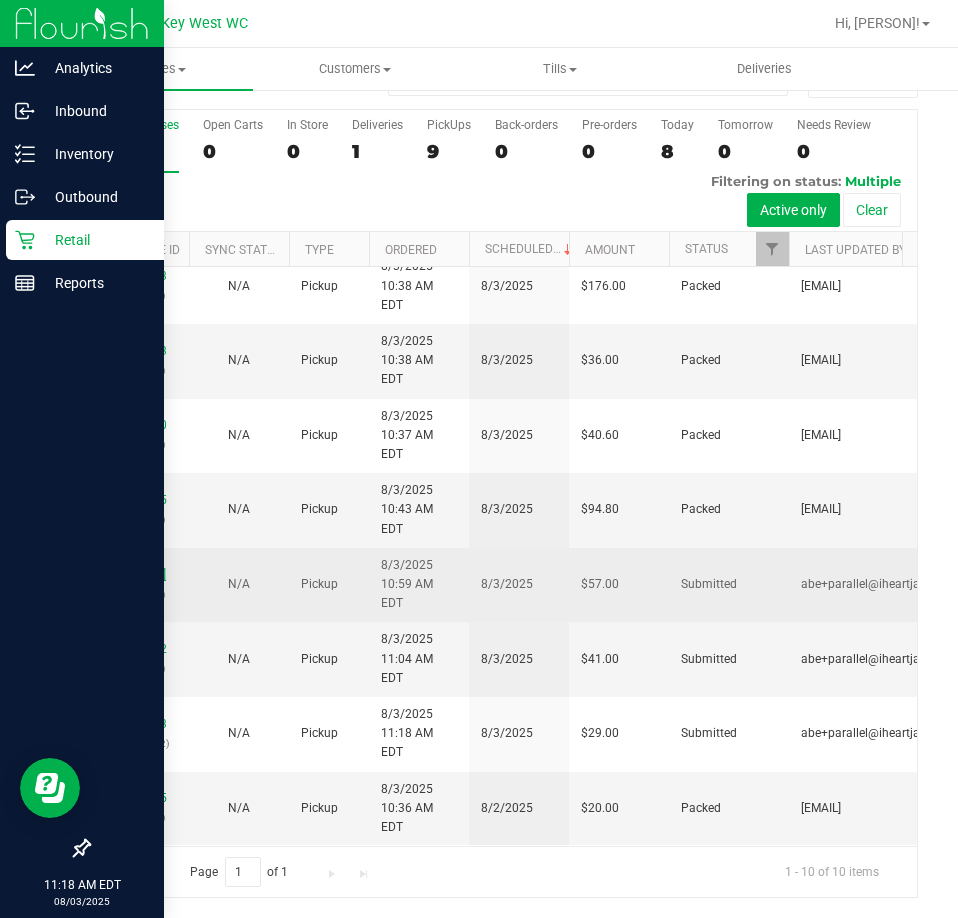 click on "[NUMBER]" at bounding box center (139, 574) 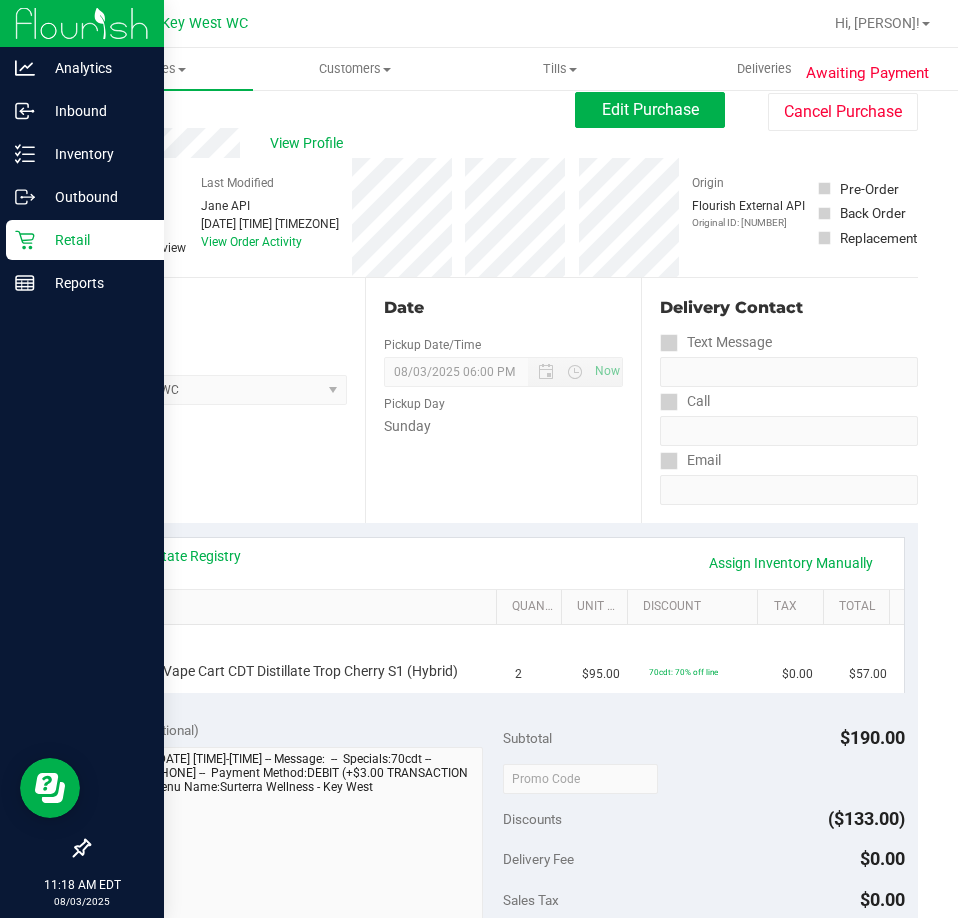 scroll, scrollTop: 0, scrollLeft: 0, axis: both 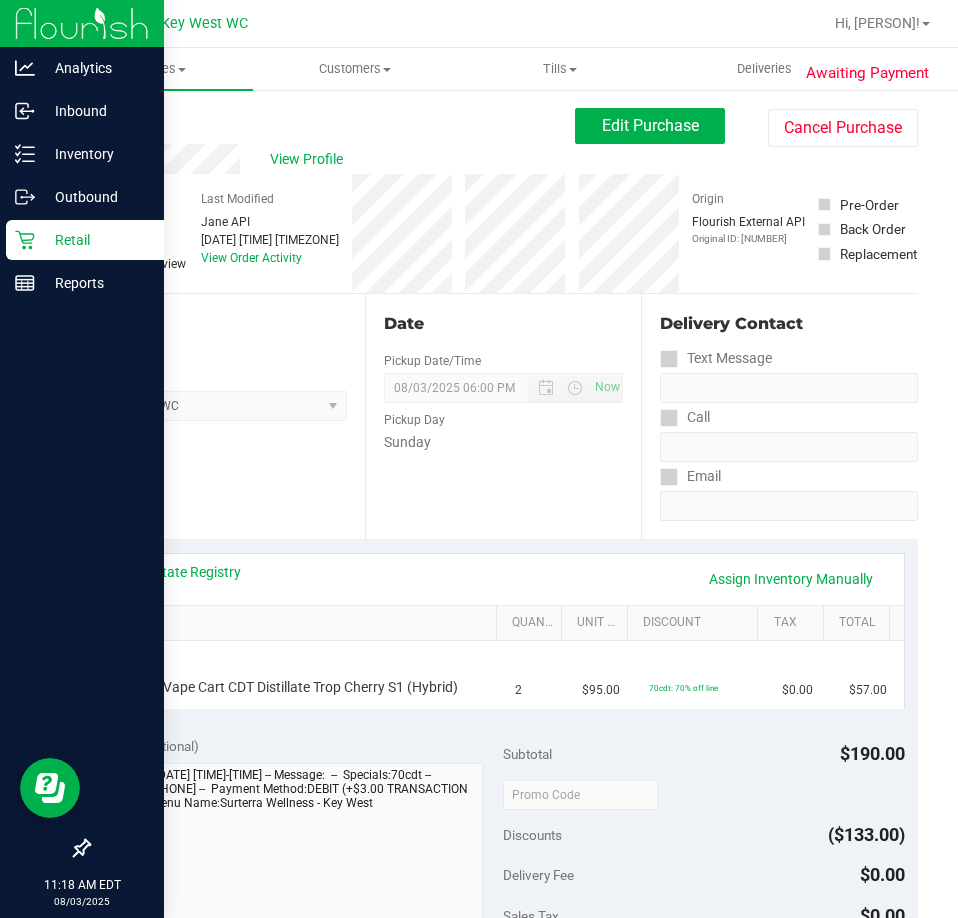 click on "Back" at bounding box center (103, 120) 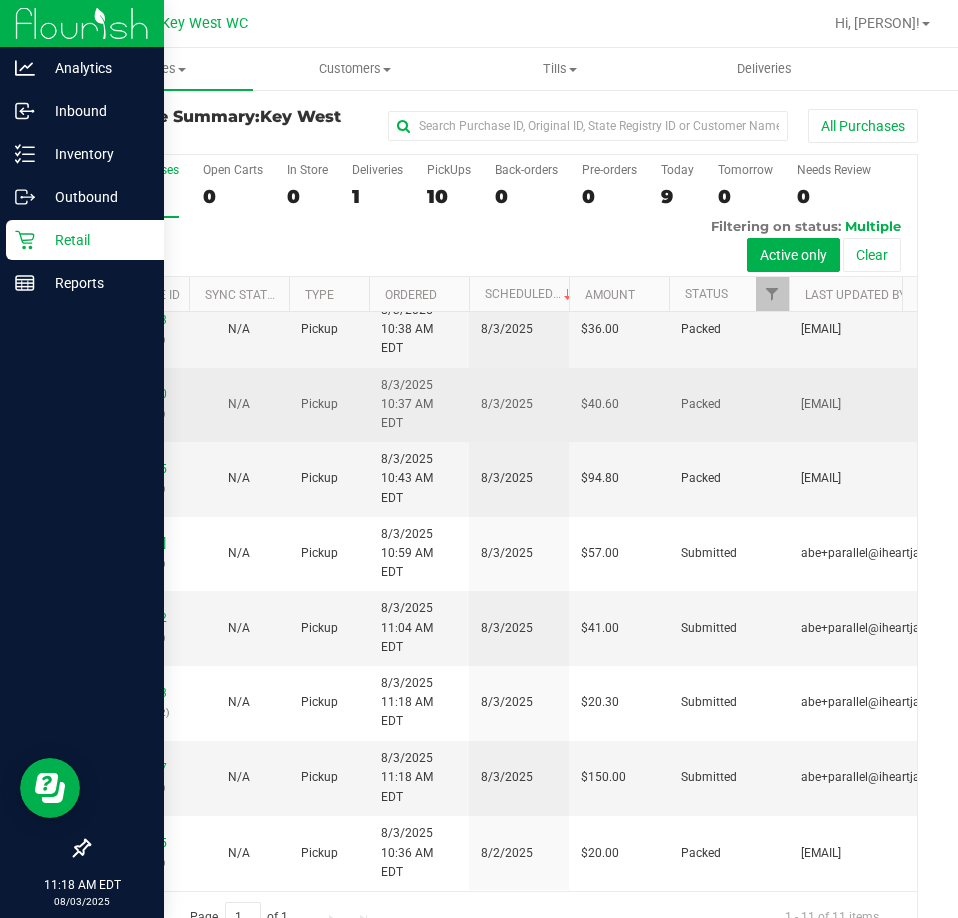 scroll, scrollTop: 256, scrollLeft: 0, axis: vertical 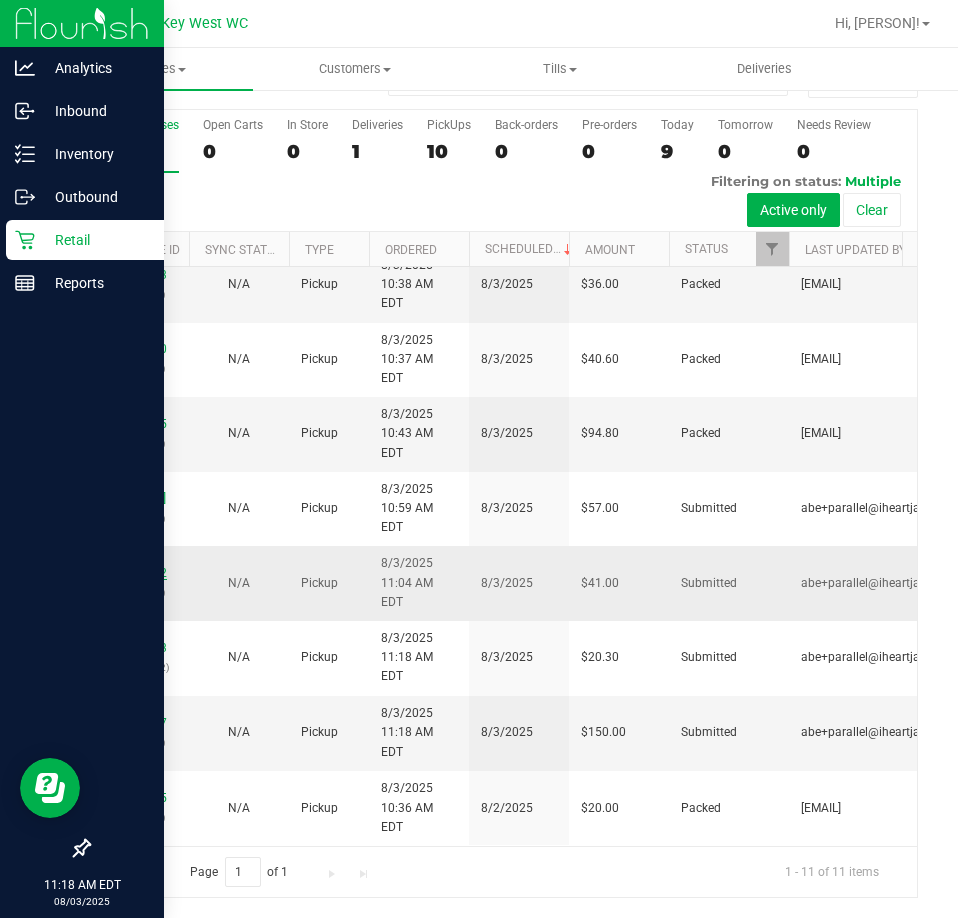 click on "11733522" at bounding box center [139, 573] 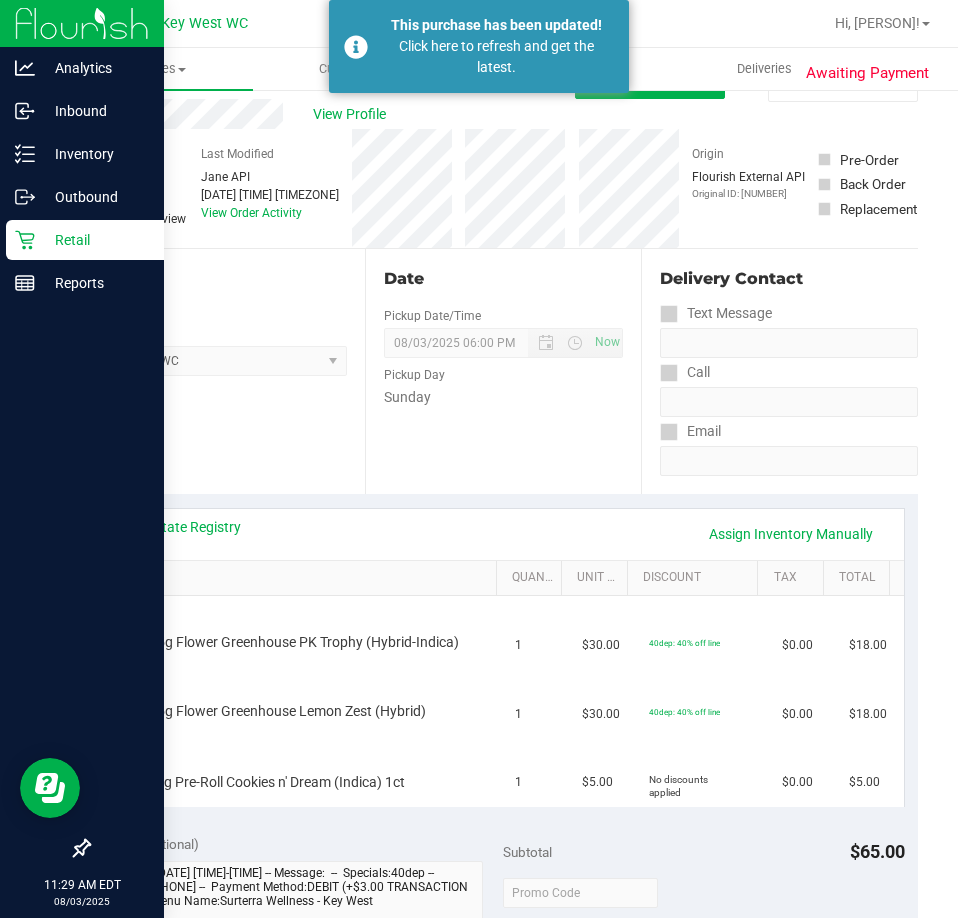 click on "Retail" at bounding box center (95, 240) 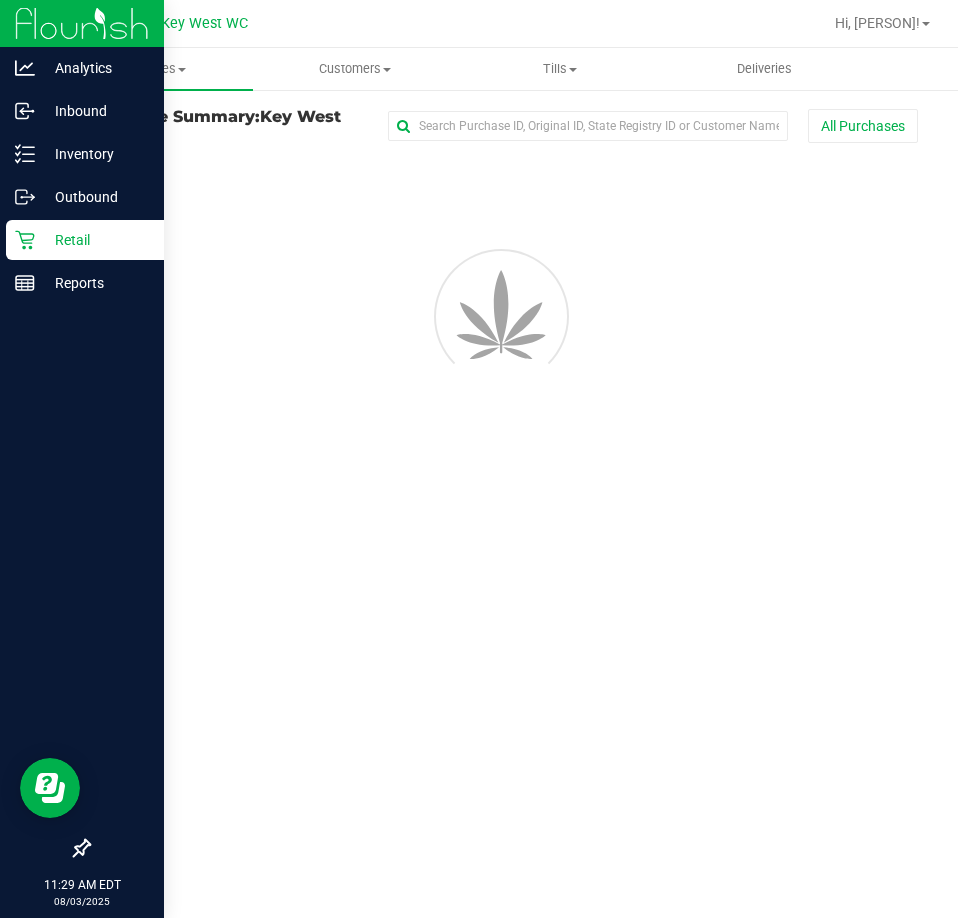 scroll, scrollTop: 0, scrollLeft: 0, axis: both 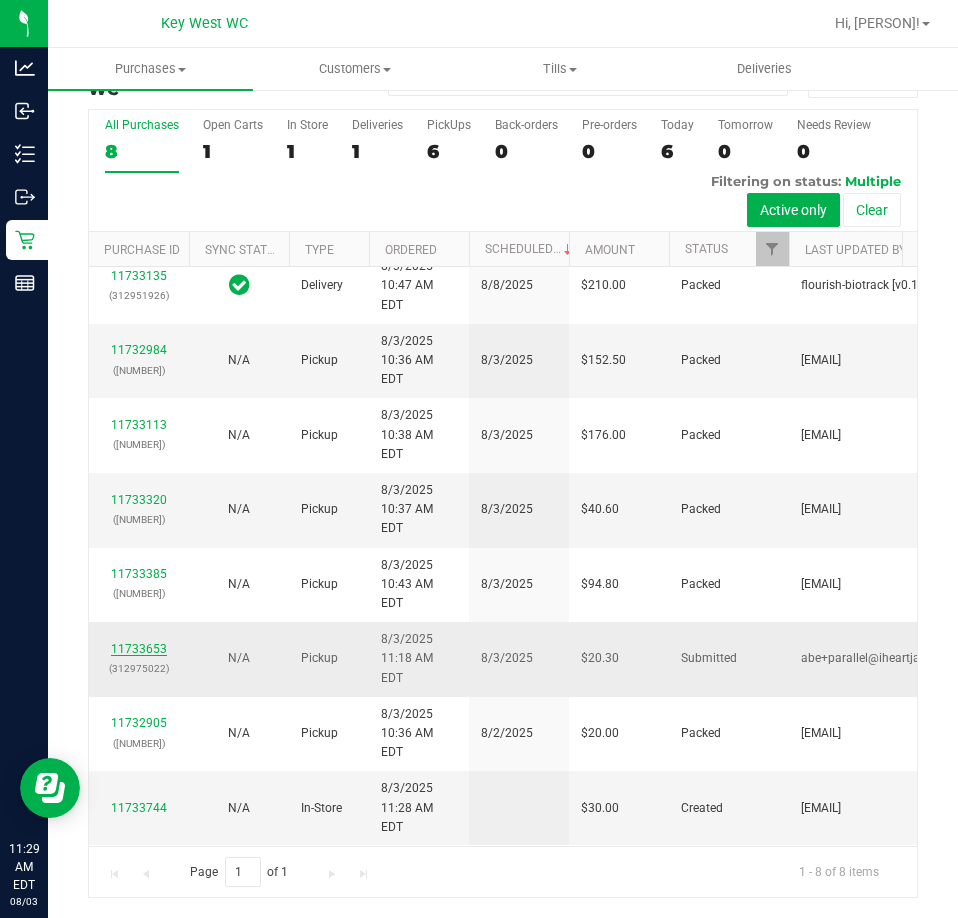 click on "11733653" at bounding box center (139, 649) 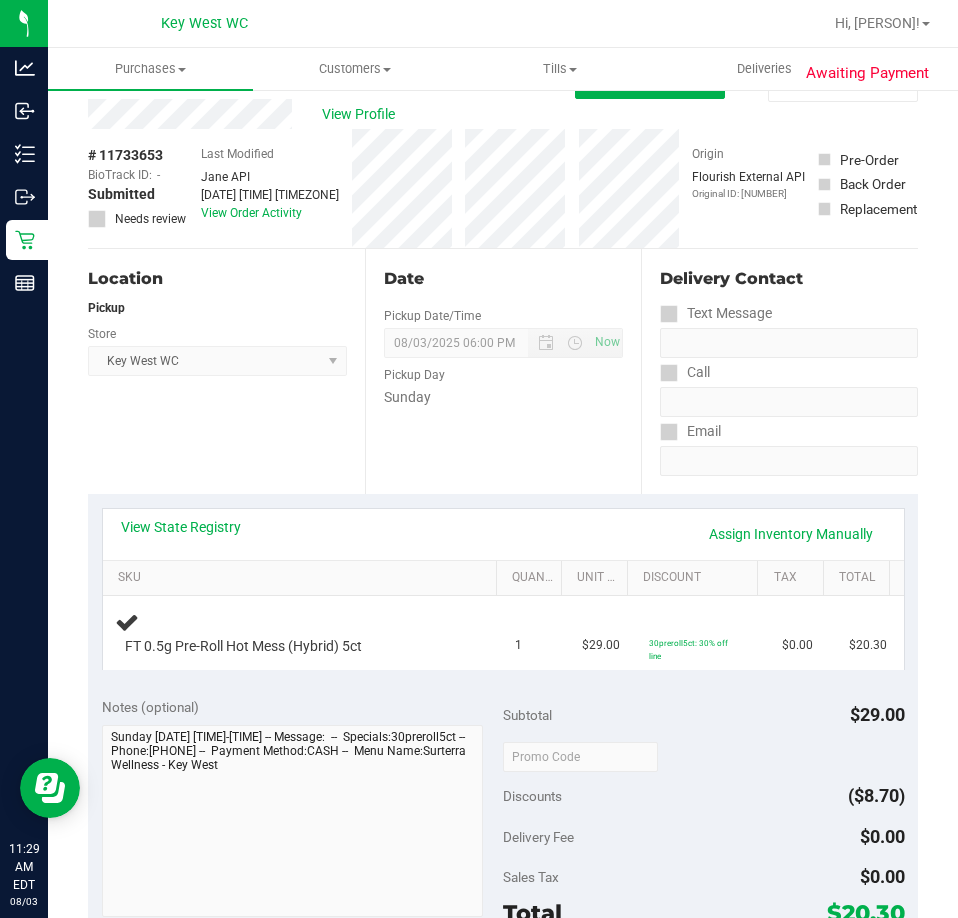 scroll, scrollTop: 0, scrollLeft: 0, axis: both 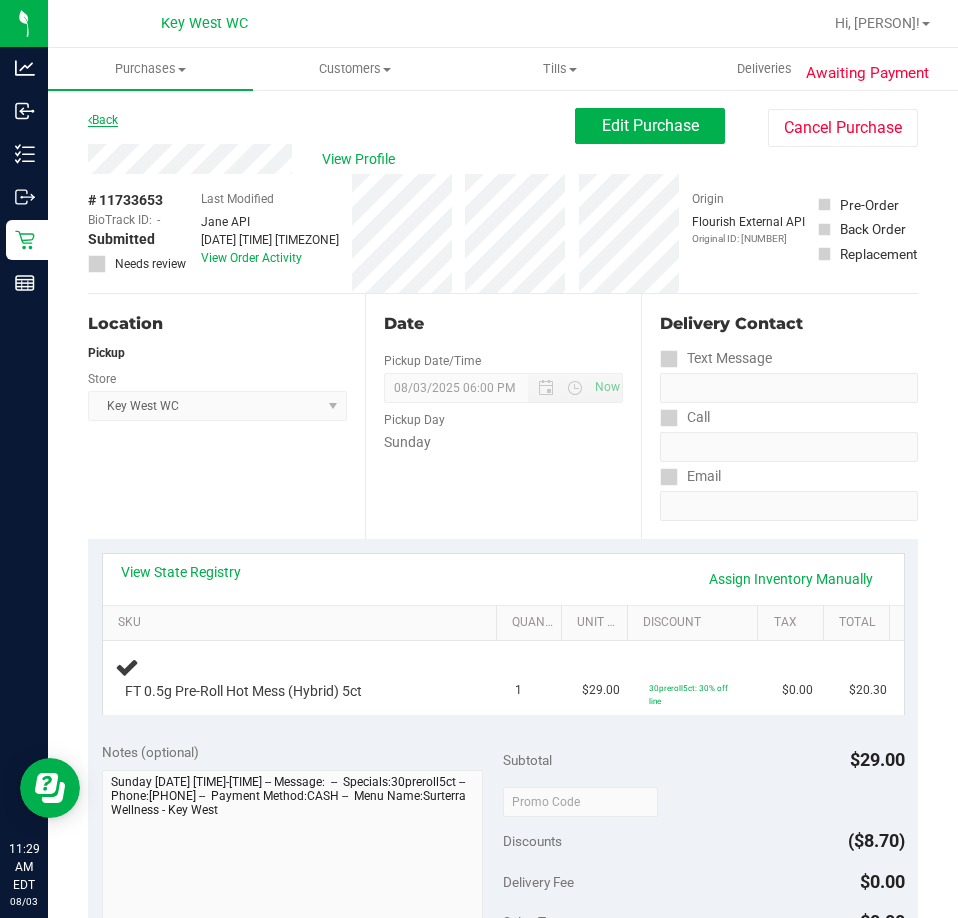 click on "Back" at bounding box center (103, 120) 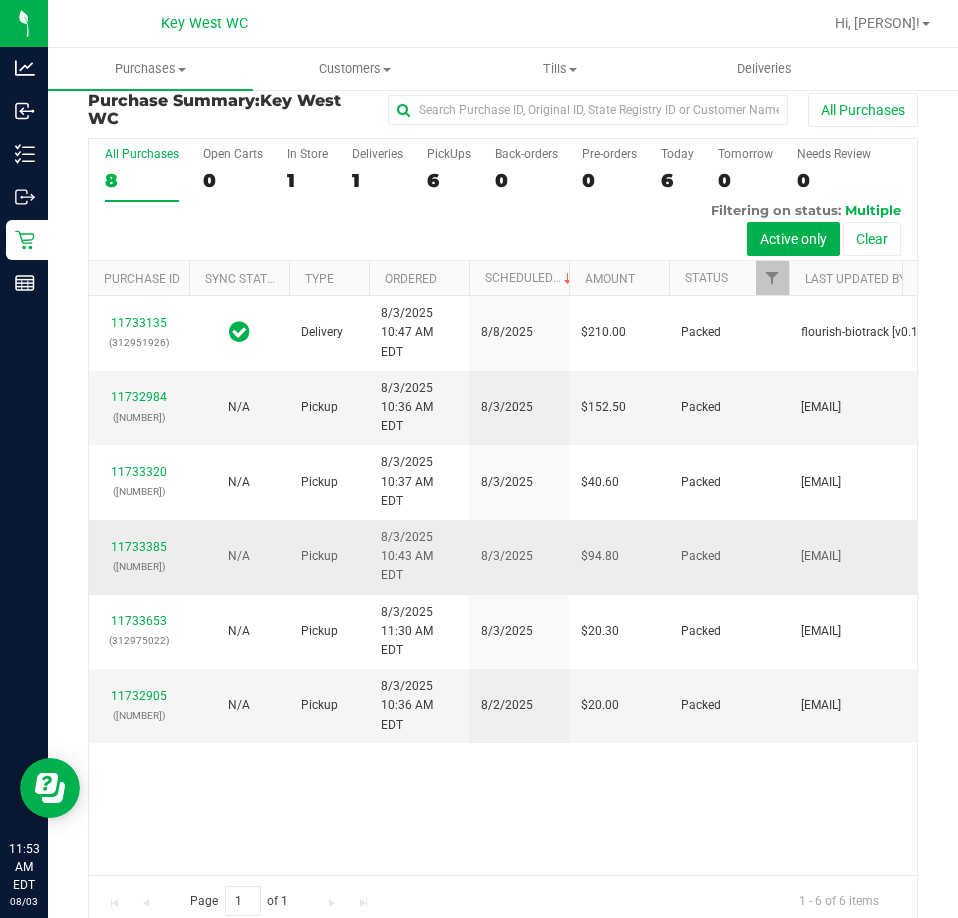 scroll, scrollTop: 0, scrollLeft: 0, axis: both 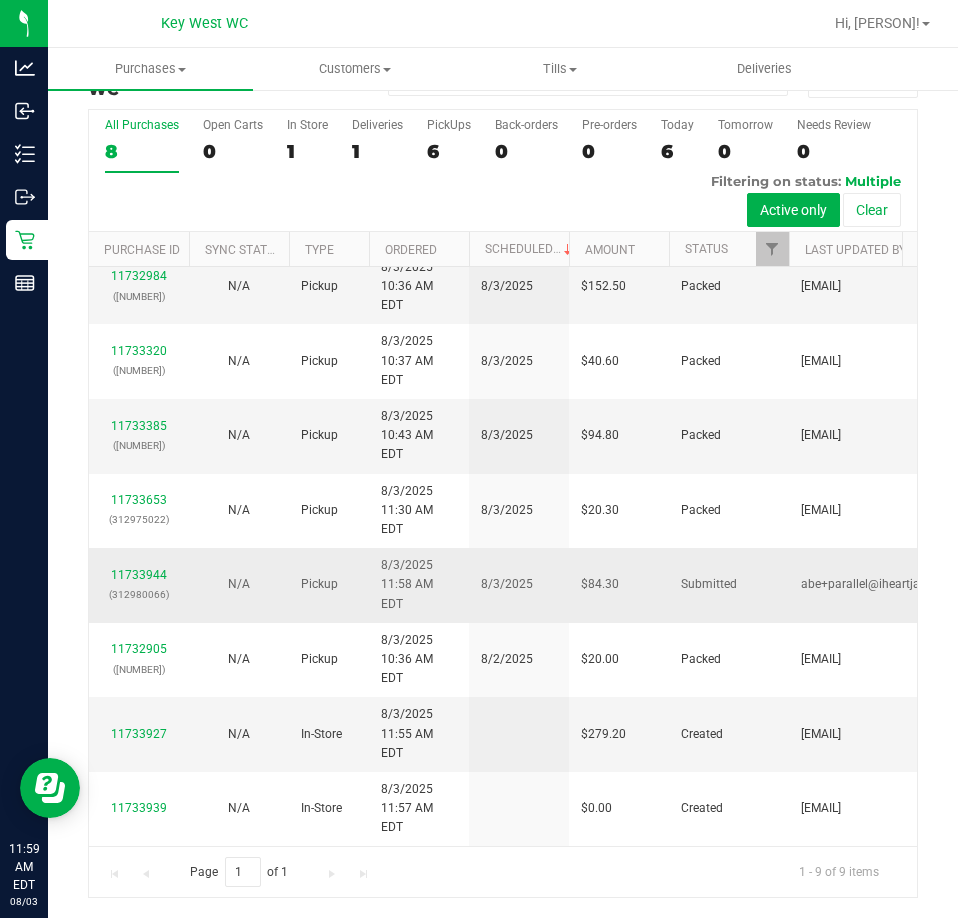 click on "# [NUMBER]
([NUMBER])" at bounding box center (139, 585) 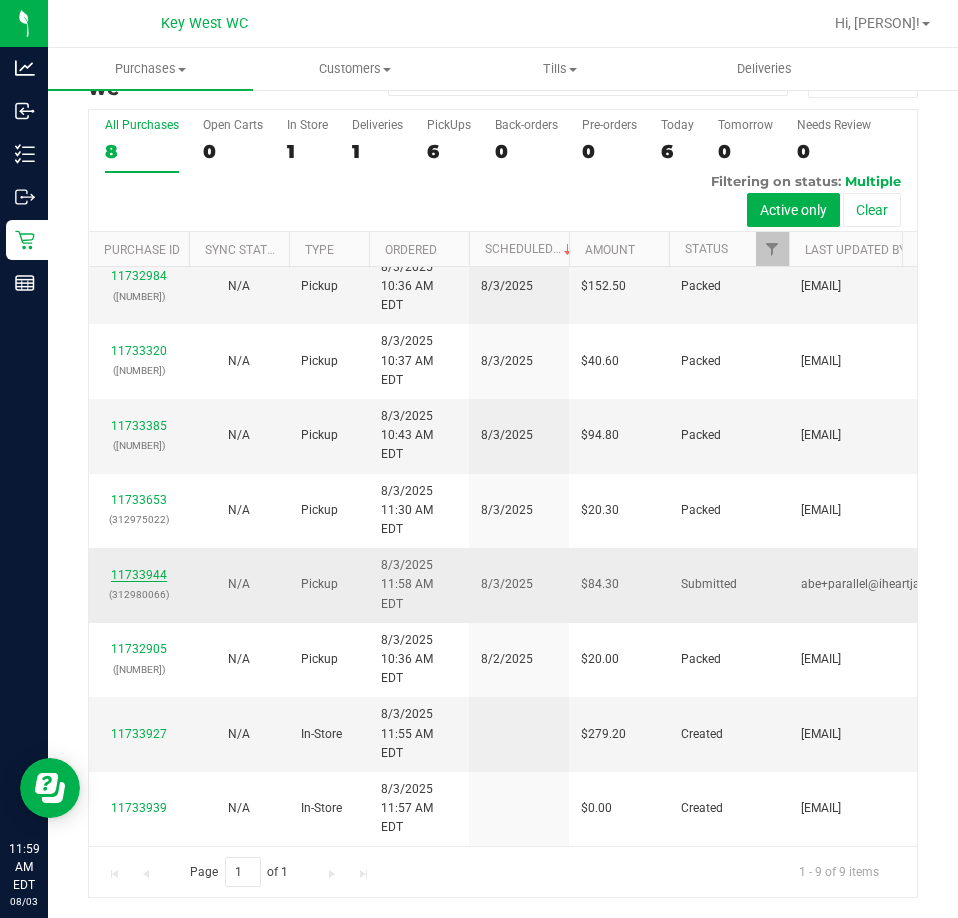 click on "11733944" at bounding box center (139, 575) 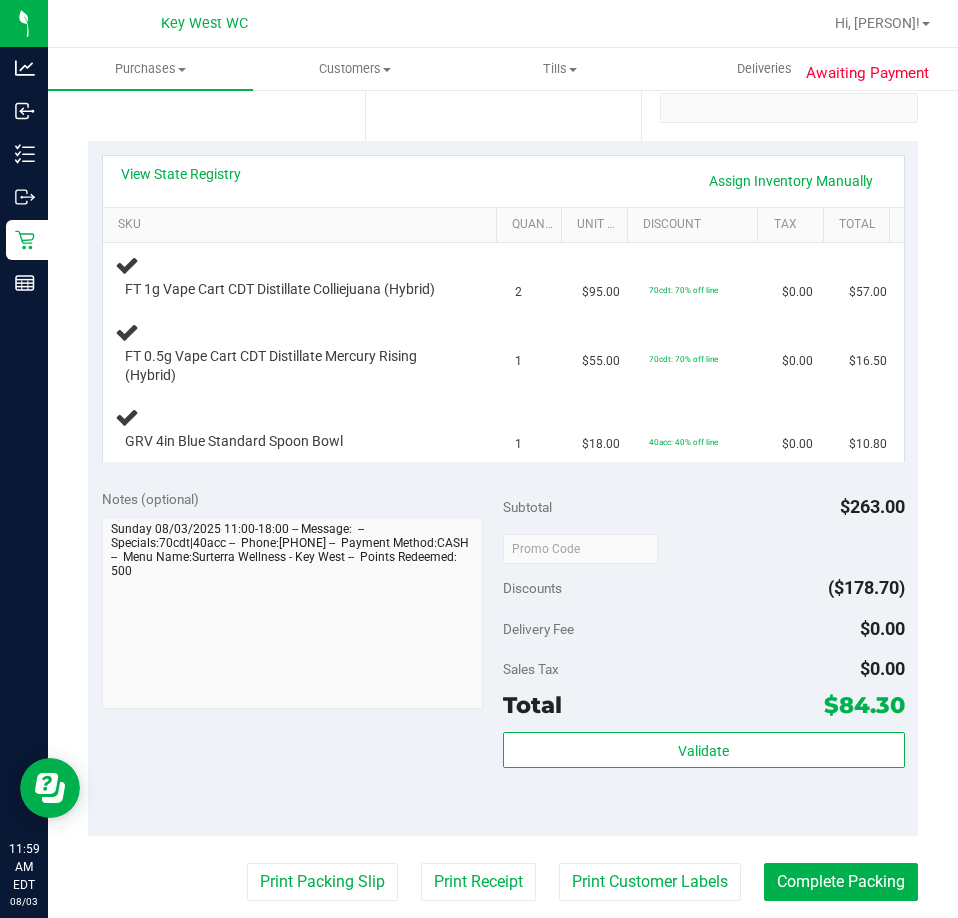 scroll, scrollTop: 400, scrollLeft: 0, axis: vertical 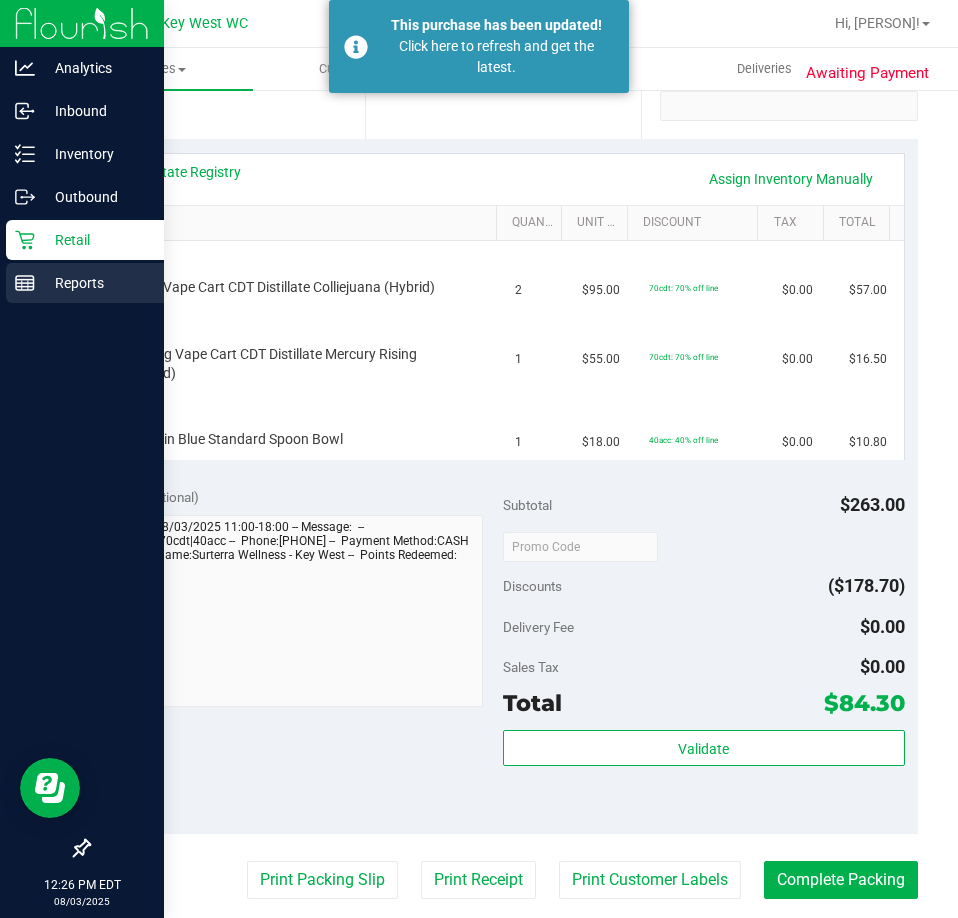 click on "Reports" at bounding box center (95, 283) 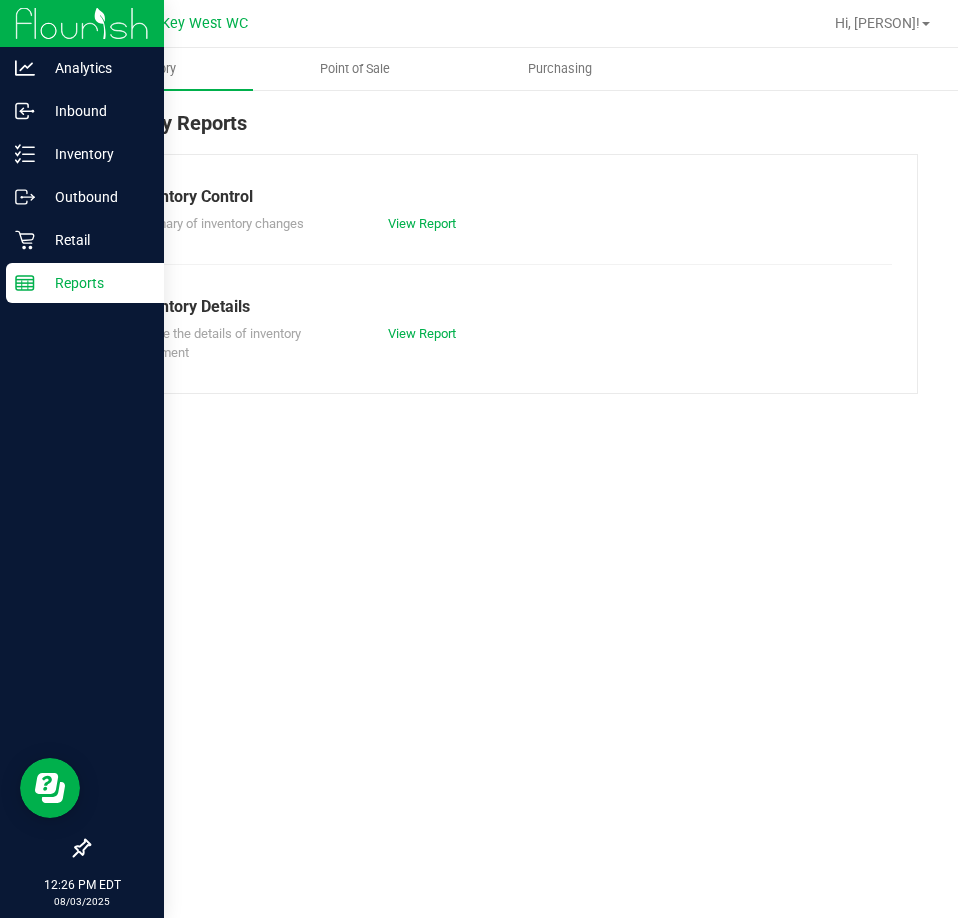 scroll, scrollTop: 0, scrollLeft: 0, axis: both 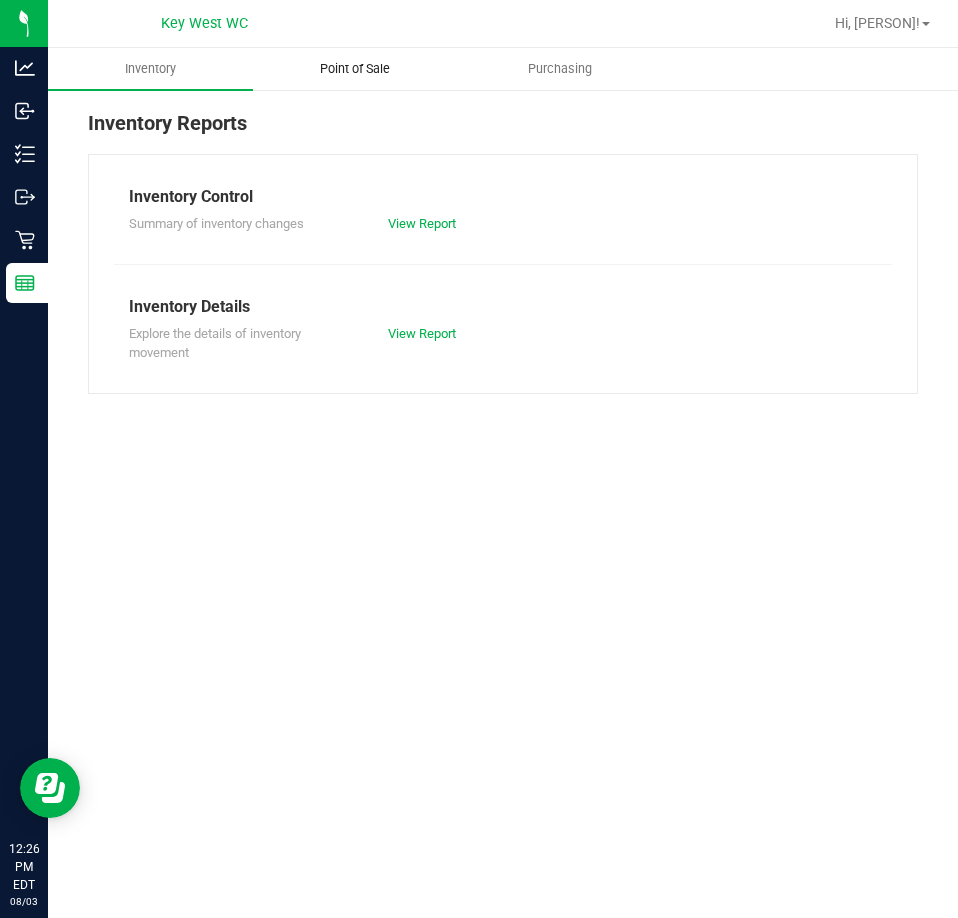 click on "Point of Sale" at bounding box center [355, 69] 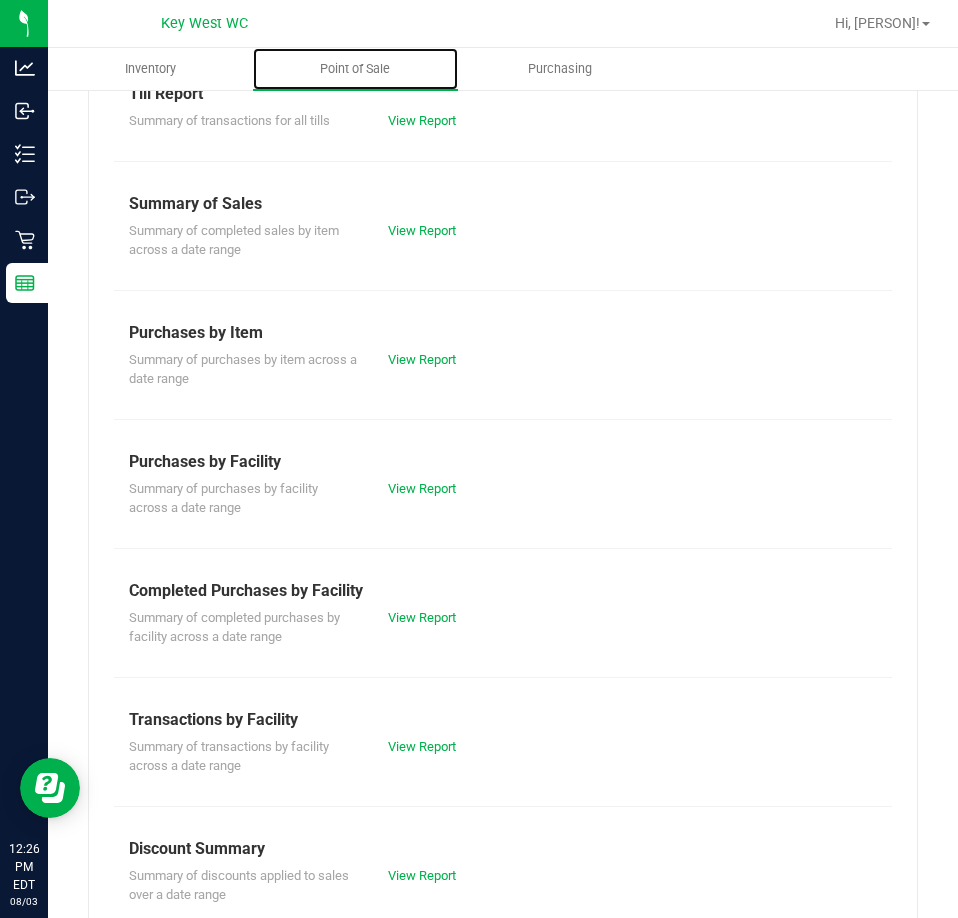 scroll, scrollTop: 270, scrollLeft: 0, axis: vertical 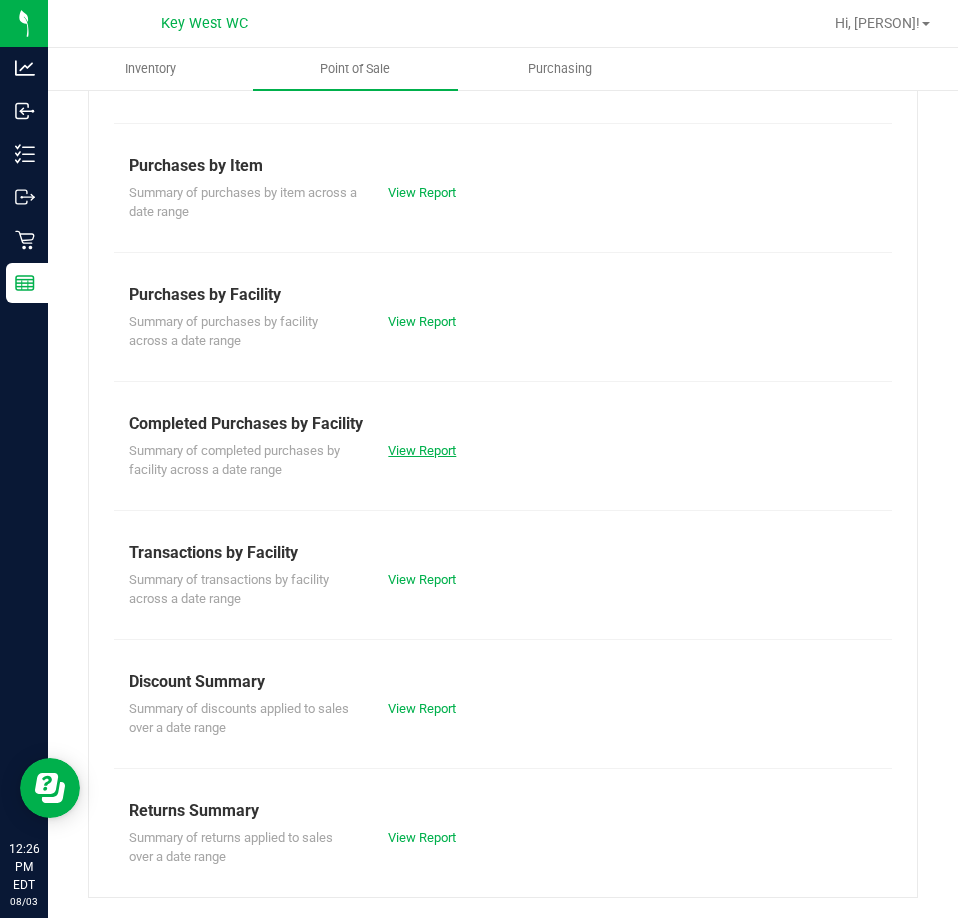click on "View Report" at bounding box center [422, 450] 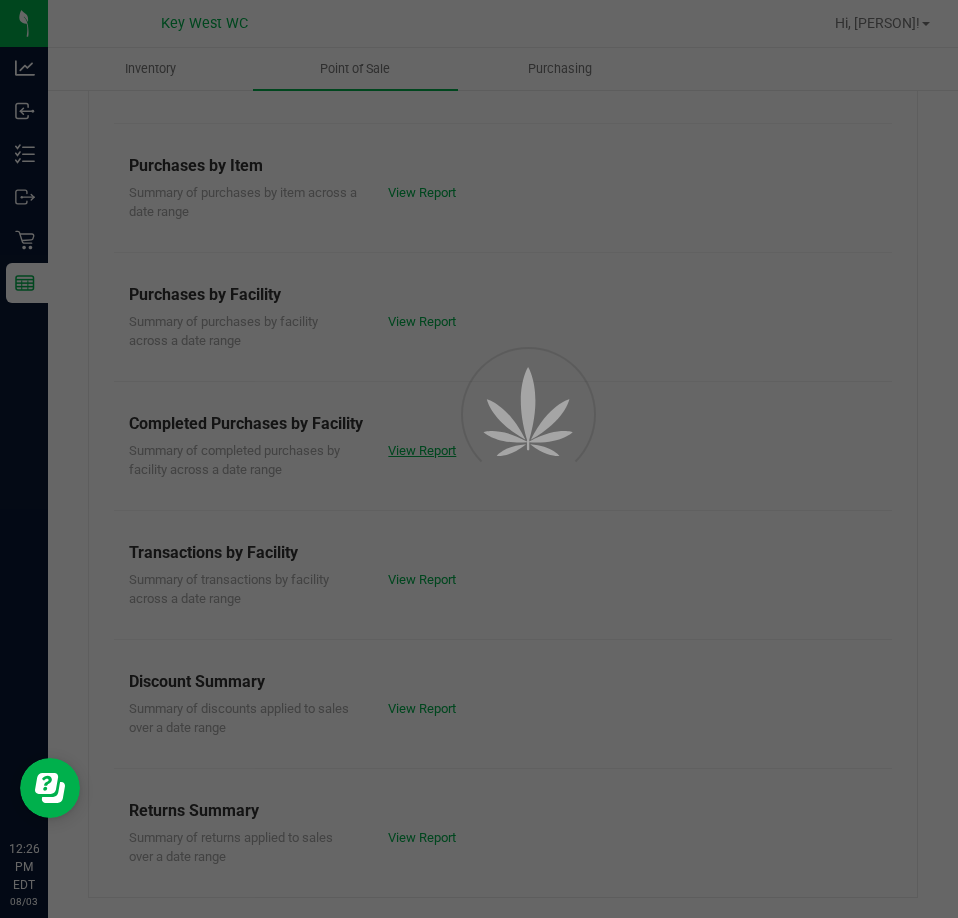 scroll, scrollTop: 0, scrollLeft: 0, axis: both 